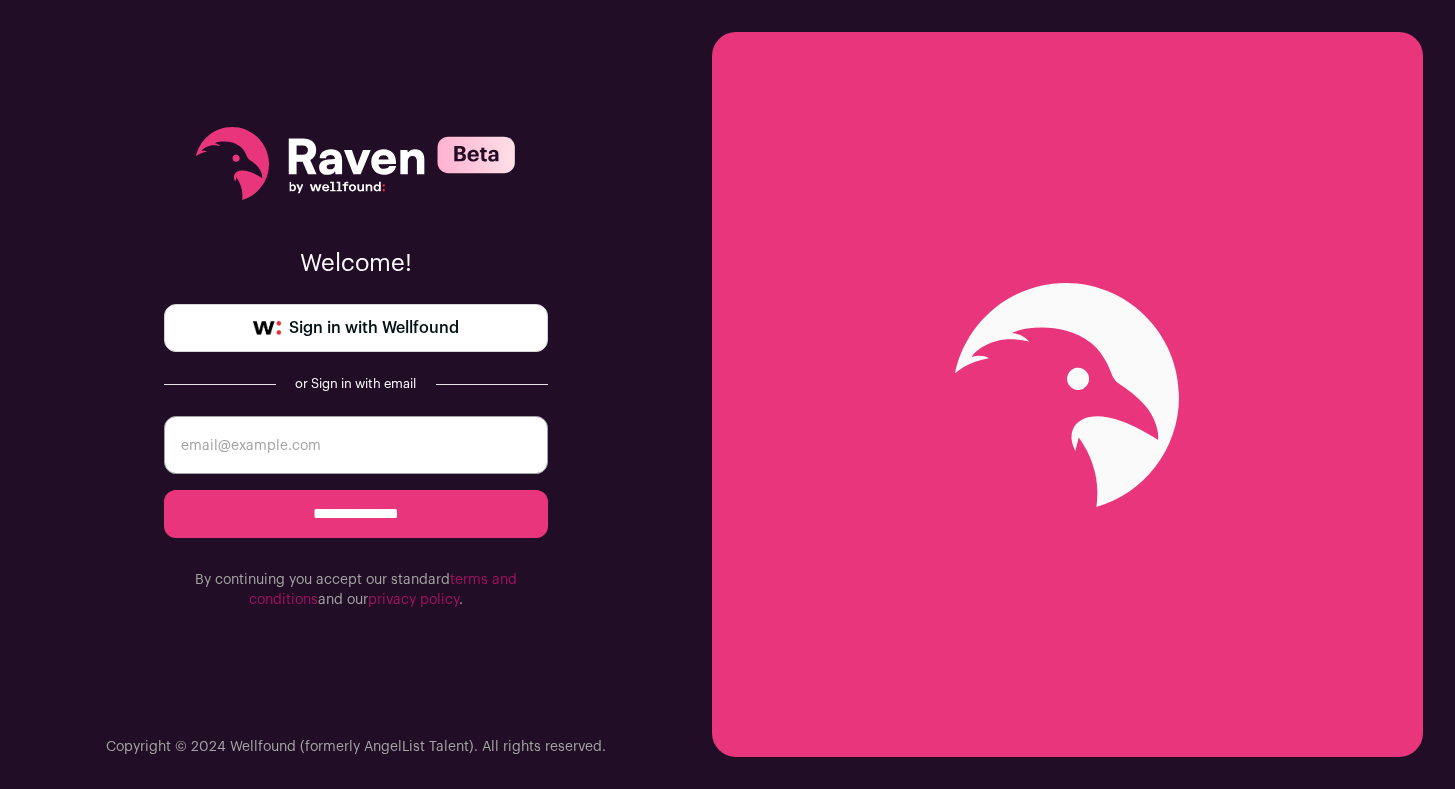 scroll, scrollTop: 0, scrollLeft: 0, axis: both 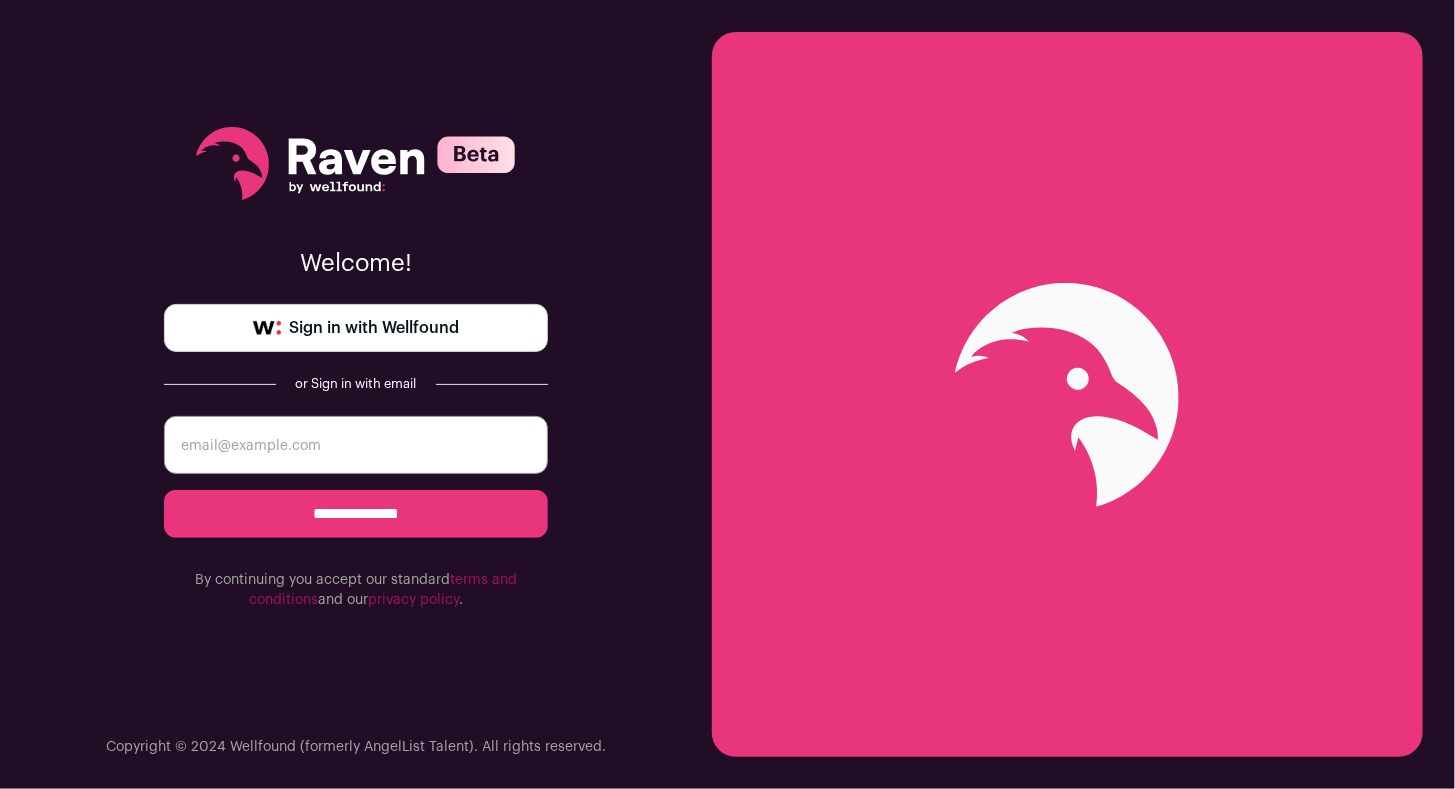 click on "Sign in with Wellfound" at bounding box center [374, 328] 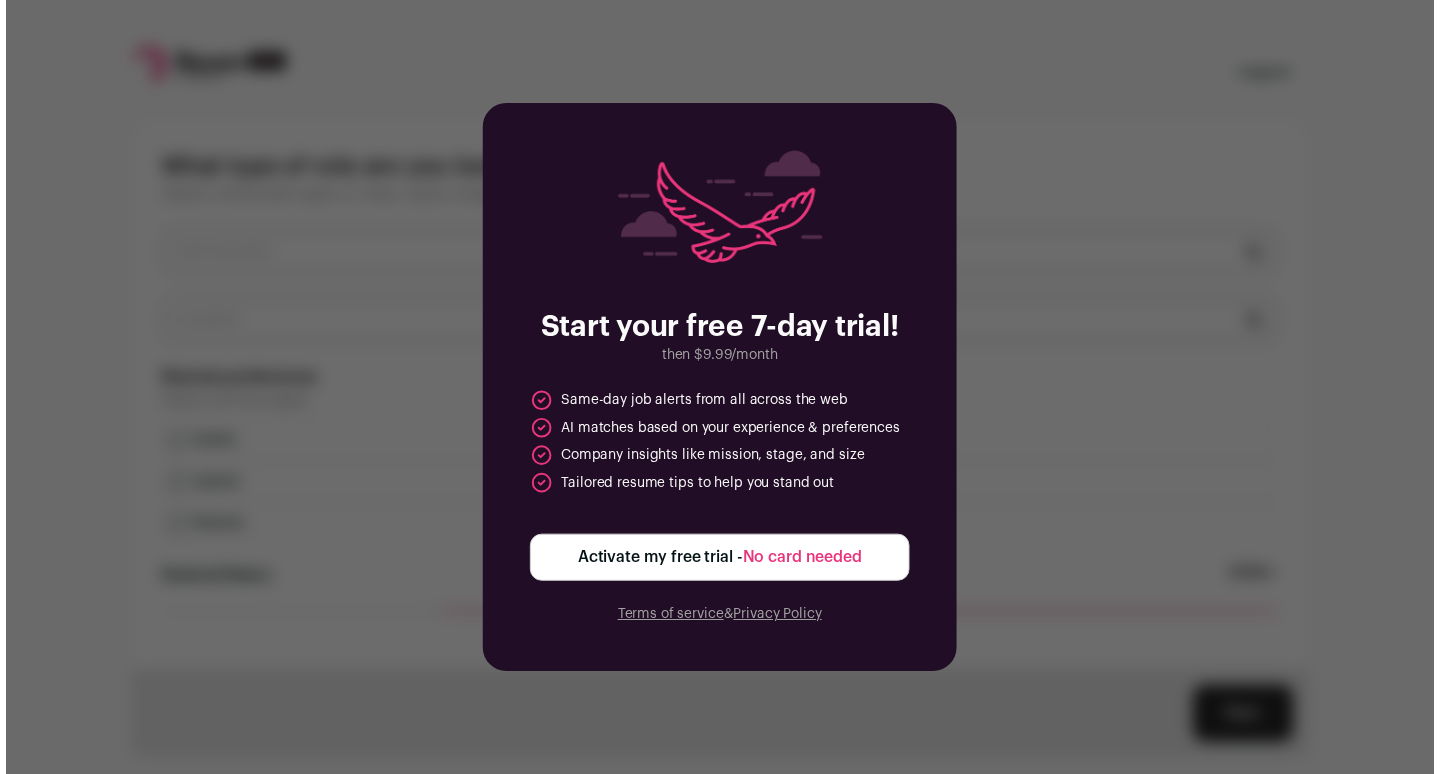 scroll, scrollTop: 0, scrollLeft: 0, axis: both 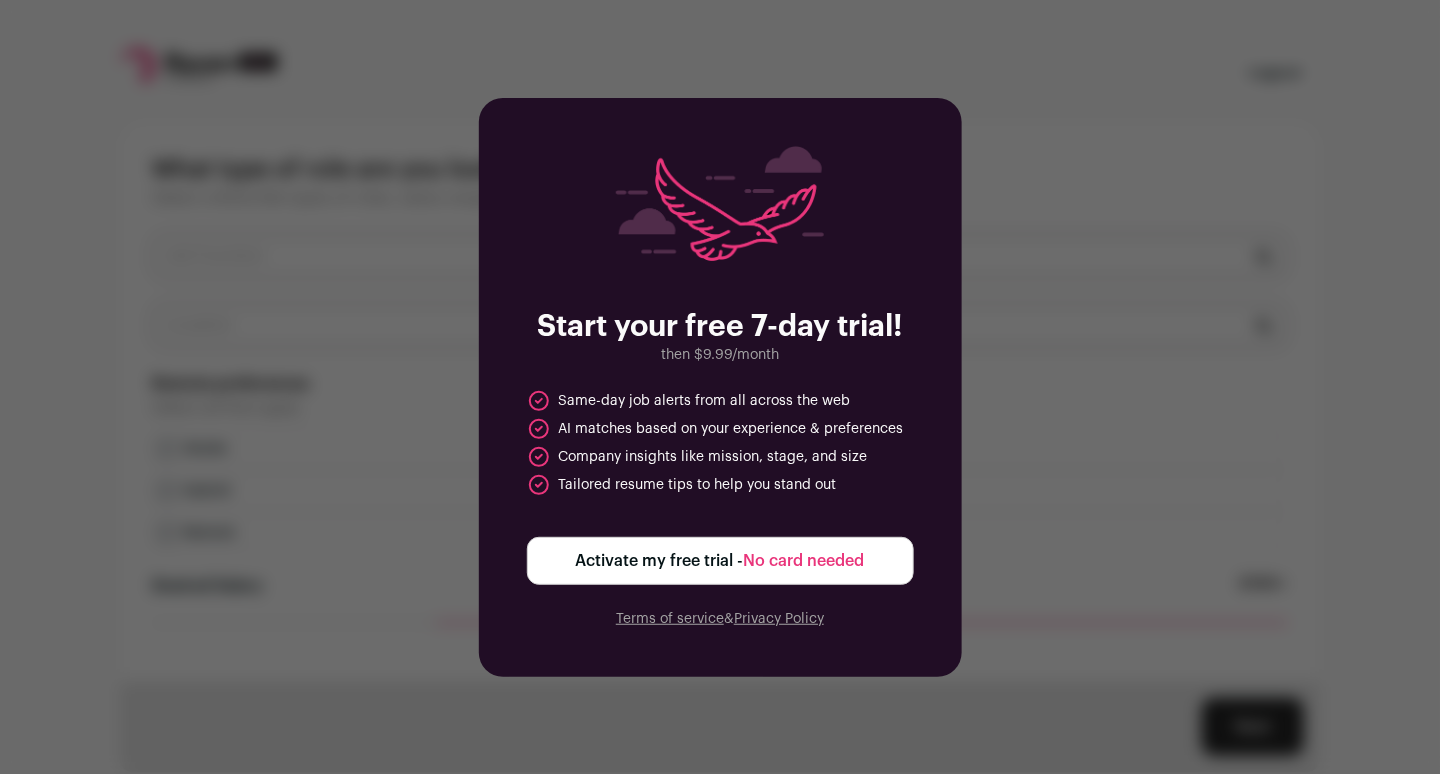 click on "No card needed" at bounding box center [804, 561] 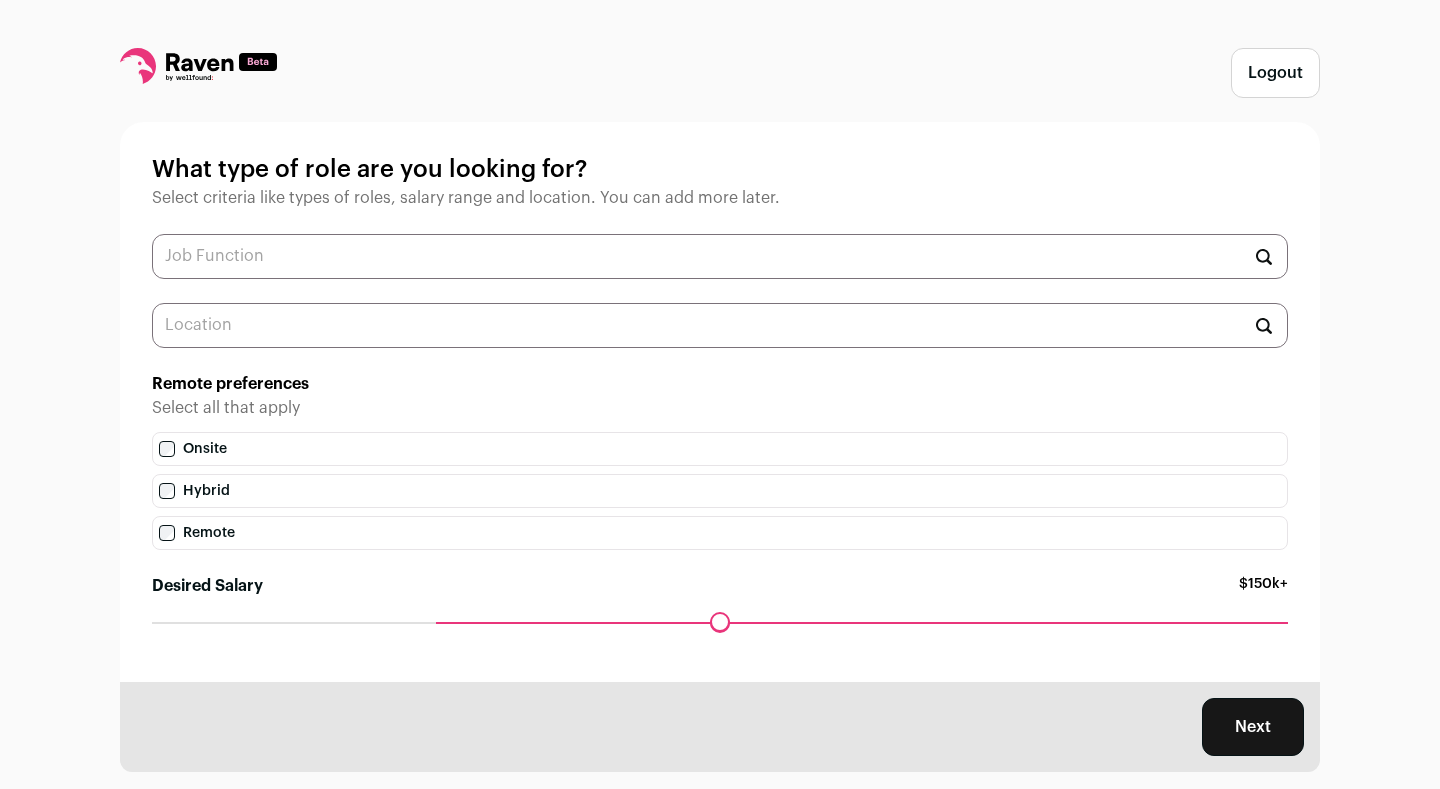 scroll, scrollTop: 0, scrollLeft: 0, axis: both 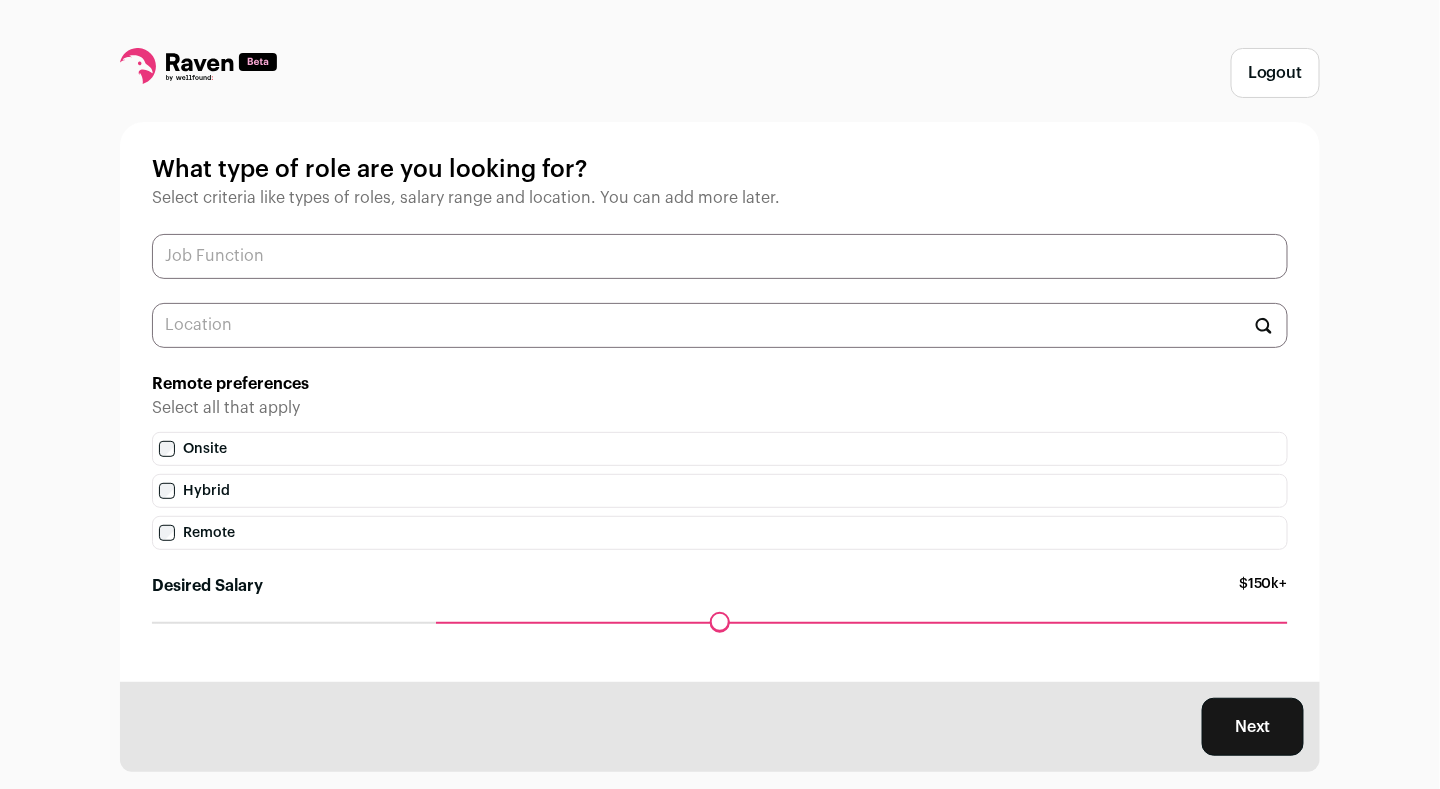 click at bounding box center (720, 256) 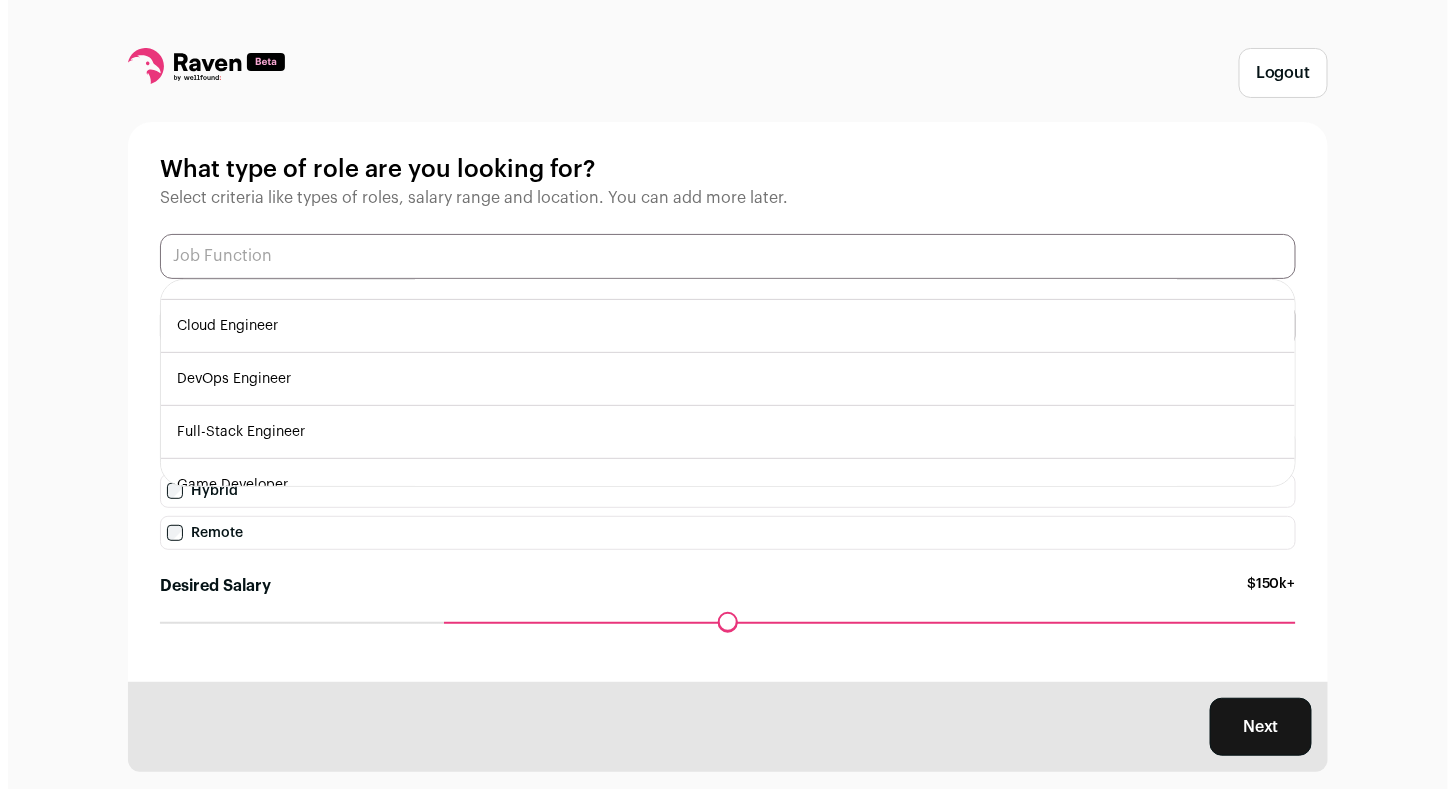 scroll, scrollTop: 297, scrollLeft: 0, axis: vertical 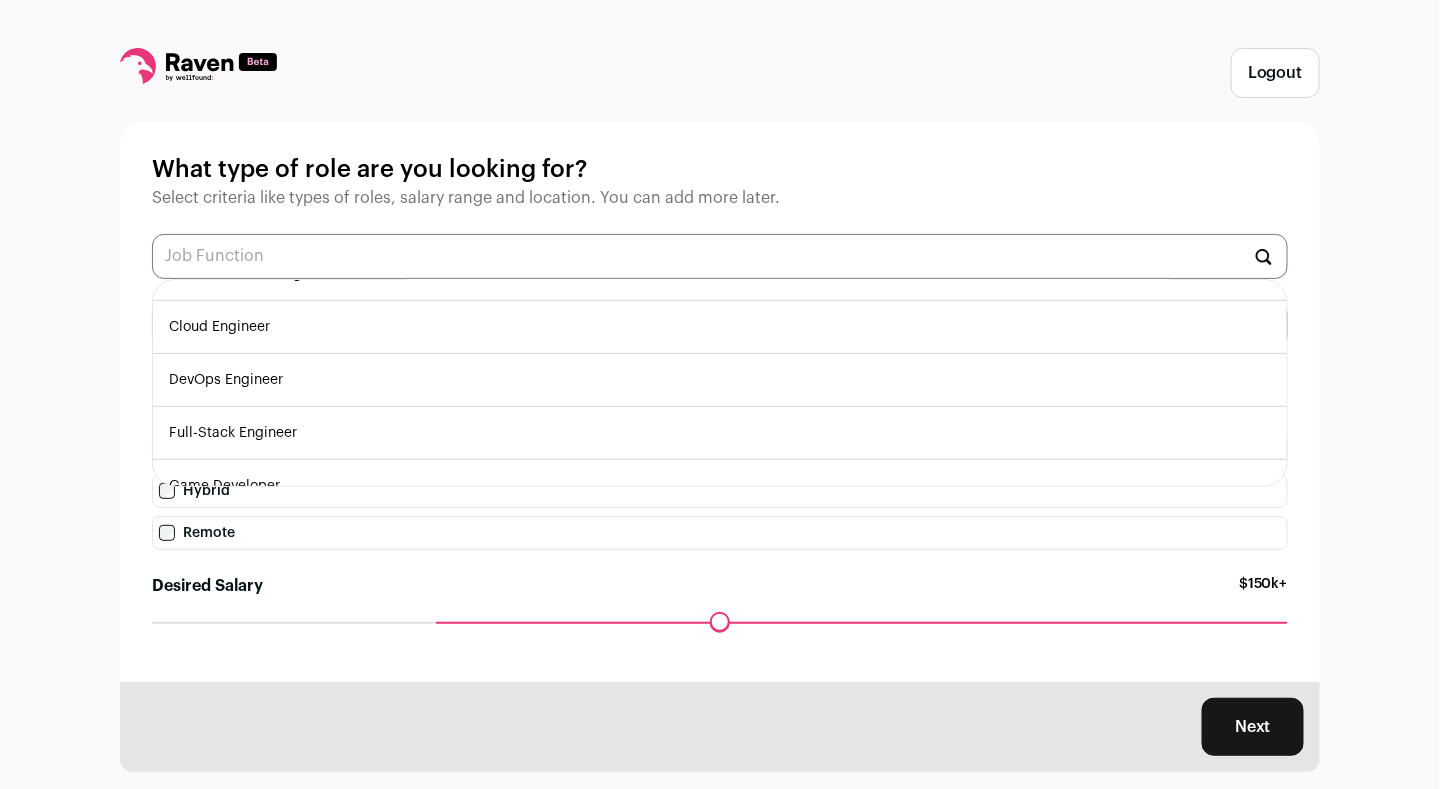 click on "DevOps Engineer" at bounding box center (720, 380) 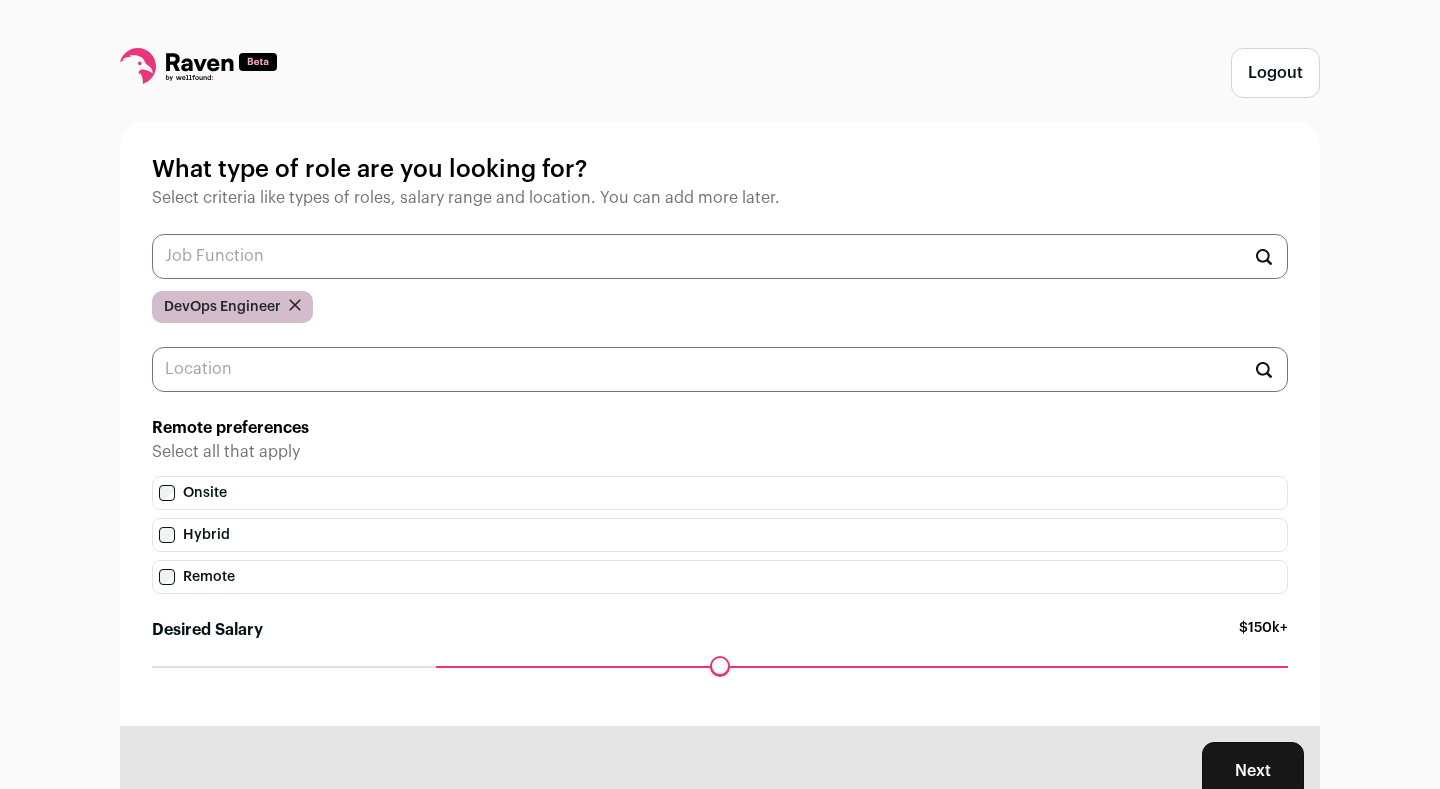 scroll, scrollTop: 0, scrollLeft: 0, axis: both 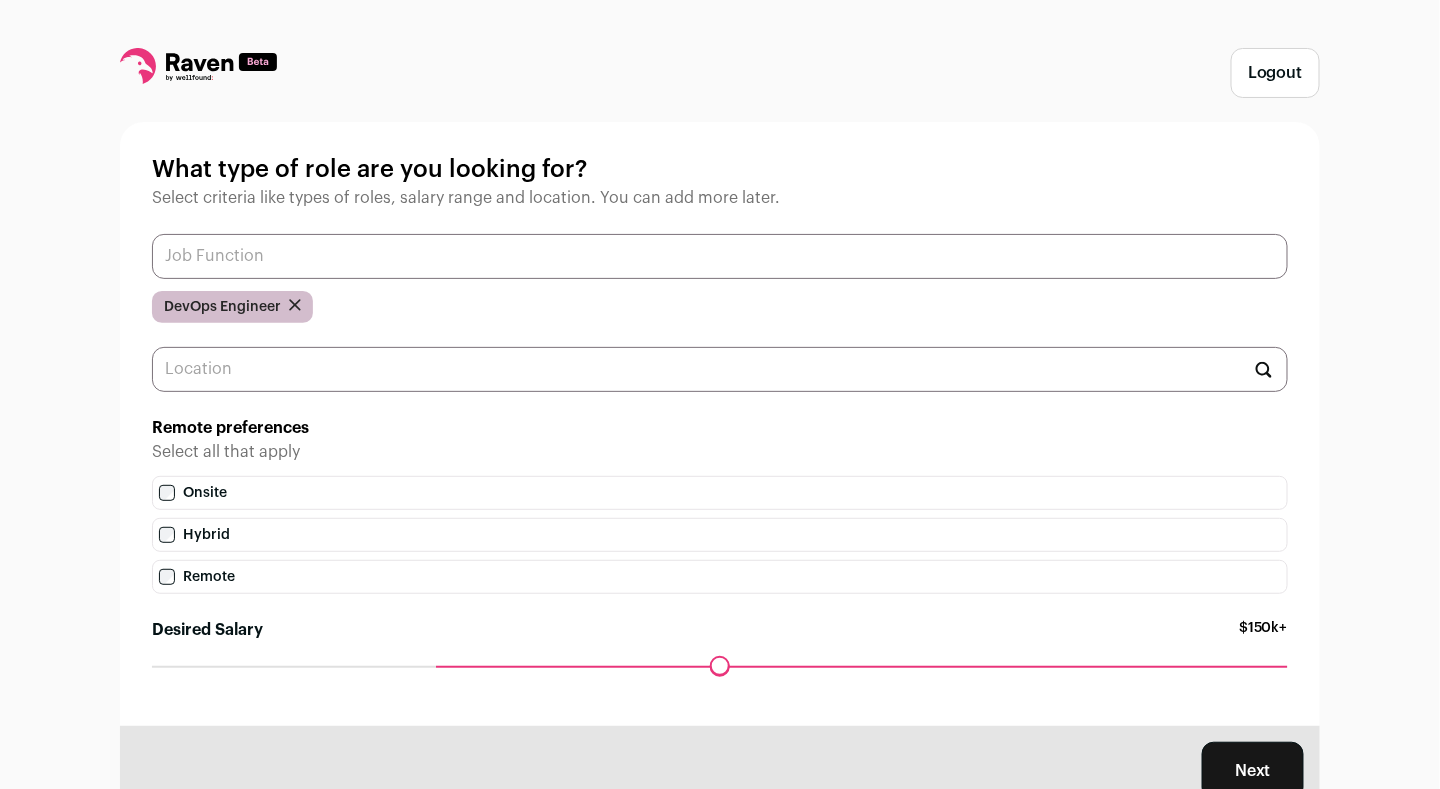 click at bounding box center [720, 256] 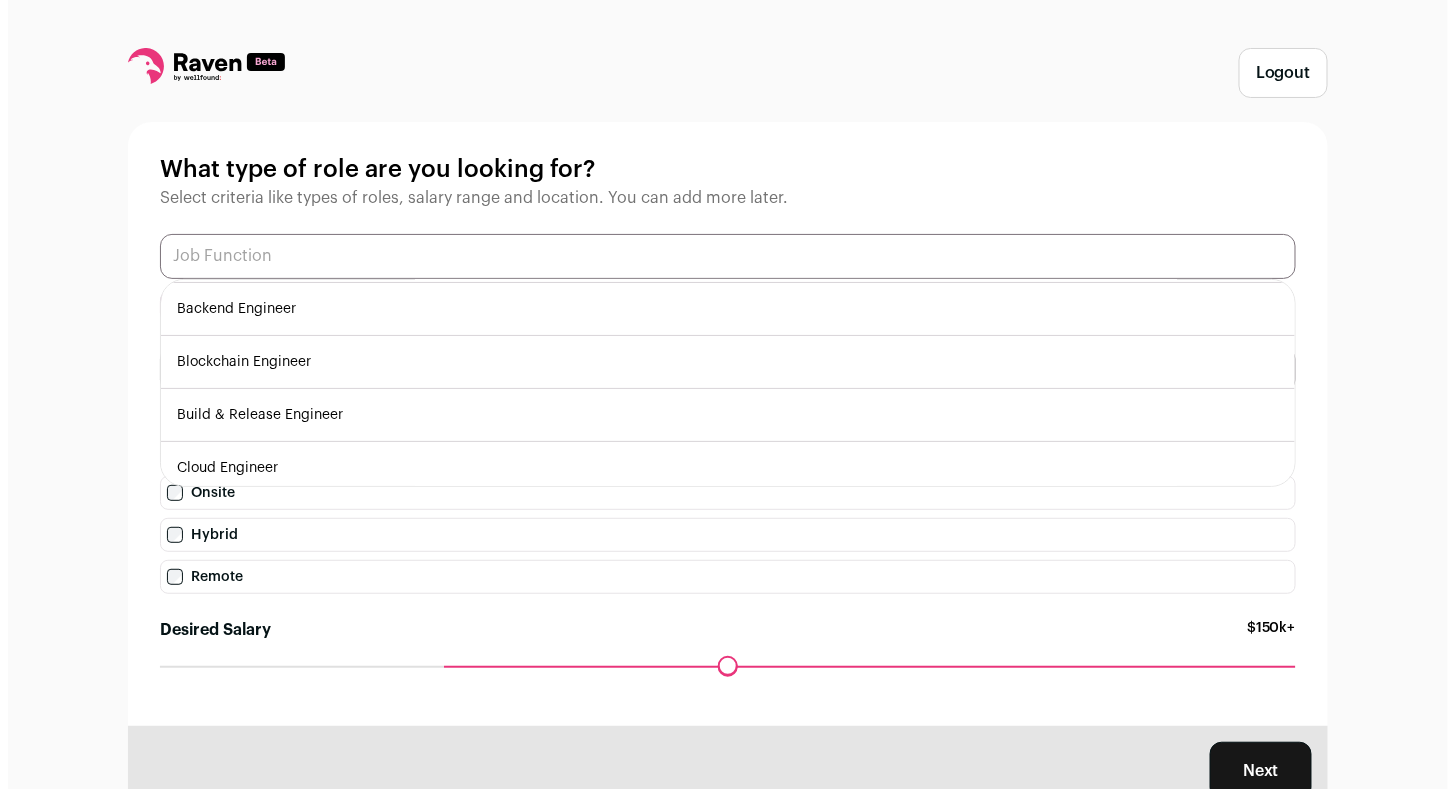 scroll, scrollTop: 241, scrollLeft: 0, axis: vertical 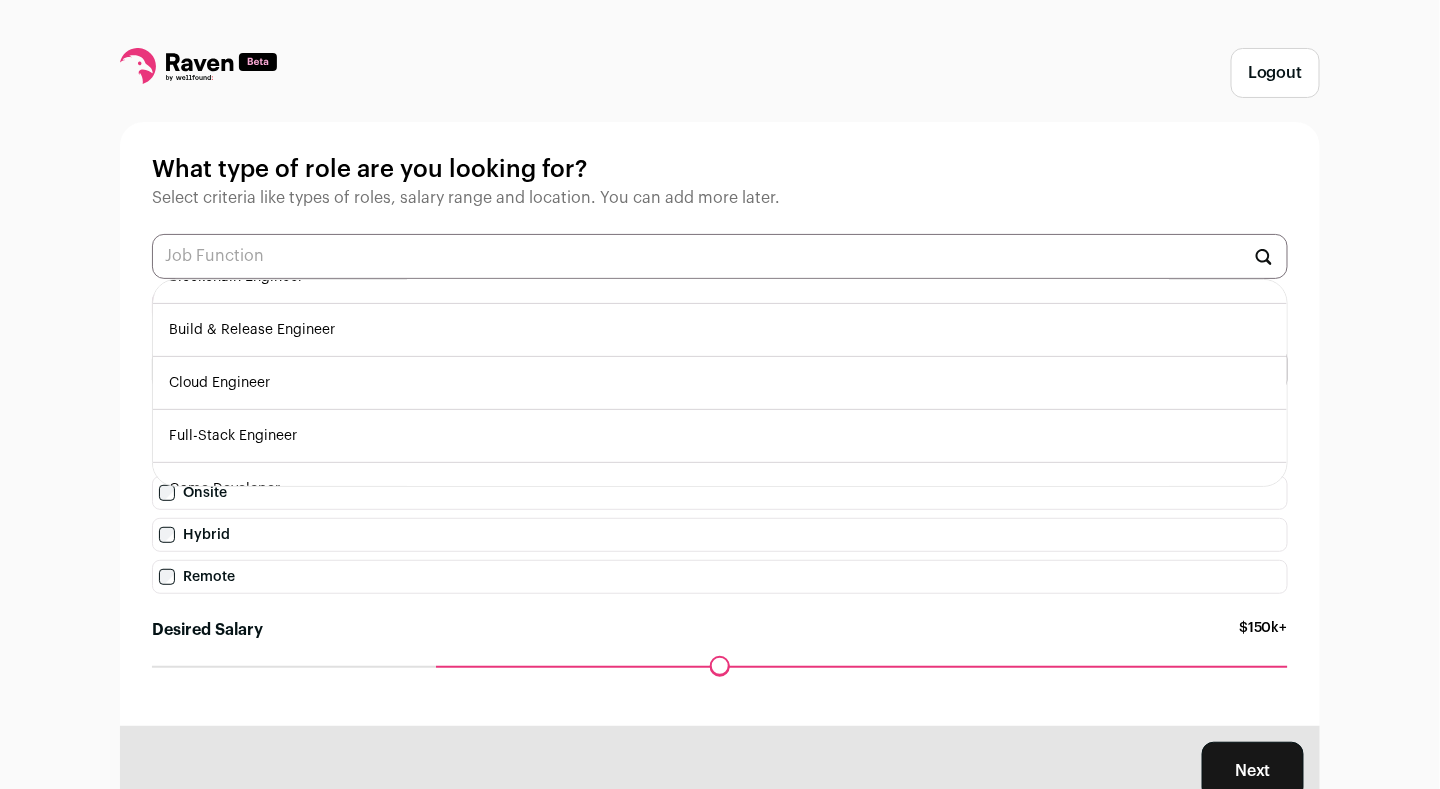 click on "Cloud Engineer" at bounding box center (720, 383) 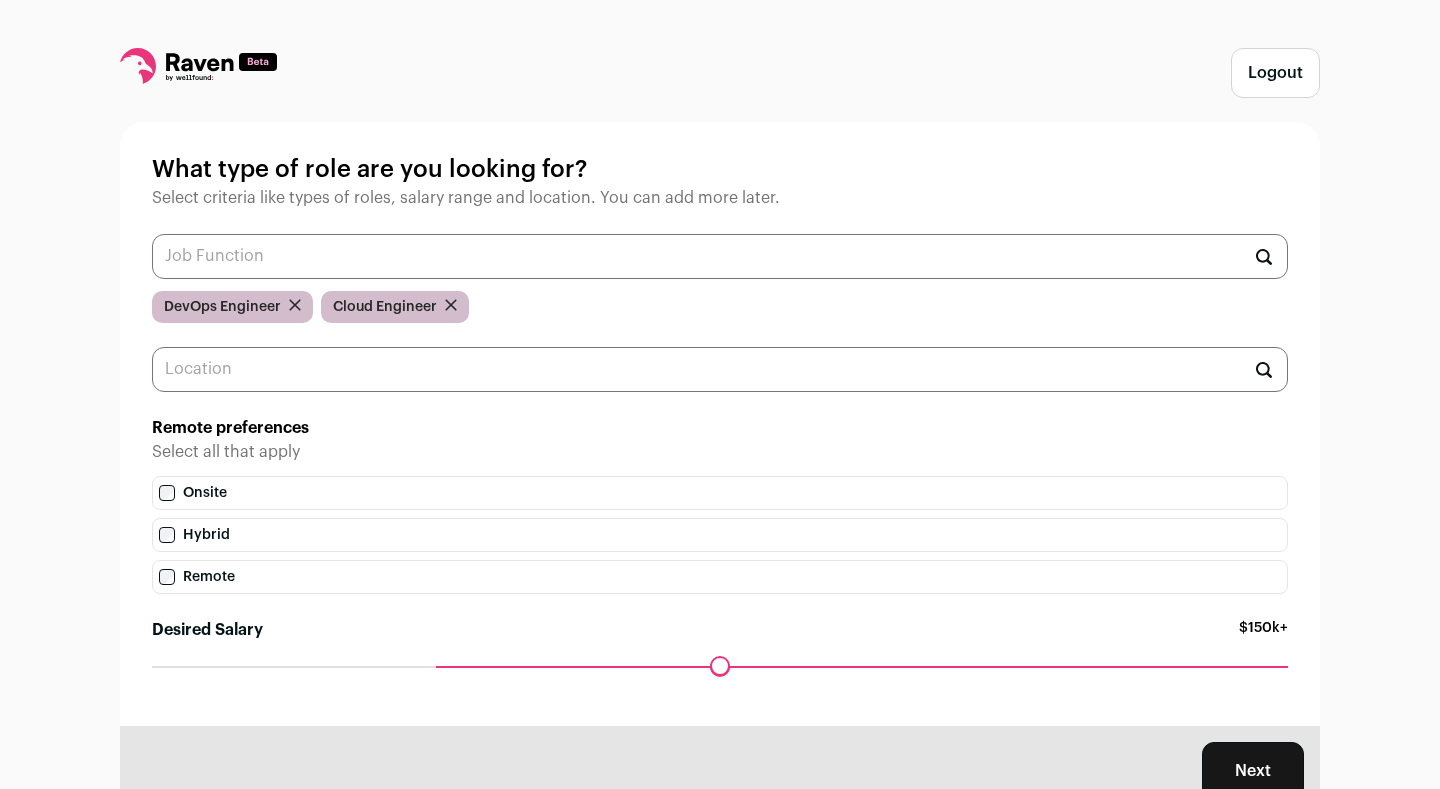 scroll, scrollTop: 0, scrollLeft: 0, axis: both 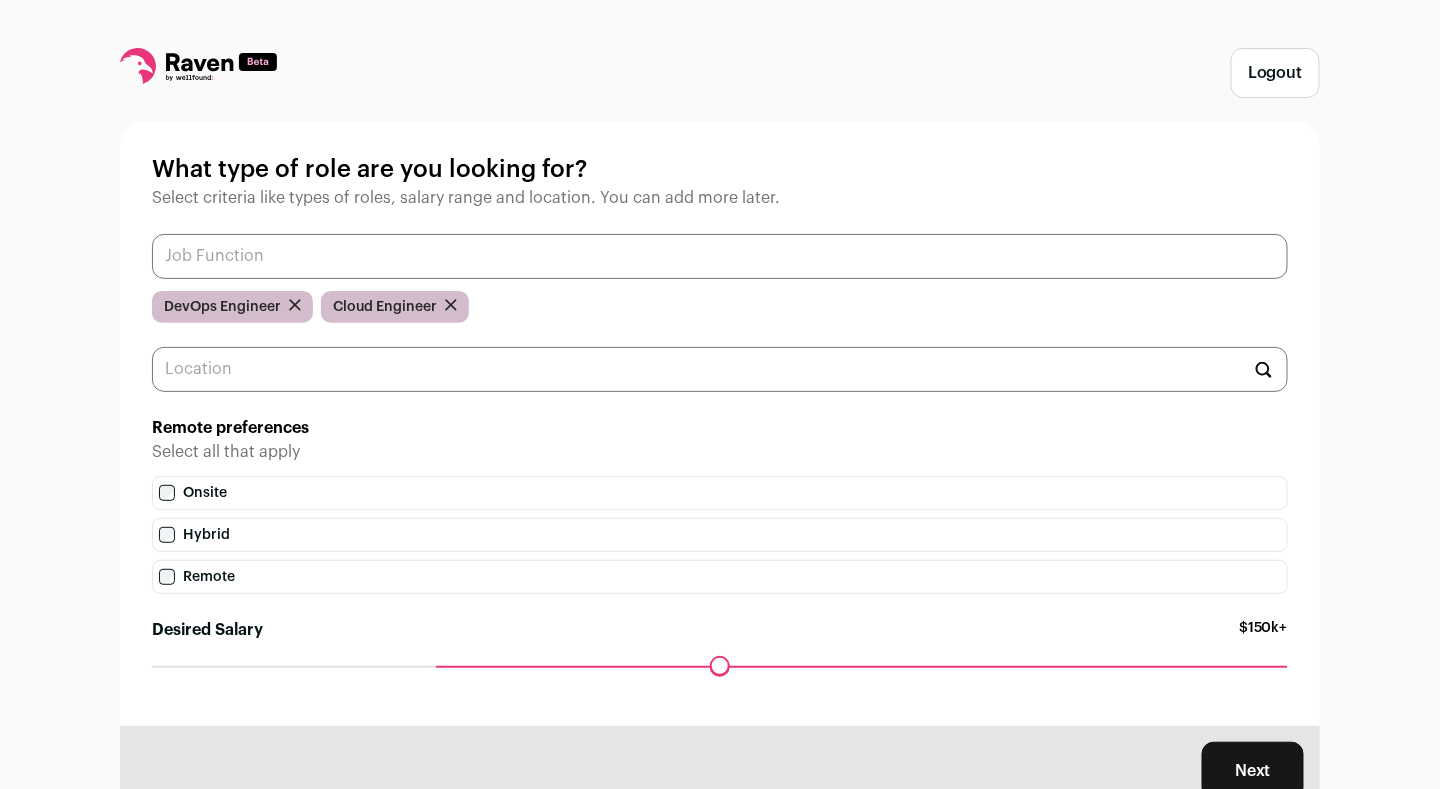 click at bounding box center [720, 256] 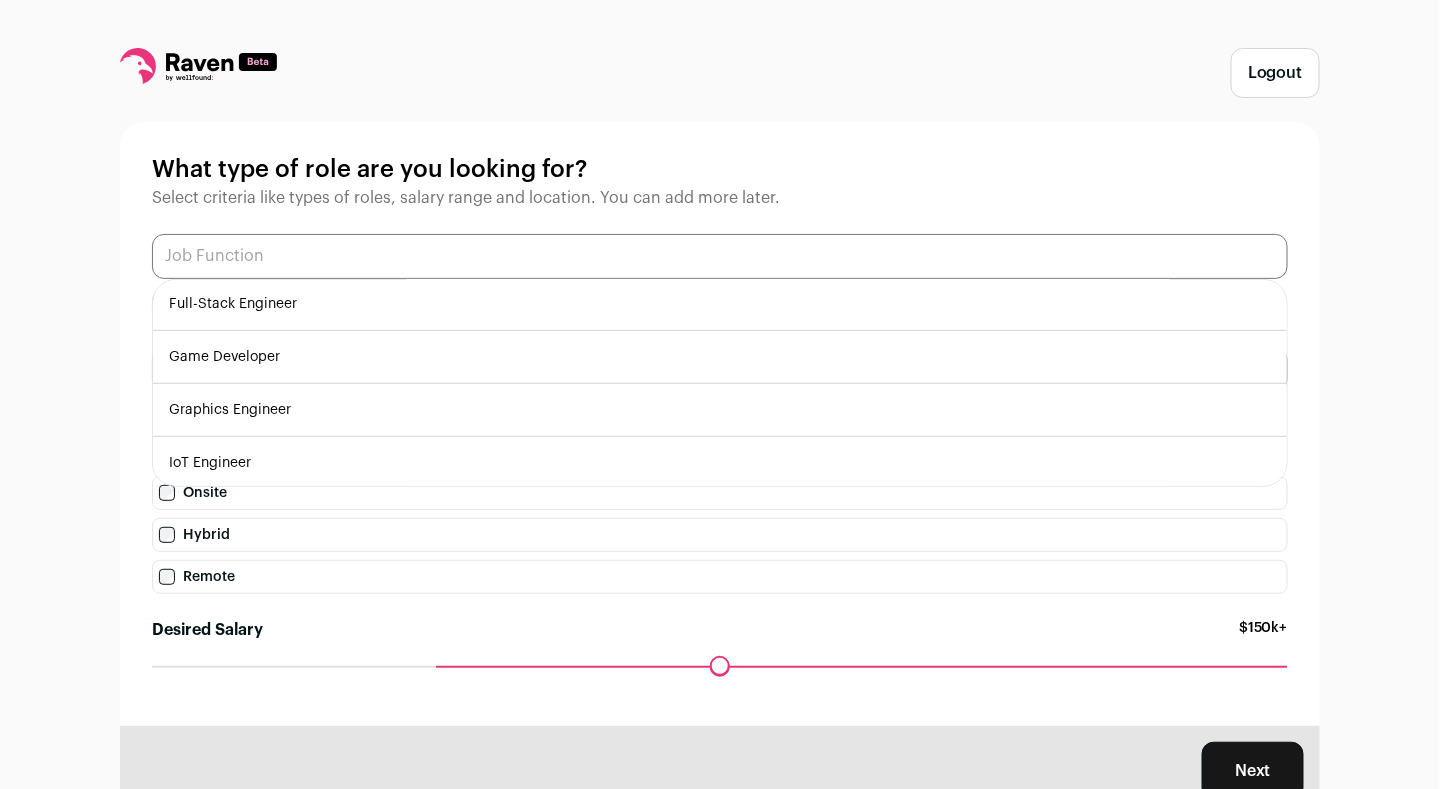 scroll, scrollTop: 476, scrollLeft: 0, axis: vertical 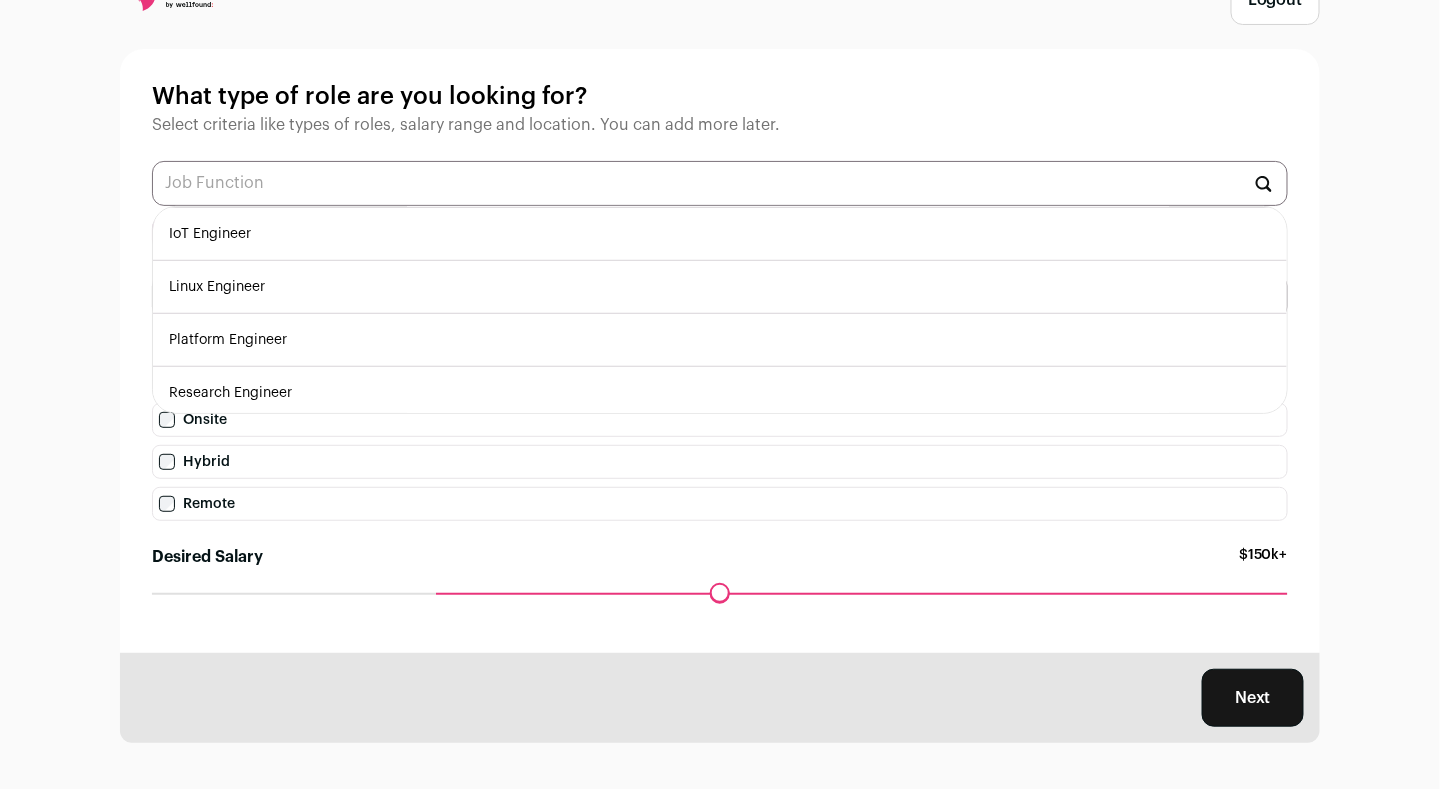 click on "Linux Engineer" at bounding box center [720, 287] 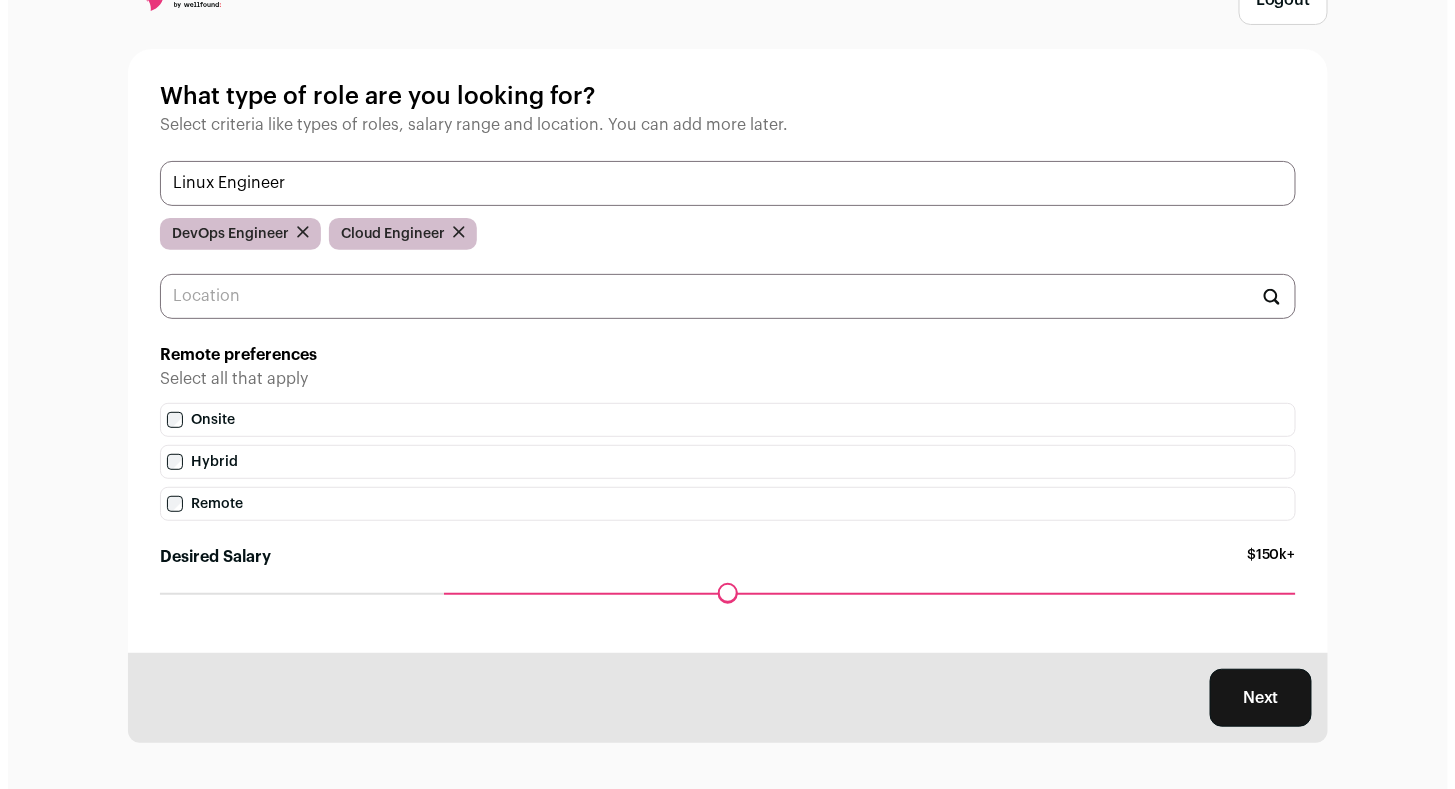 scroll, scrollTop: 0, scrollLeft: 0, axis: both 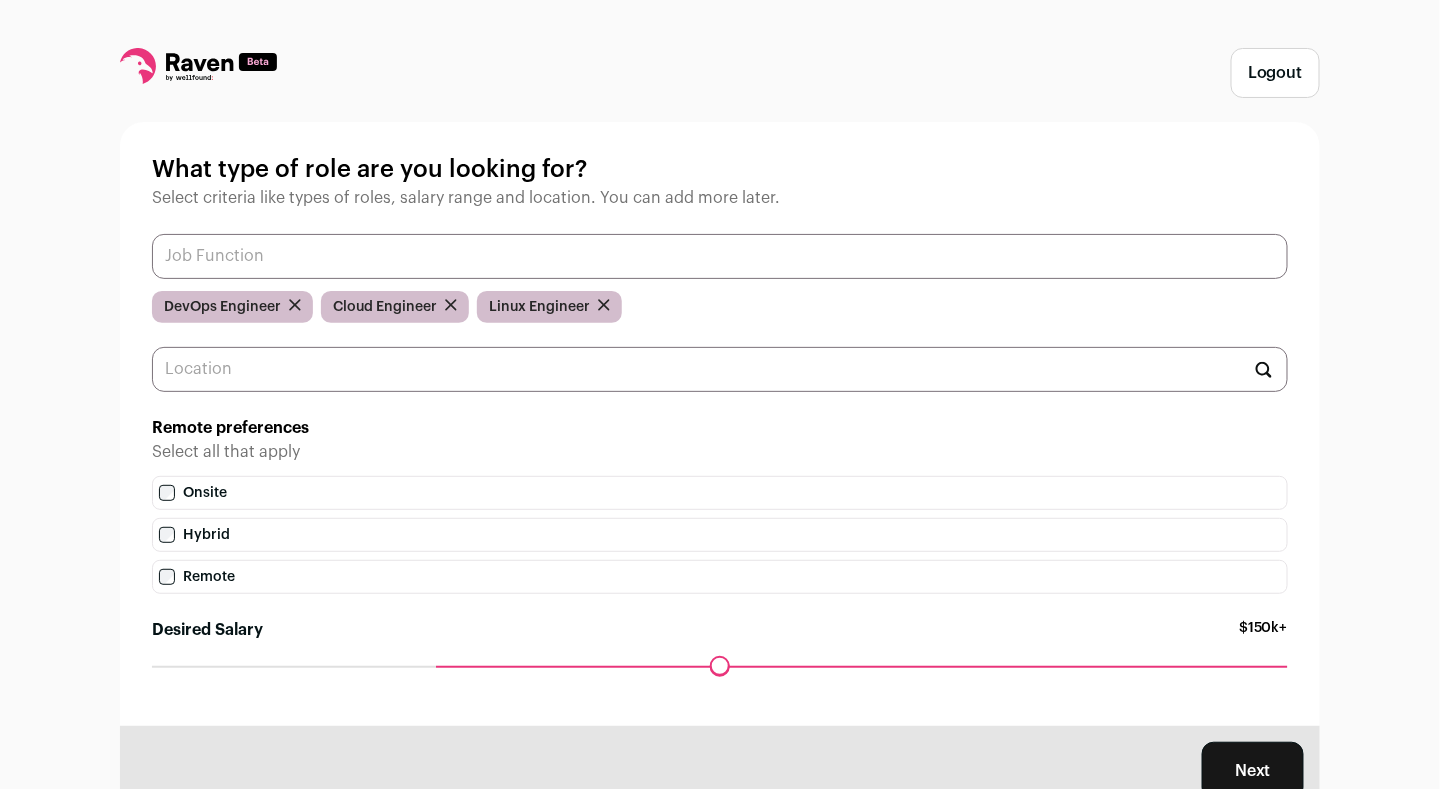 click at bounding box center (720, 256) 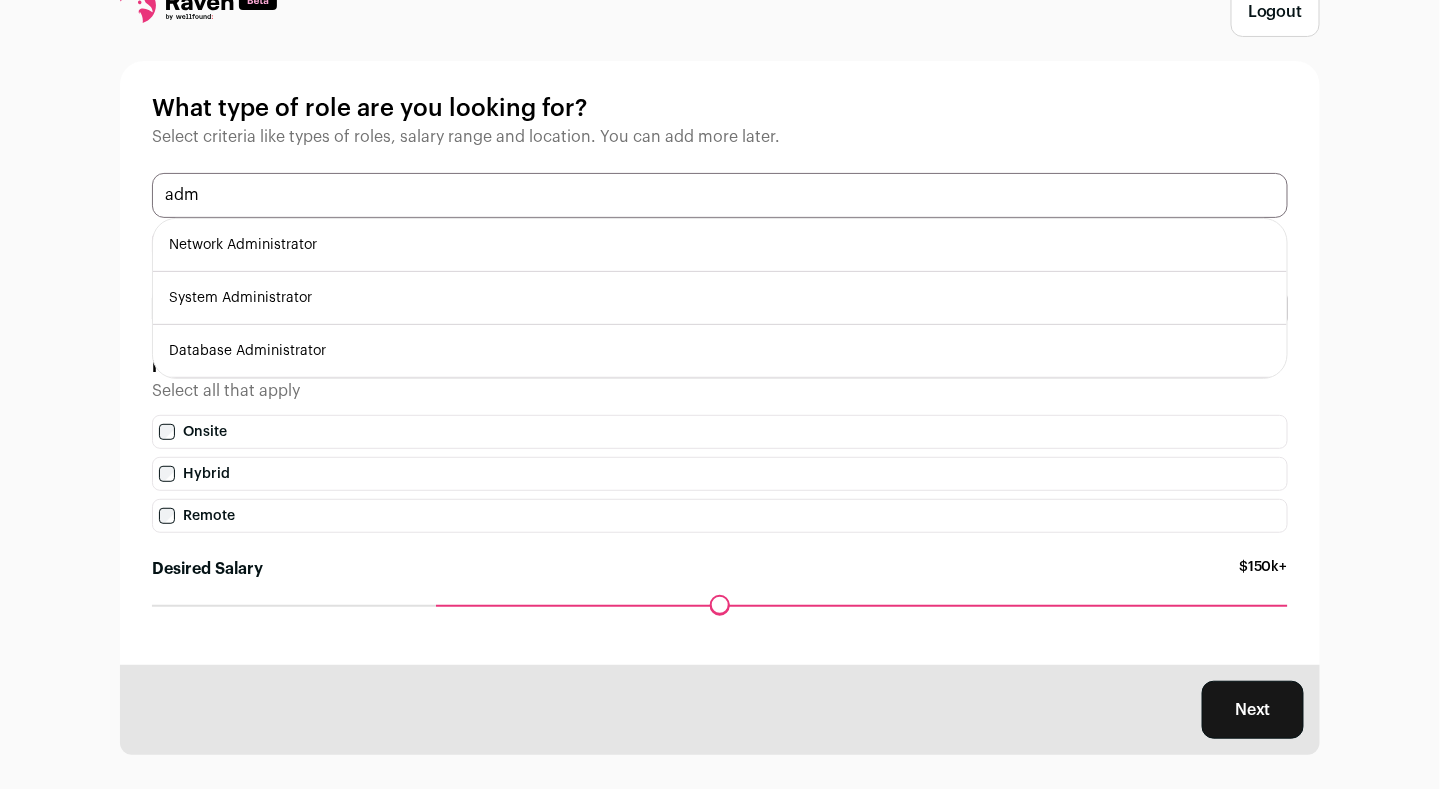 scroll, scrollTop: 66, scrollLeft: 0, axis: vertical 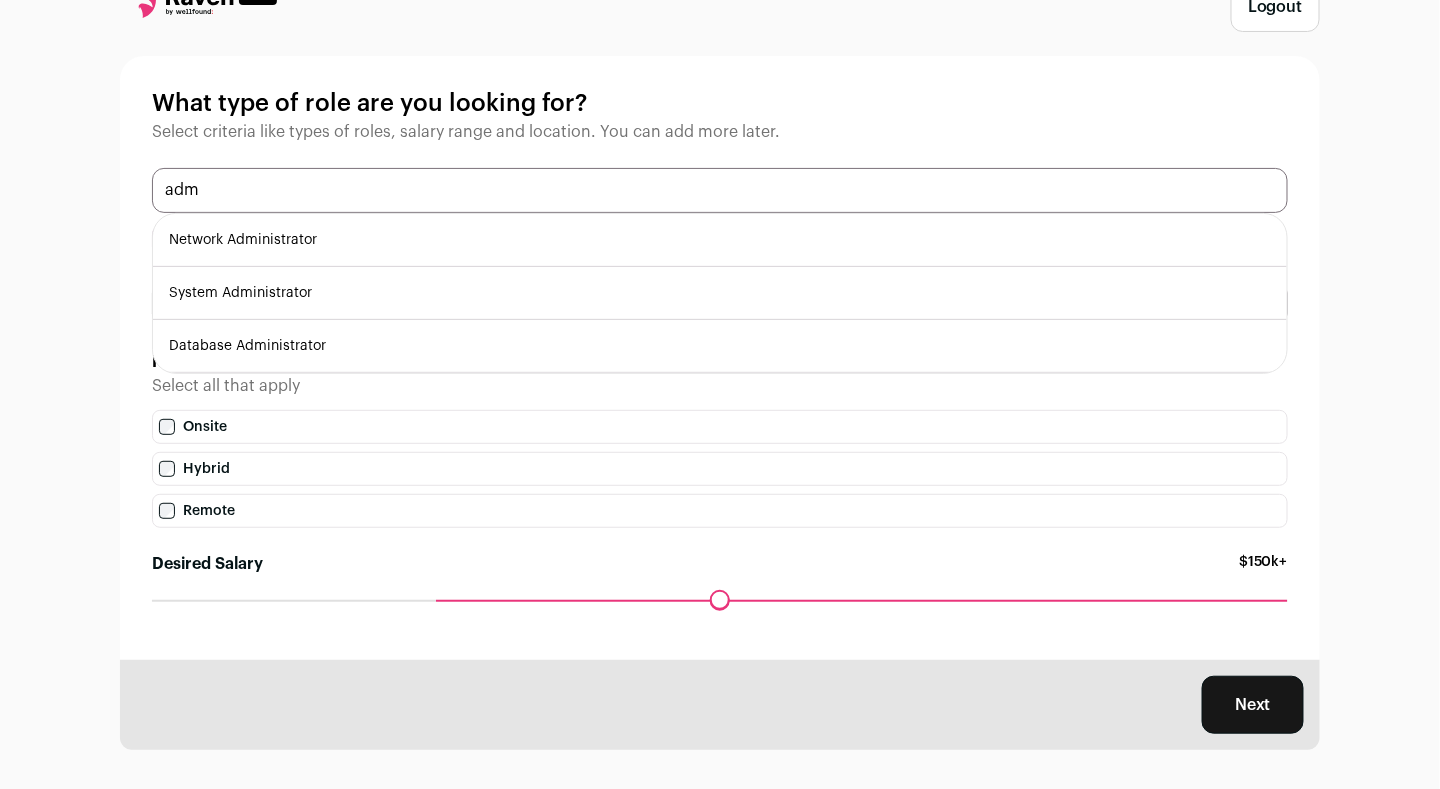 type on "adm" 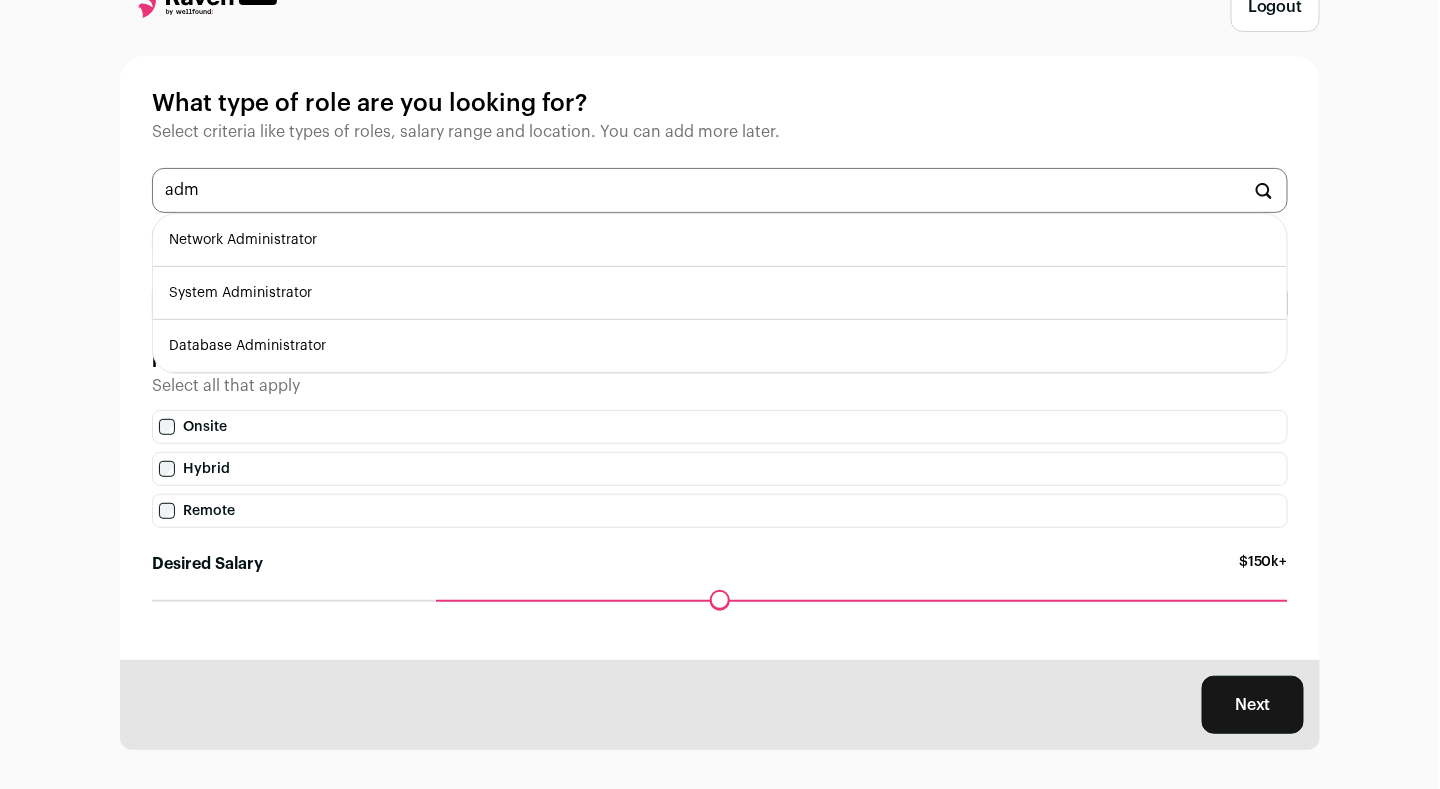 click on "System Administrator" at bounding box center [720, 293] 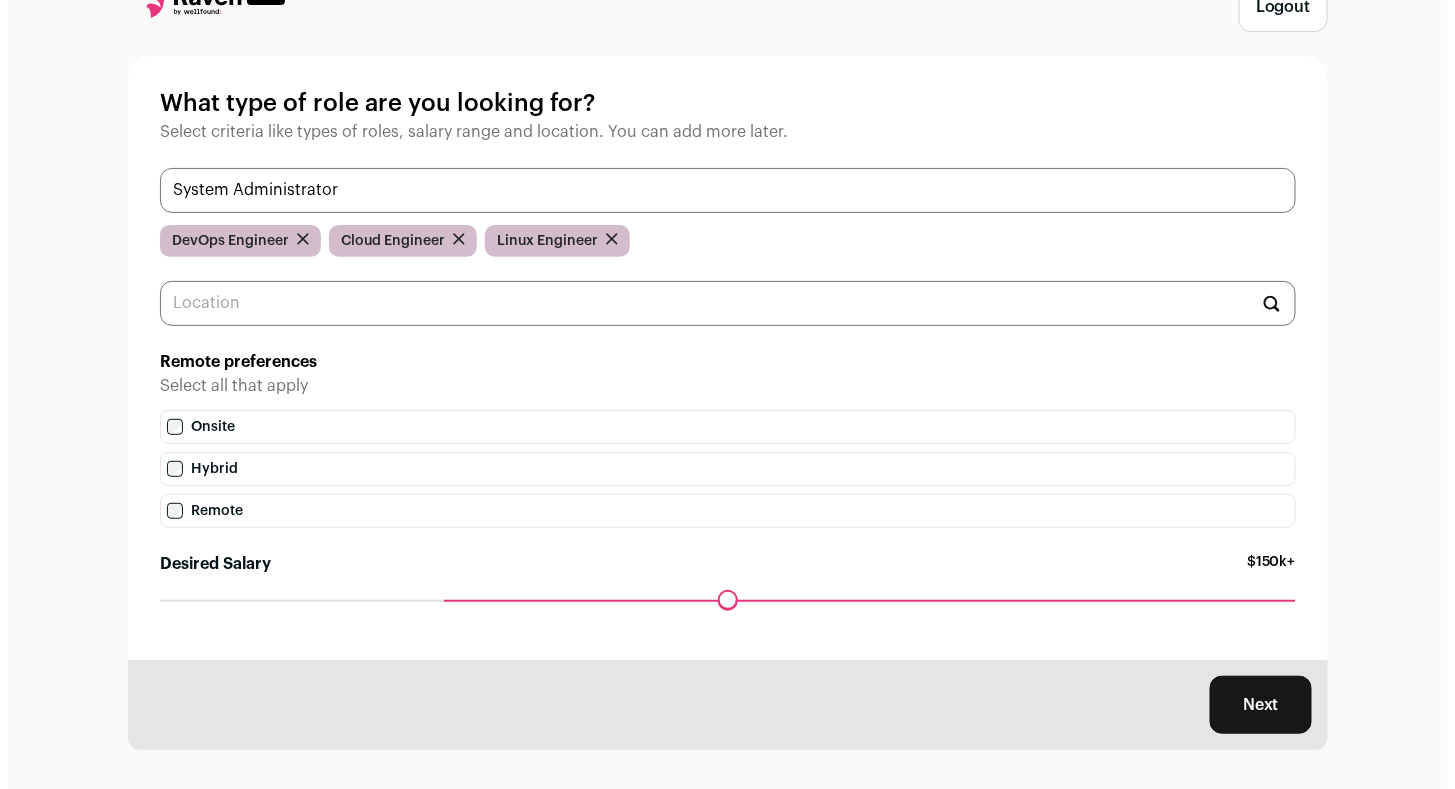 scroll, scrollTop: 0, scrollLeft: 0, axis: both 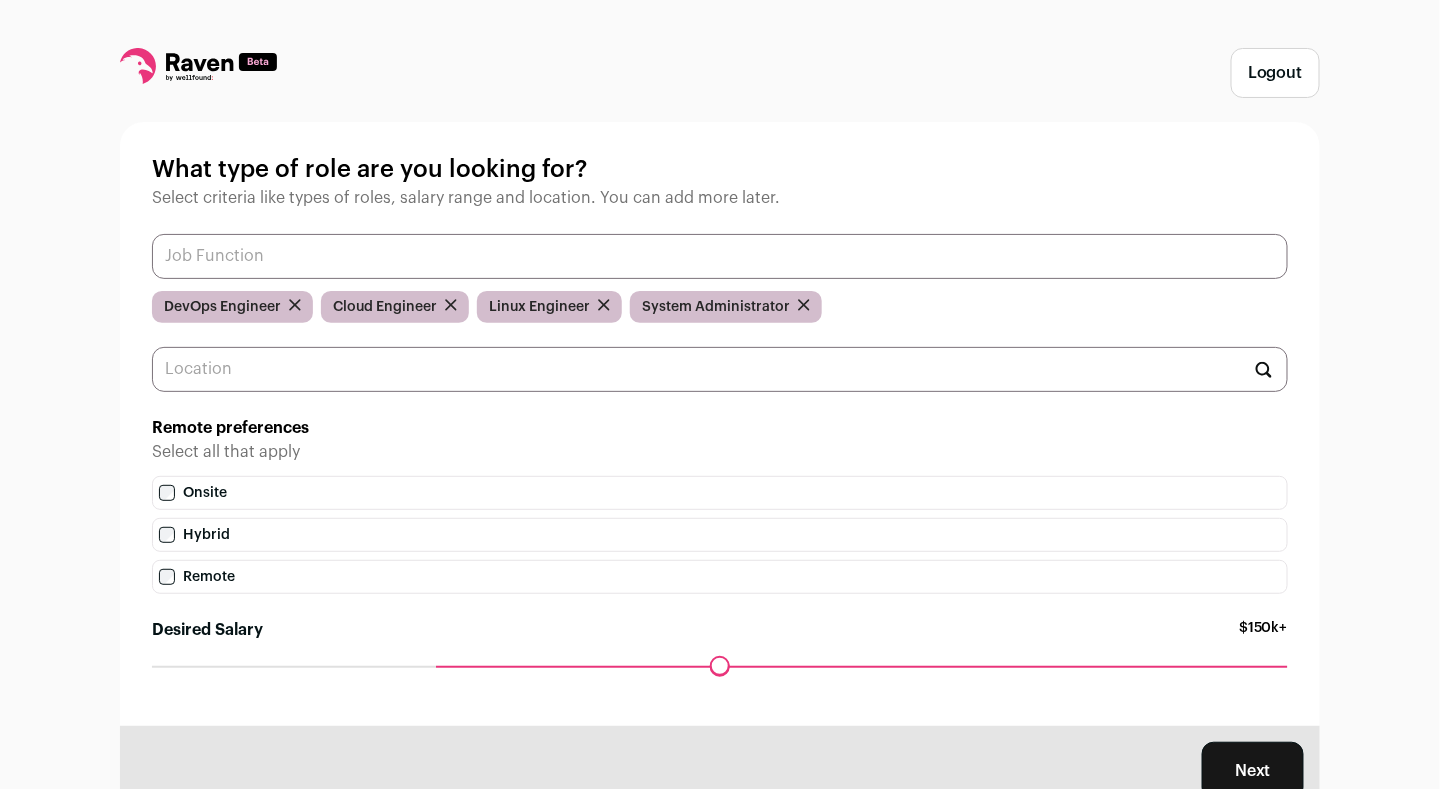 click at bounding box center (720, 256) 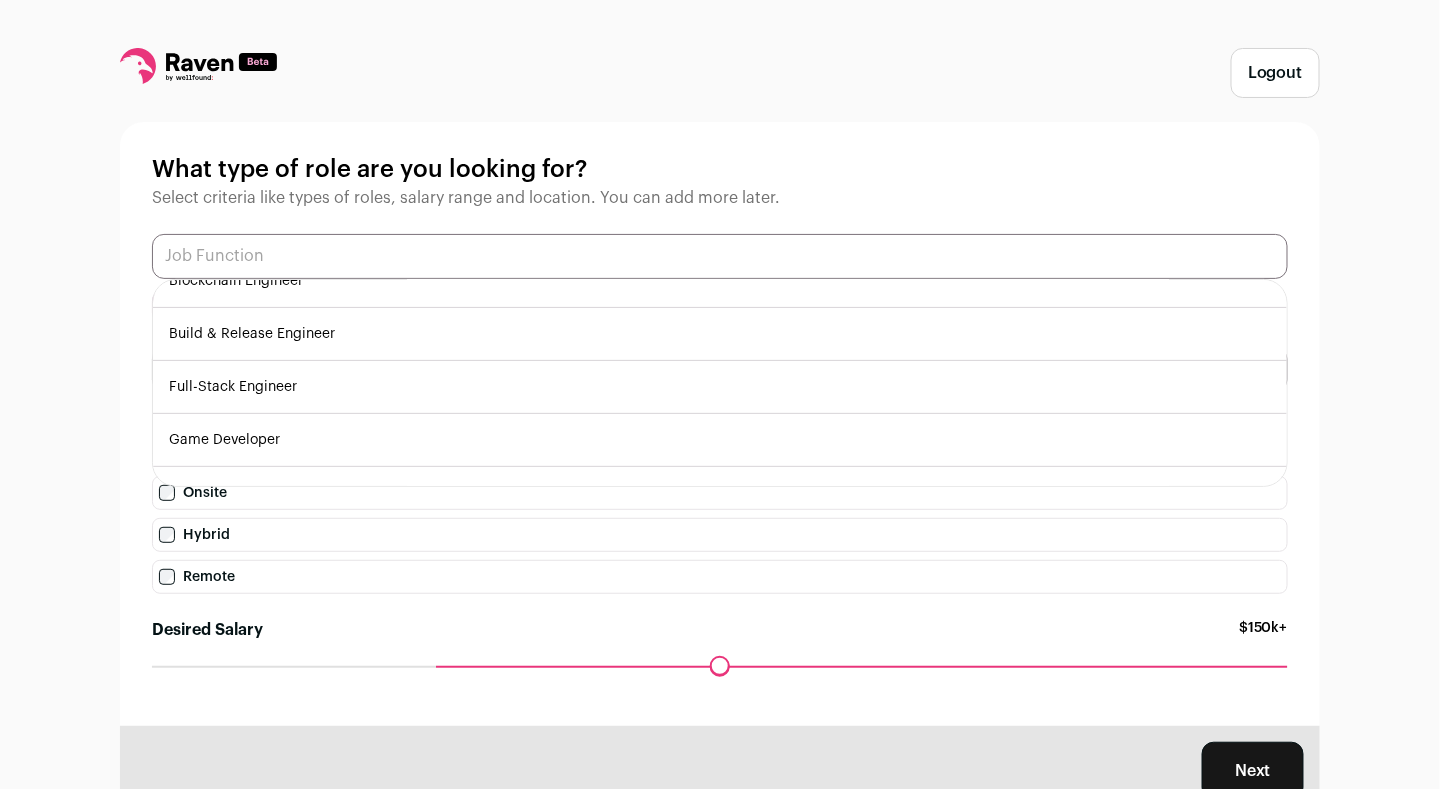 scroll, scrollTop: 424, scrollLeft: 0, axis: vertical 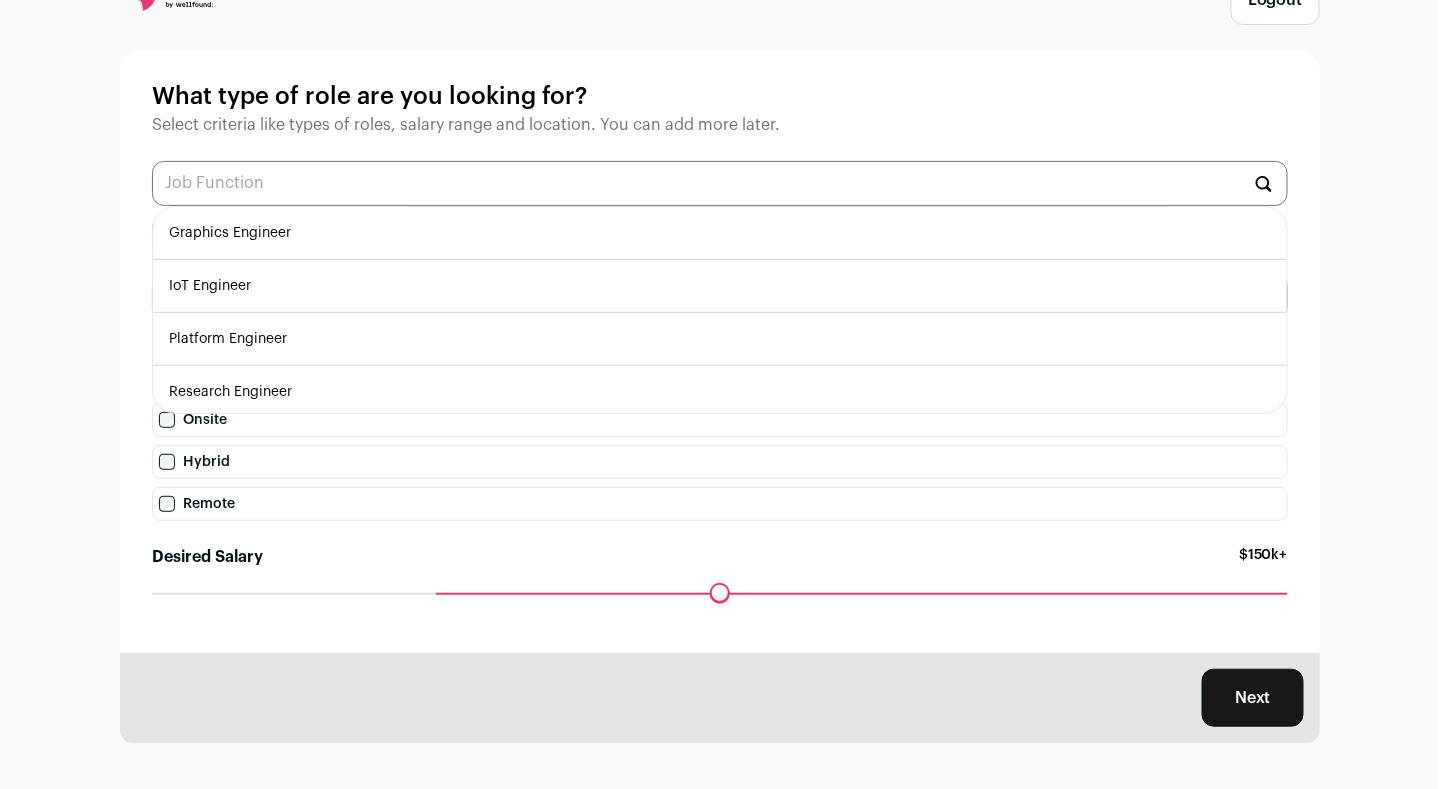 click on "Platform Engineer" at bounding box center [720, 339] 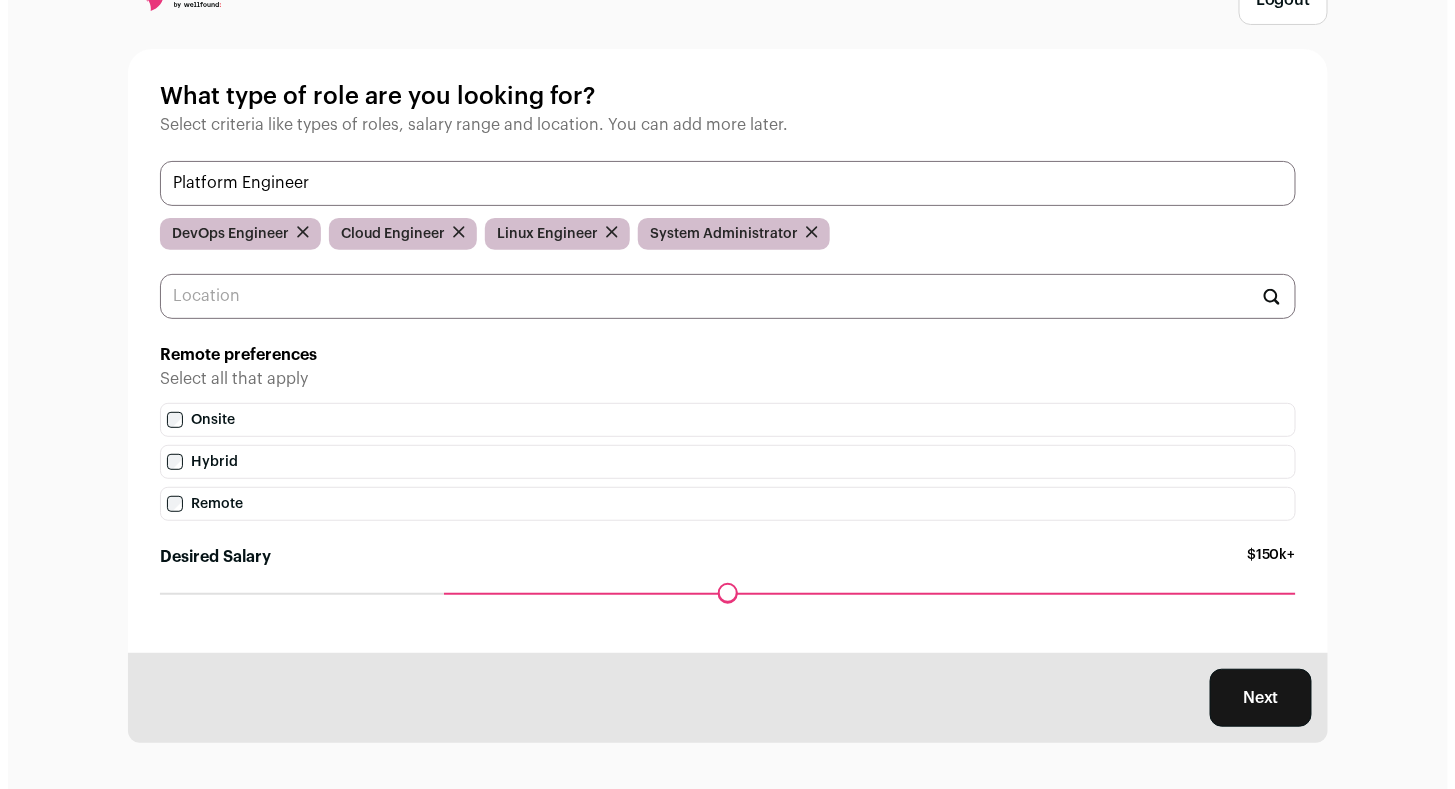 scroll, scrollTop: 0, scrollLeft: 0, axis: both 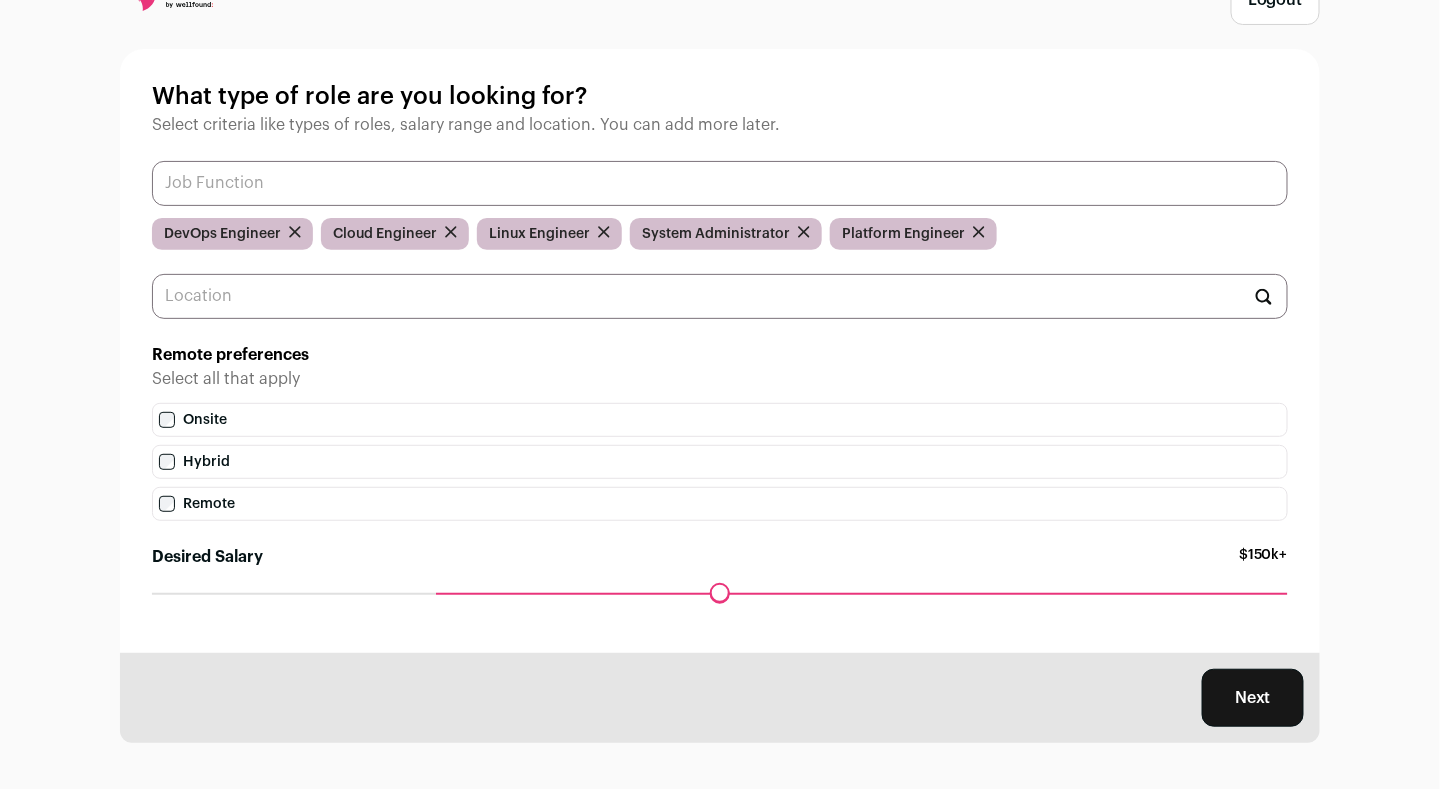click at bounding box center [720, 183] 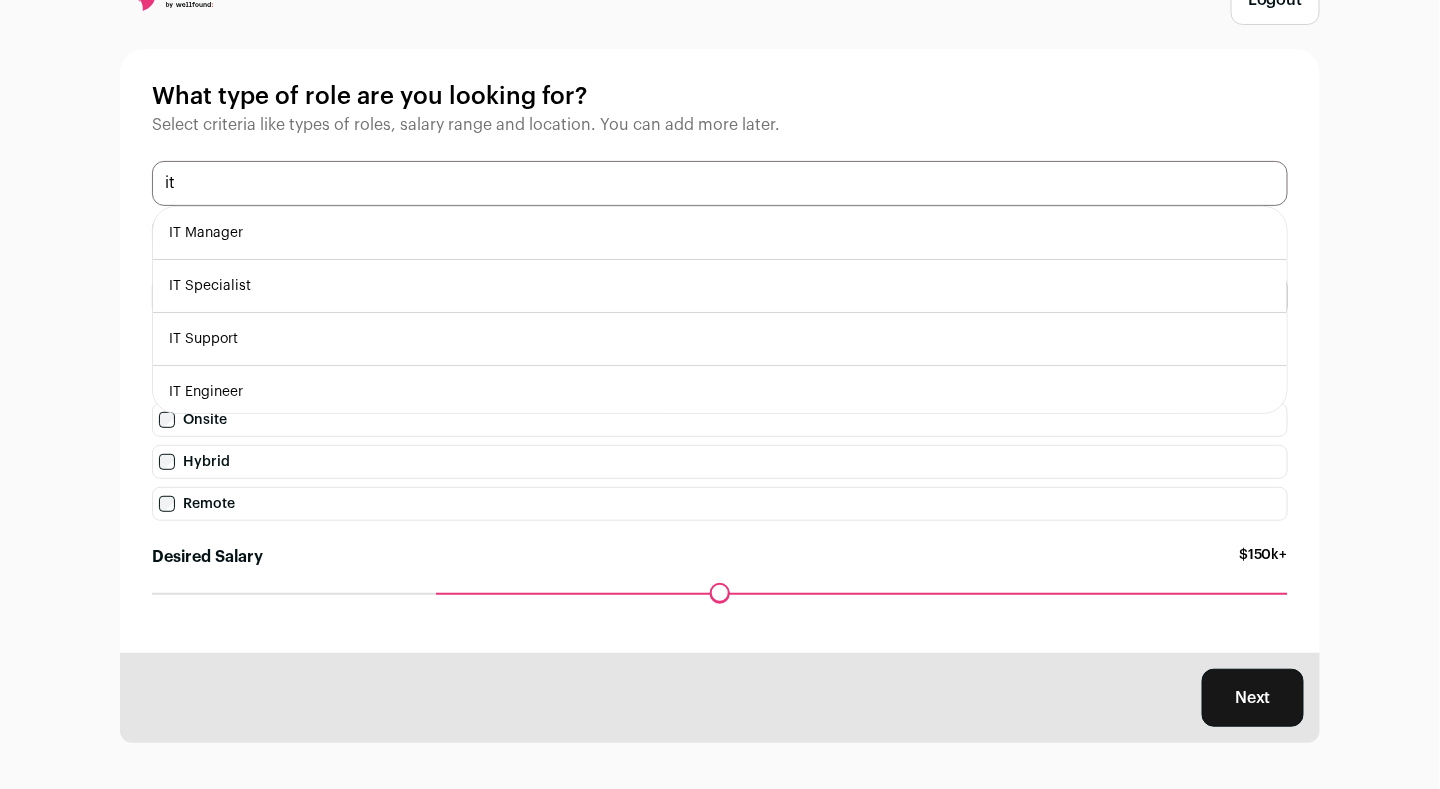 type on "it" 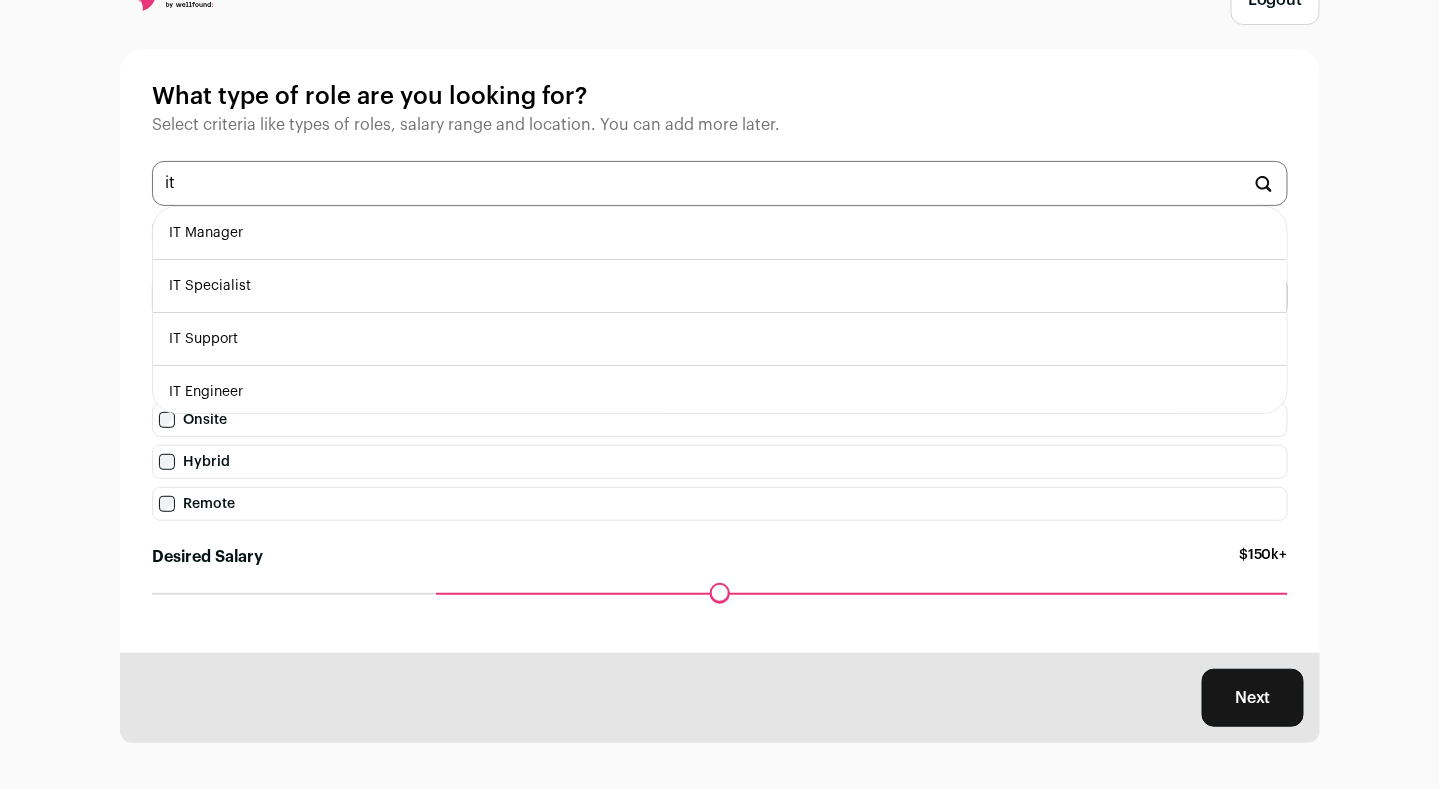 click on "IT Support" at bounding box center [720, 339] 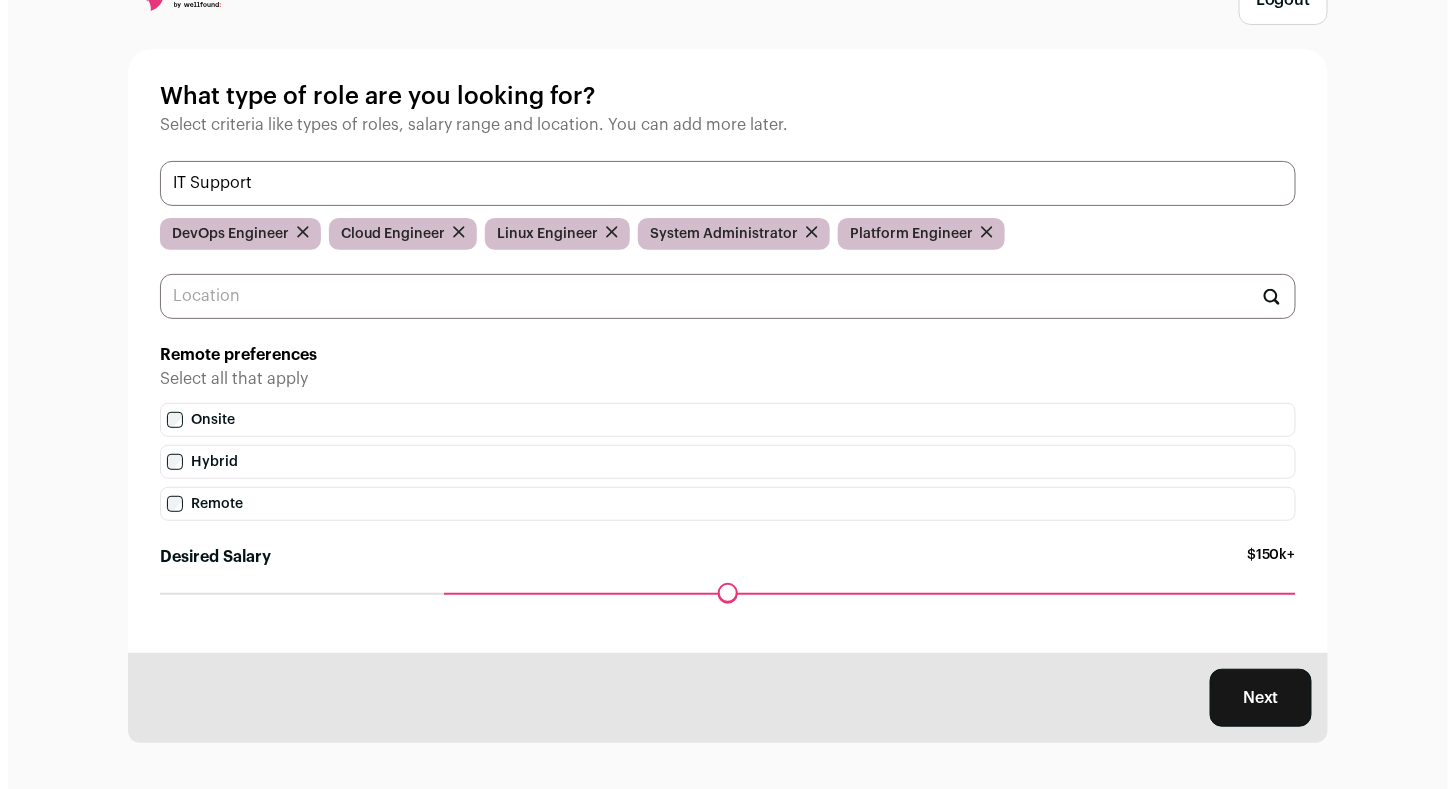 scroll, scrollTop: 0, scrollLeft: 0, axis: both 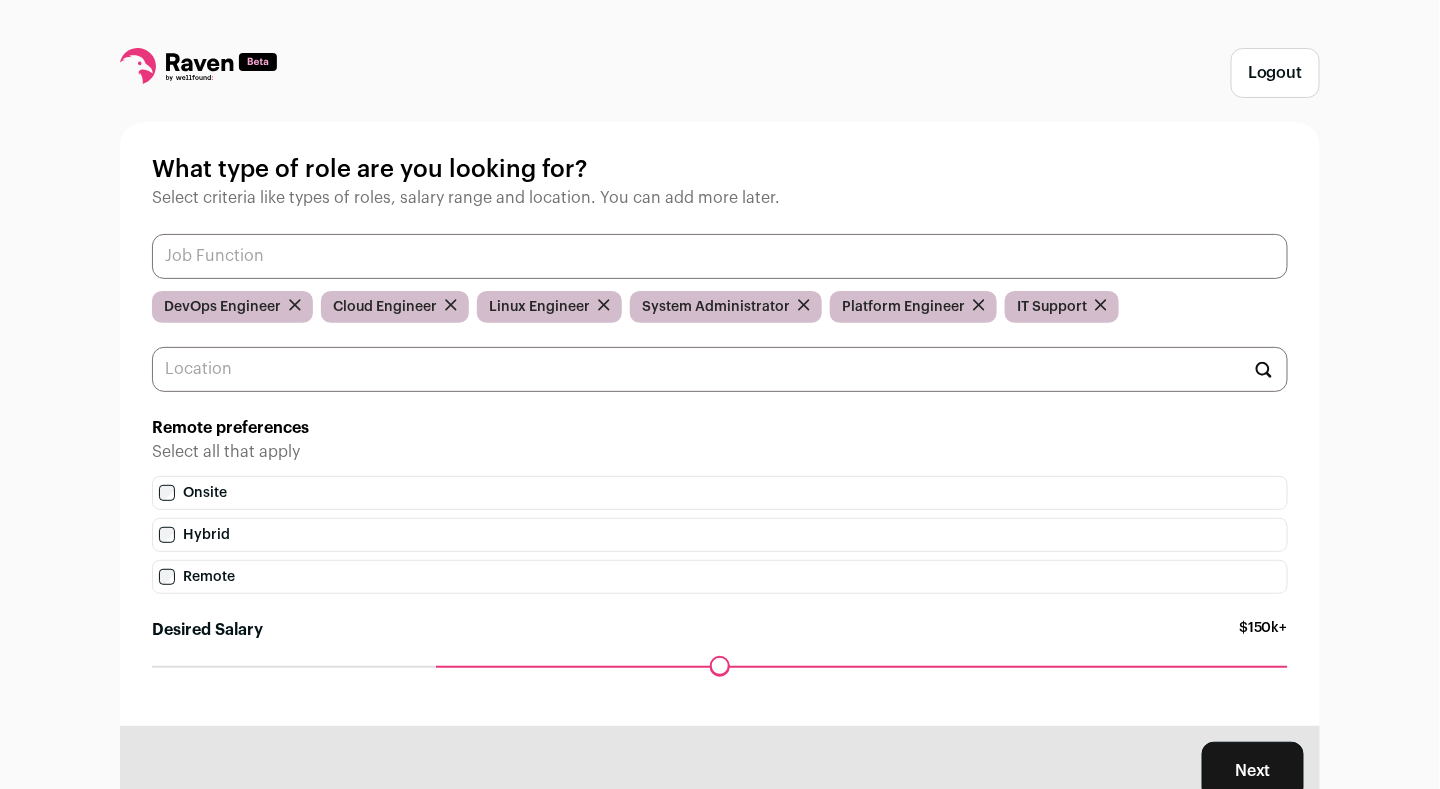 click at bounding box center (720, 256) 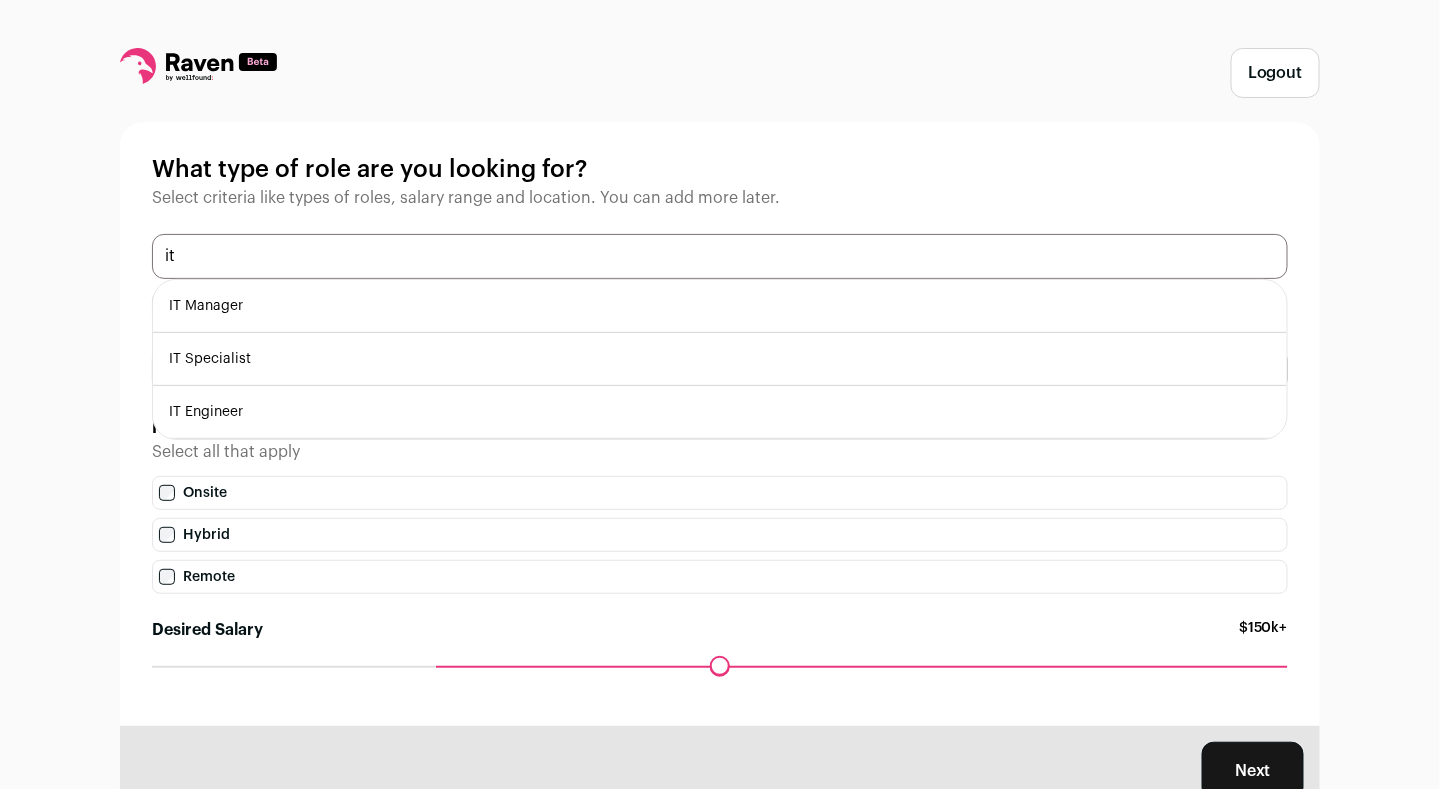 scroll, scrollTop: 73, scrollLeft: 0, axis: vertical 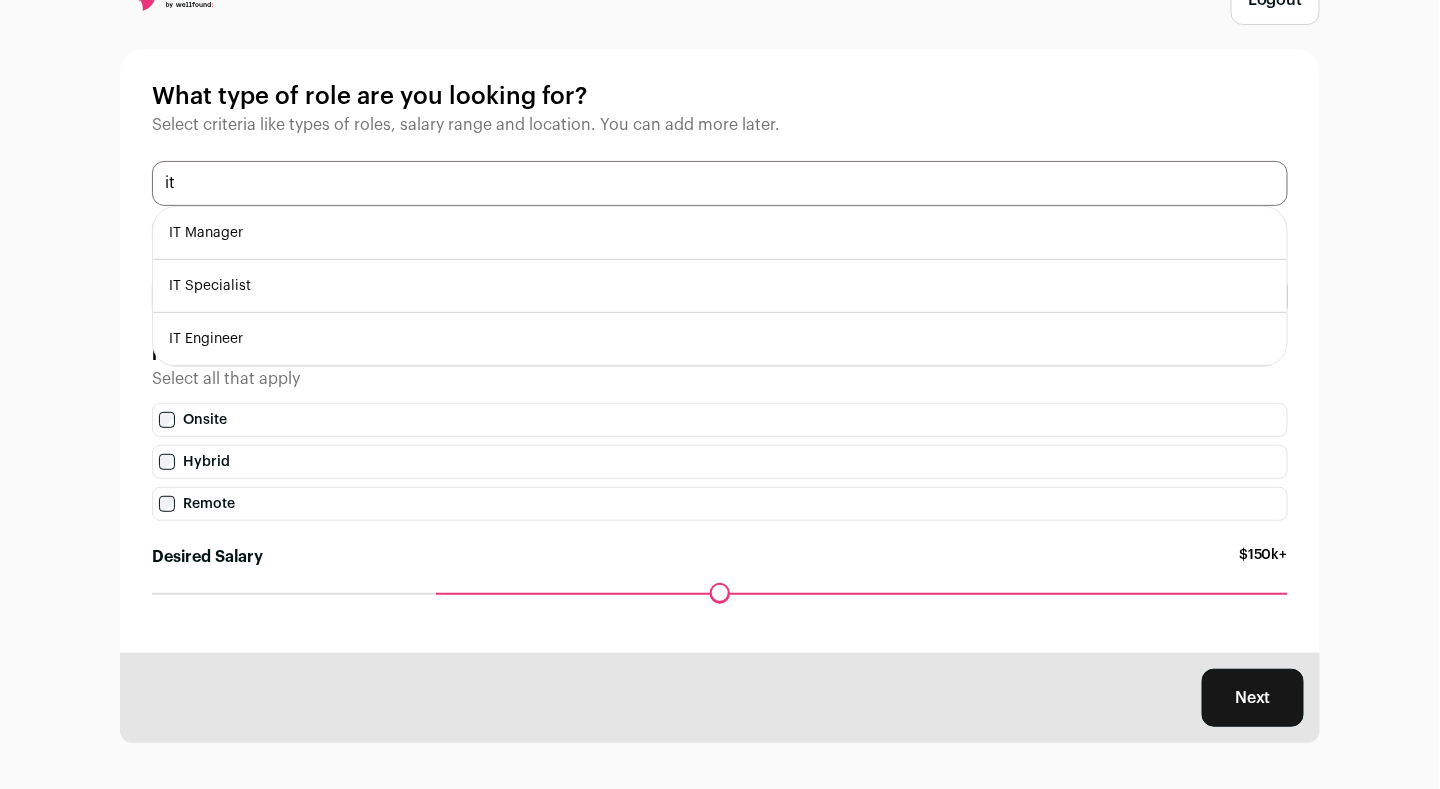 click on "it" at bounding box center [720, 183] 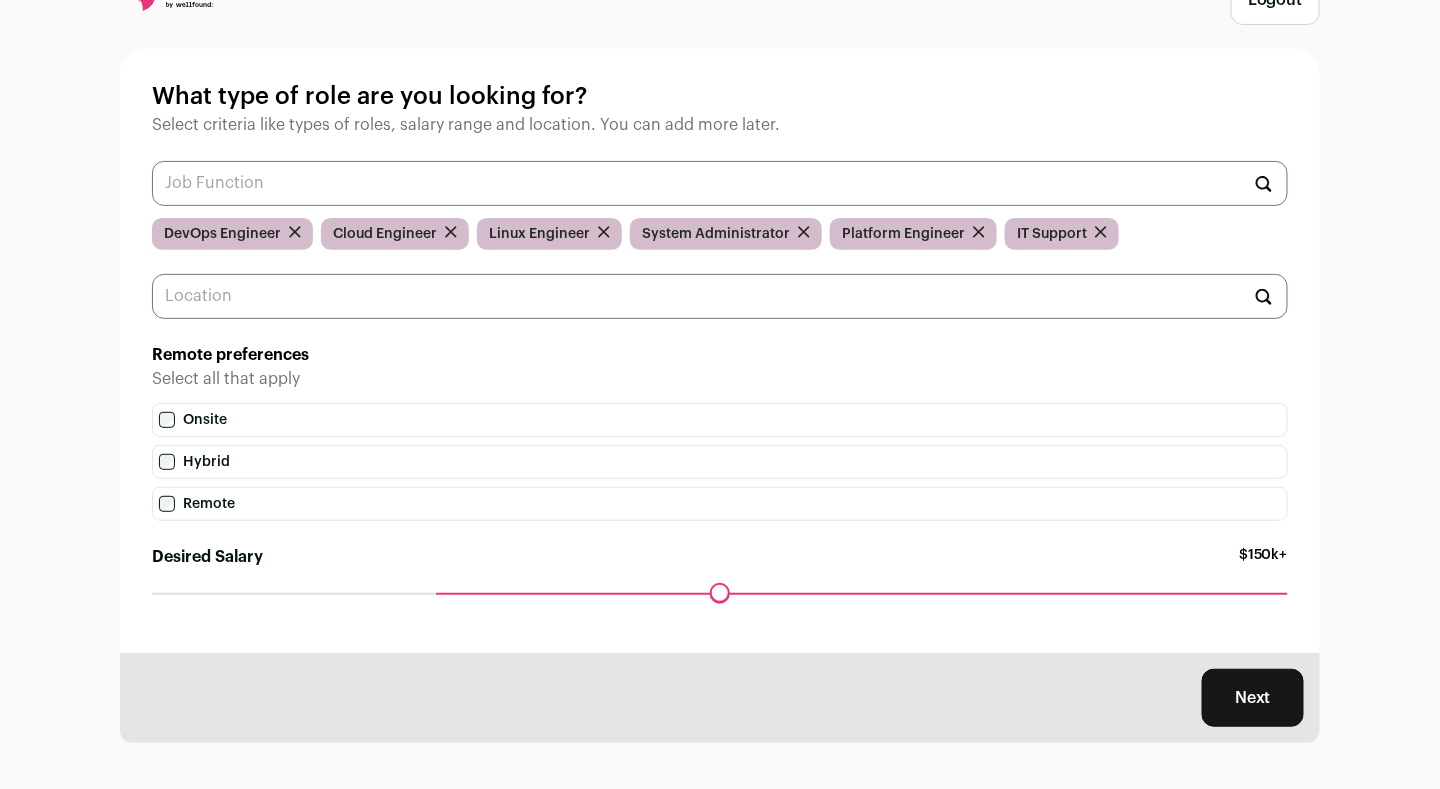 click at bounding box center (295, 232) 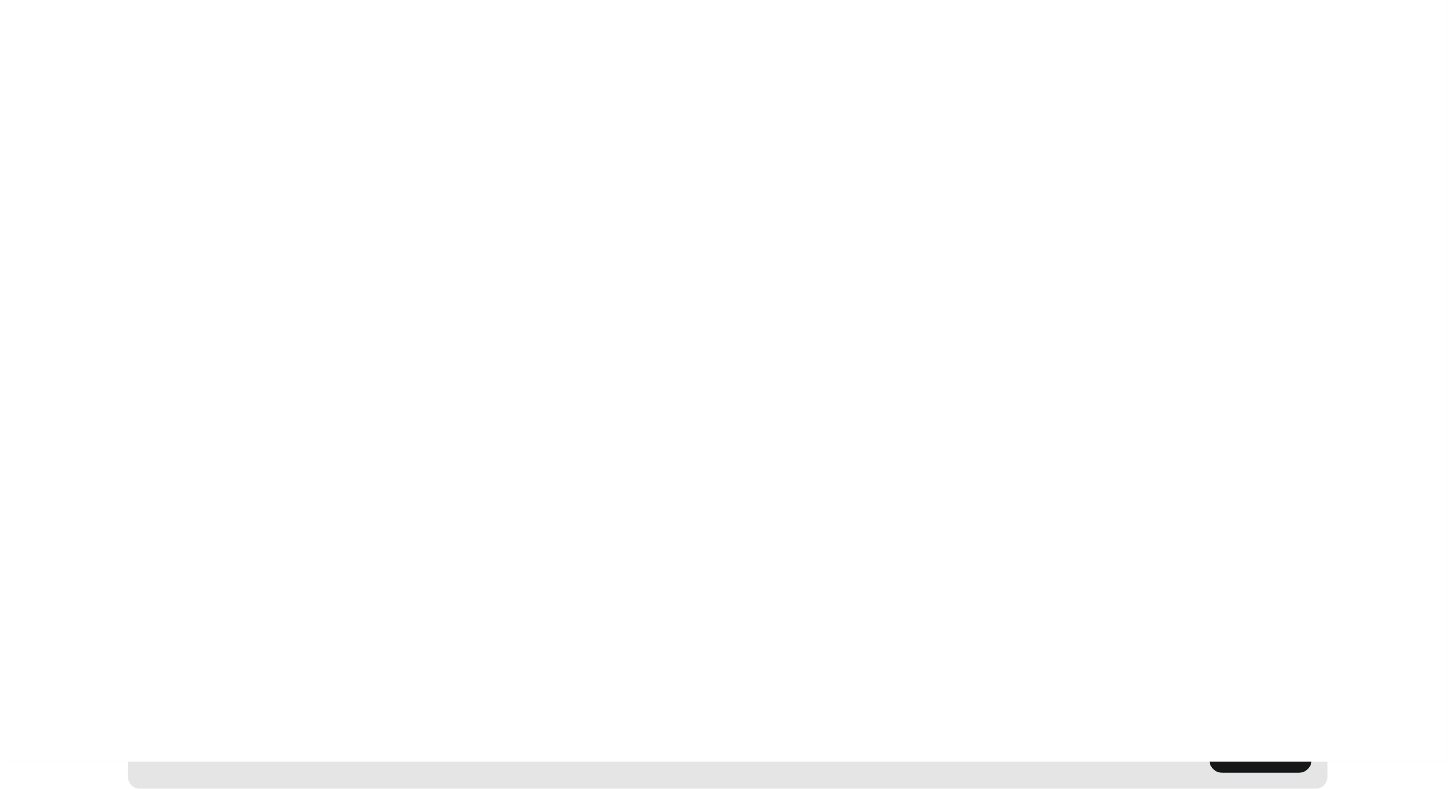 scroll, scrollTop: 0, scrollLeft: 0, axis: both 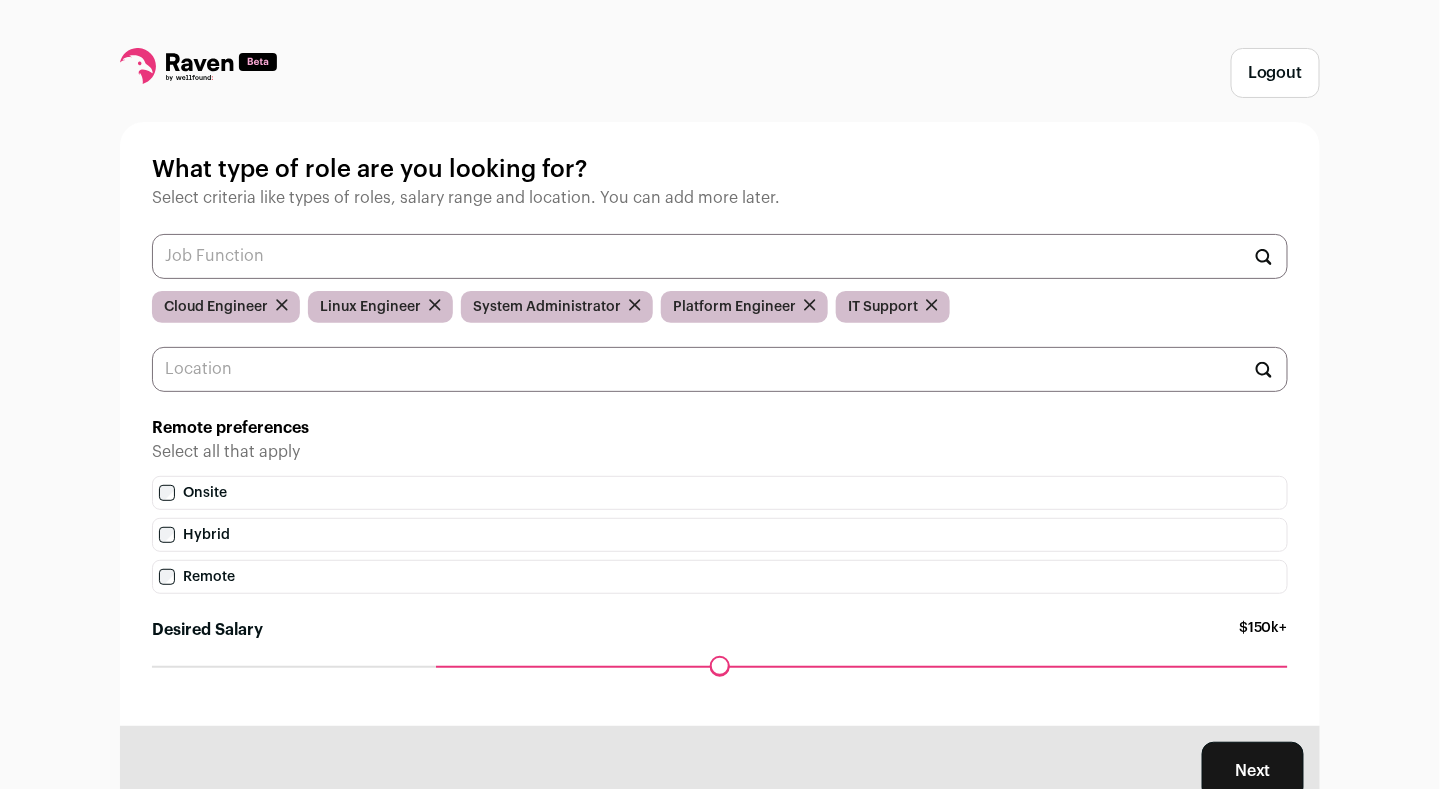 click at bounding box center [282, 305] 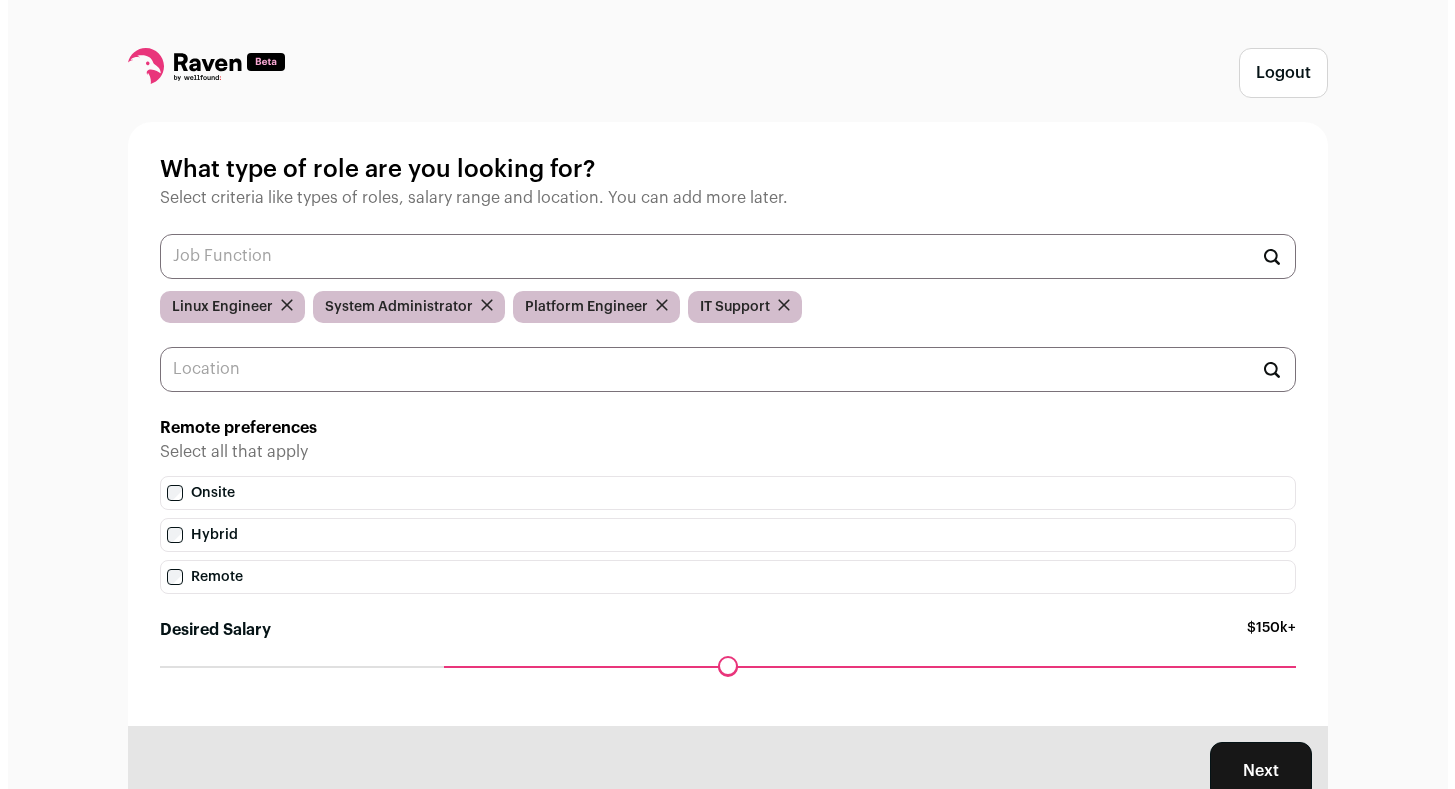 scroll, scrollTop: 0, scrollLeft: 0, axis: both 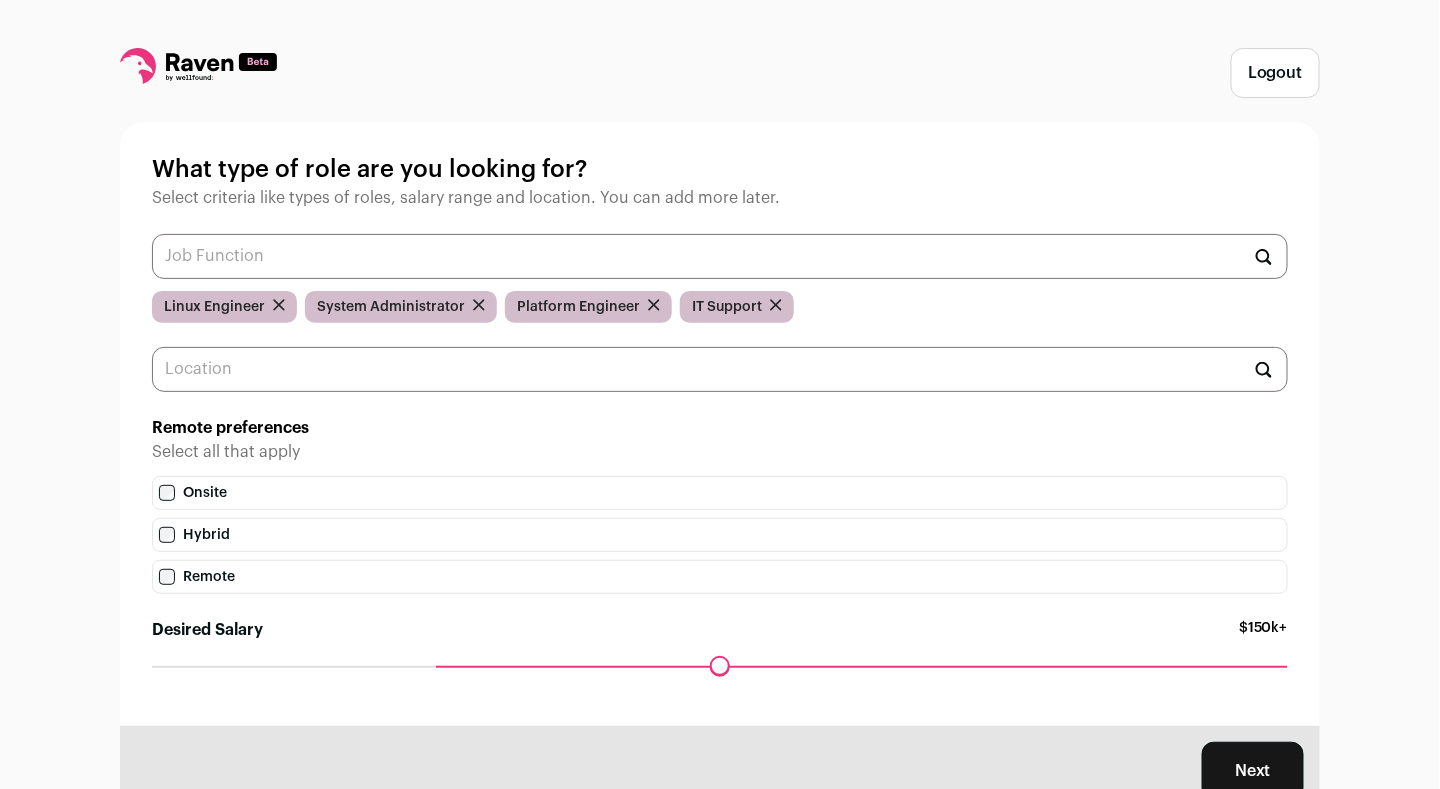 click at bounding box center (279, 305) 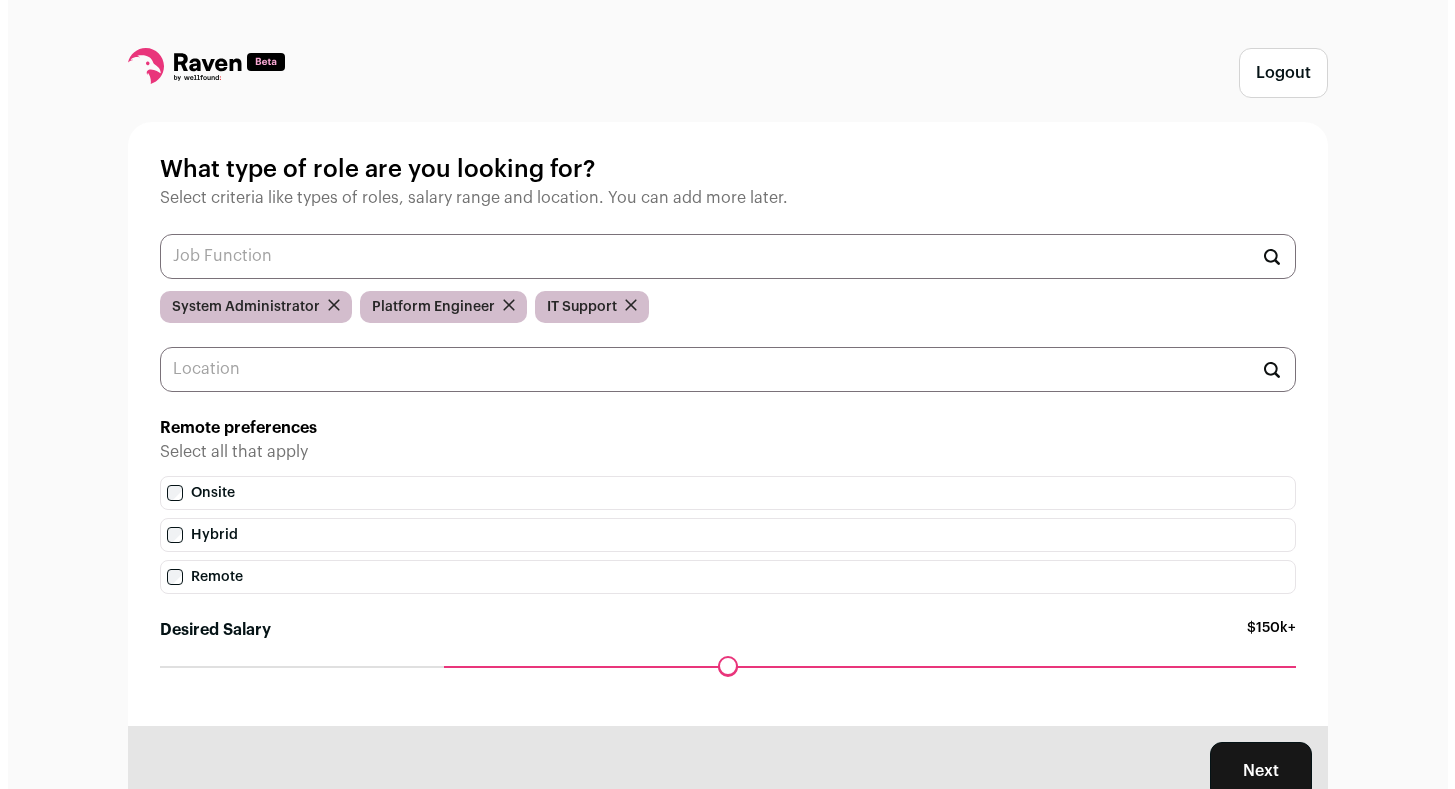 scroll, scrollTop: 0, scrollLeft: 0, axis: both 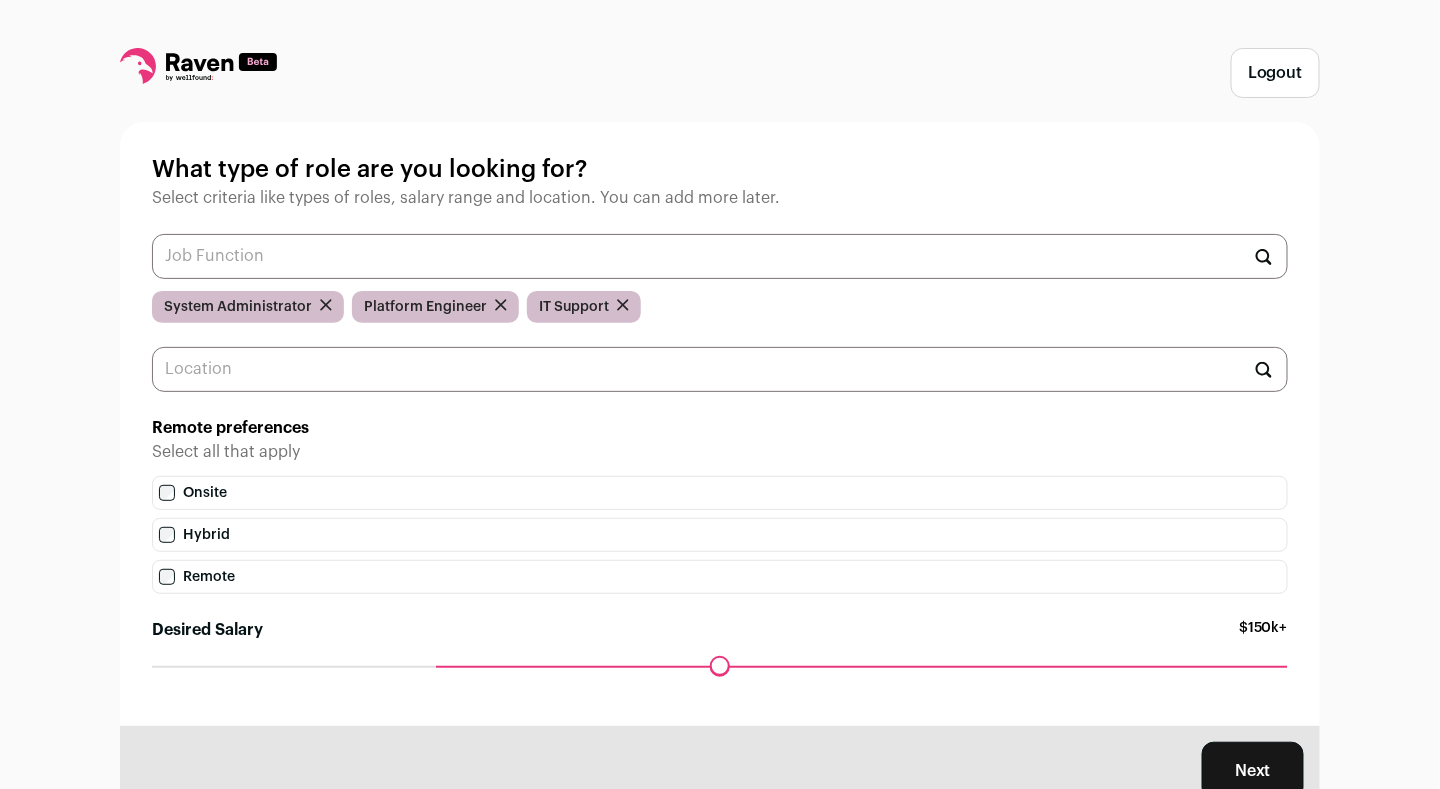 click at bounding box center (326, 305) 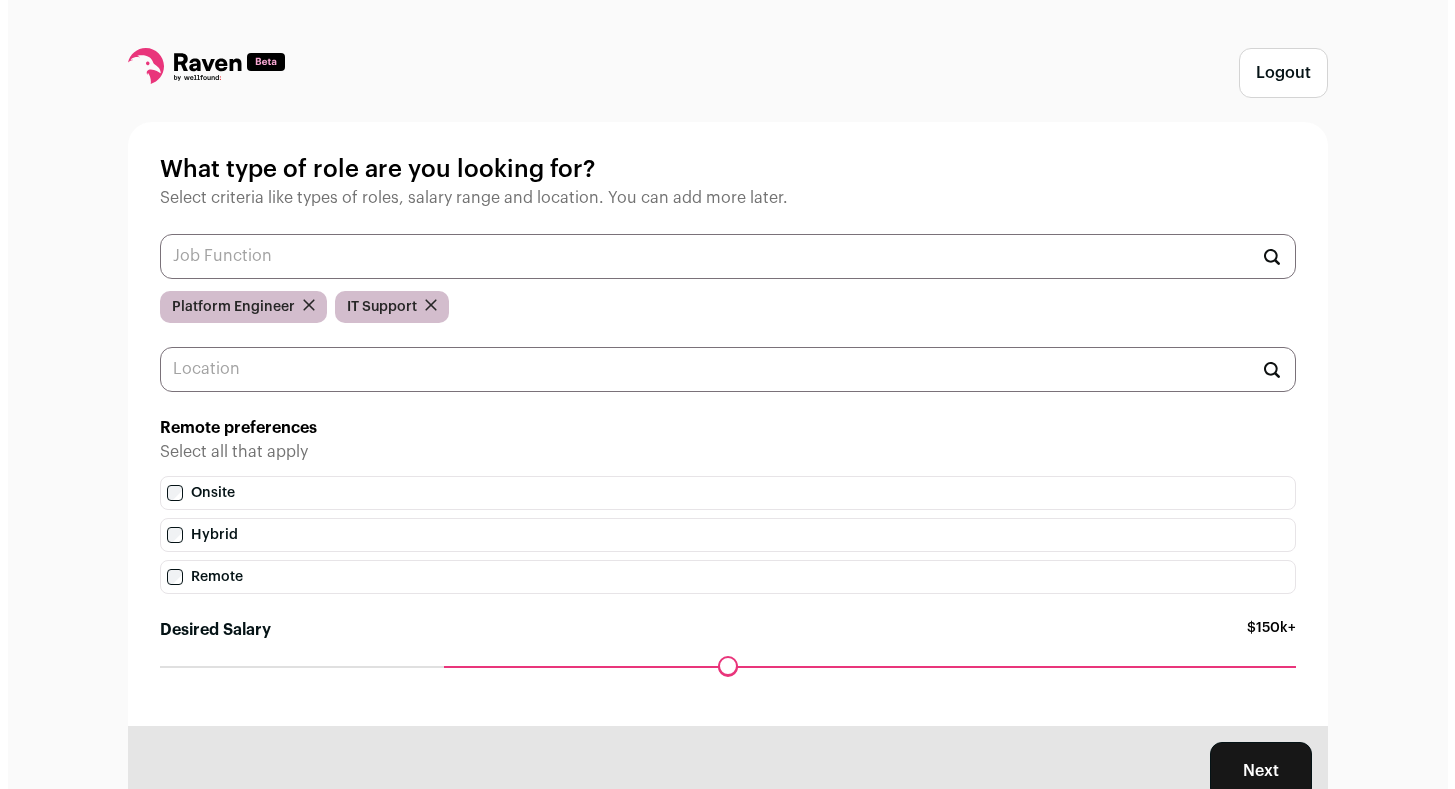 scroll, scrollTop: 0, scrollLeft: 0, axis: both 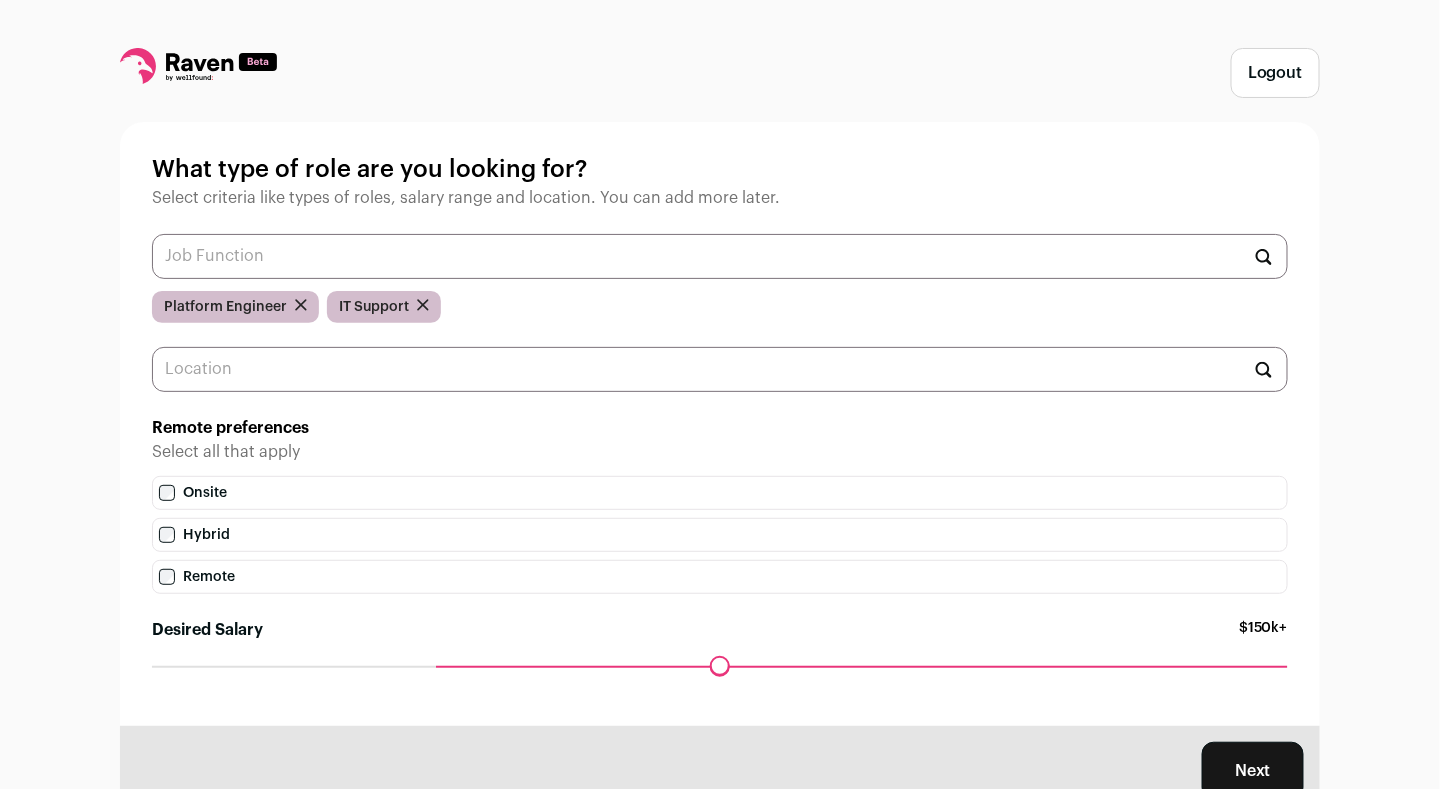 click at bounding box center (301, 305) 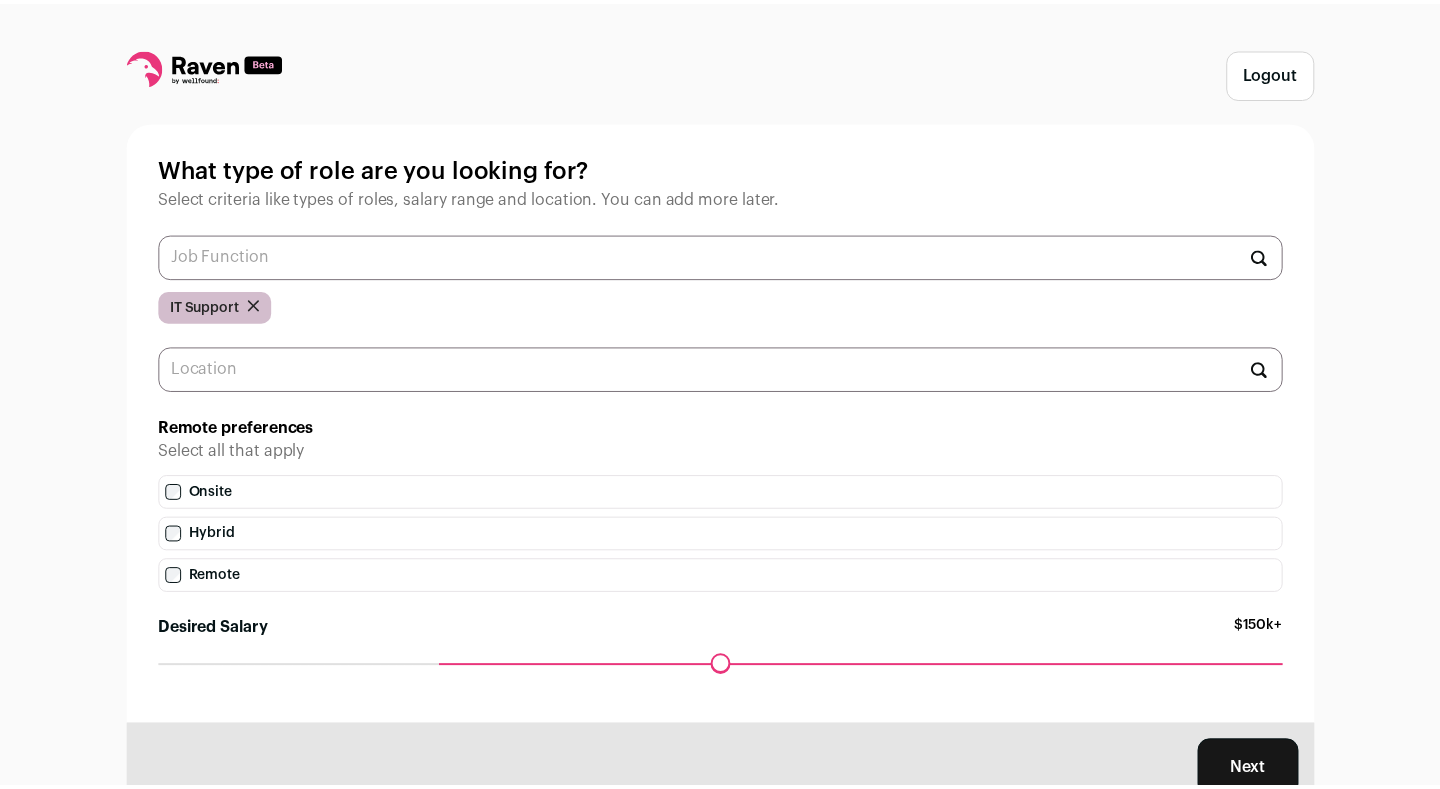 scroll, scrollTop: 0, scrollLeft: 0, axis: both 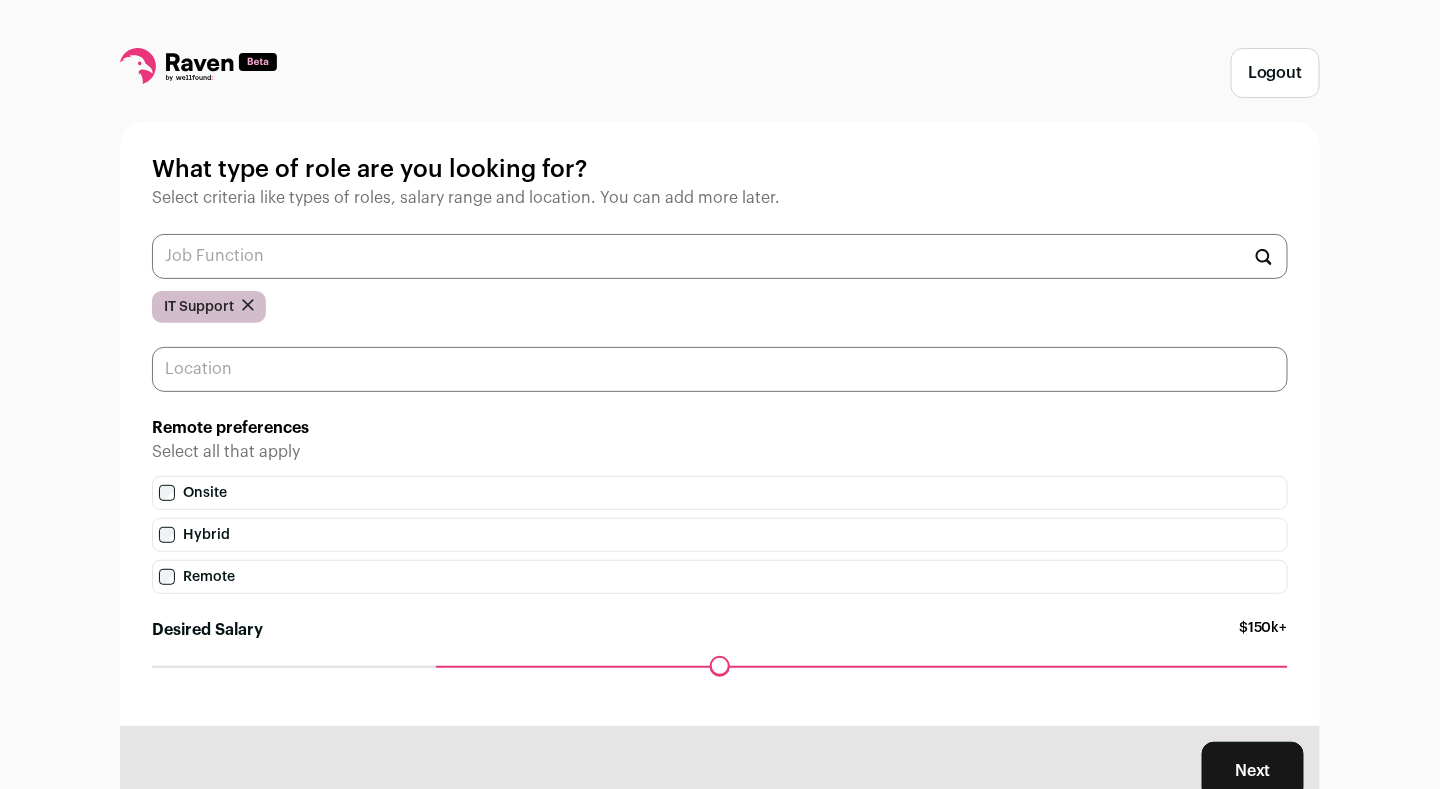 click at bounding box center [720, 369] 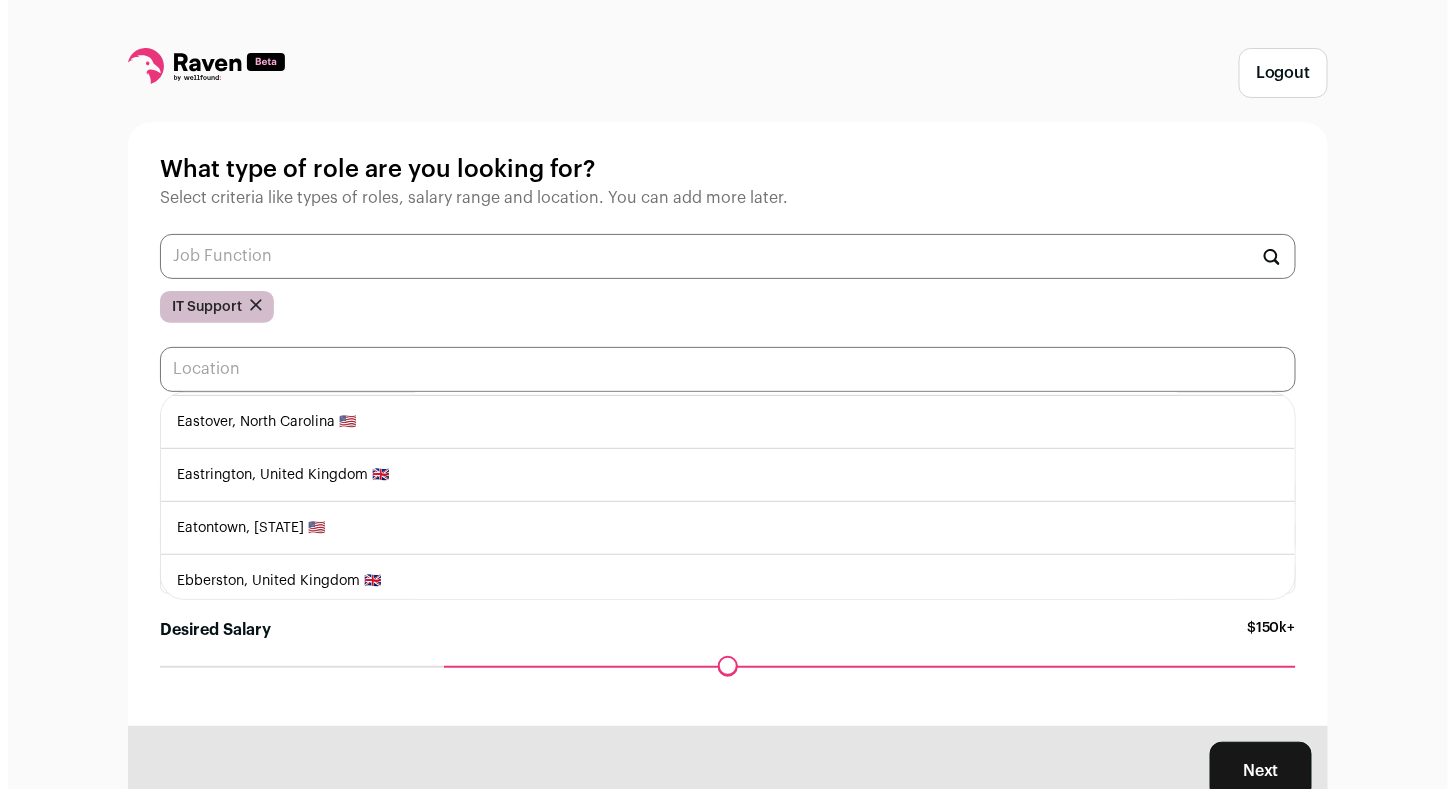 scroll, scrollTop: 446, scrollLeft: 0, axis: vertical 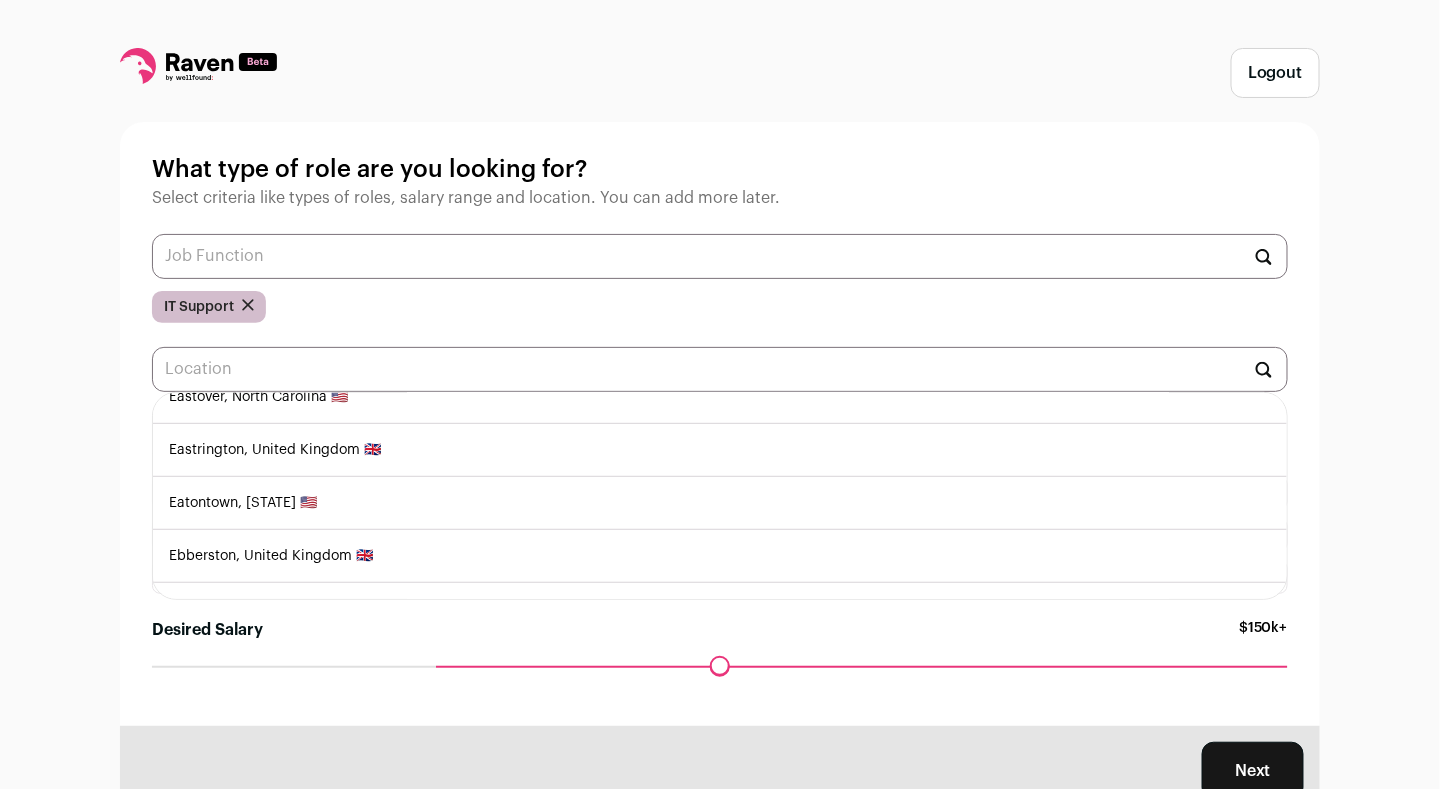 click on "Eatontown, New Jersey 🇺🇸" at bounding box center (720, 503) 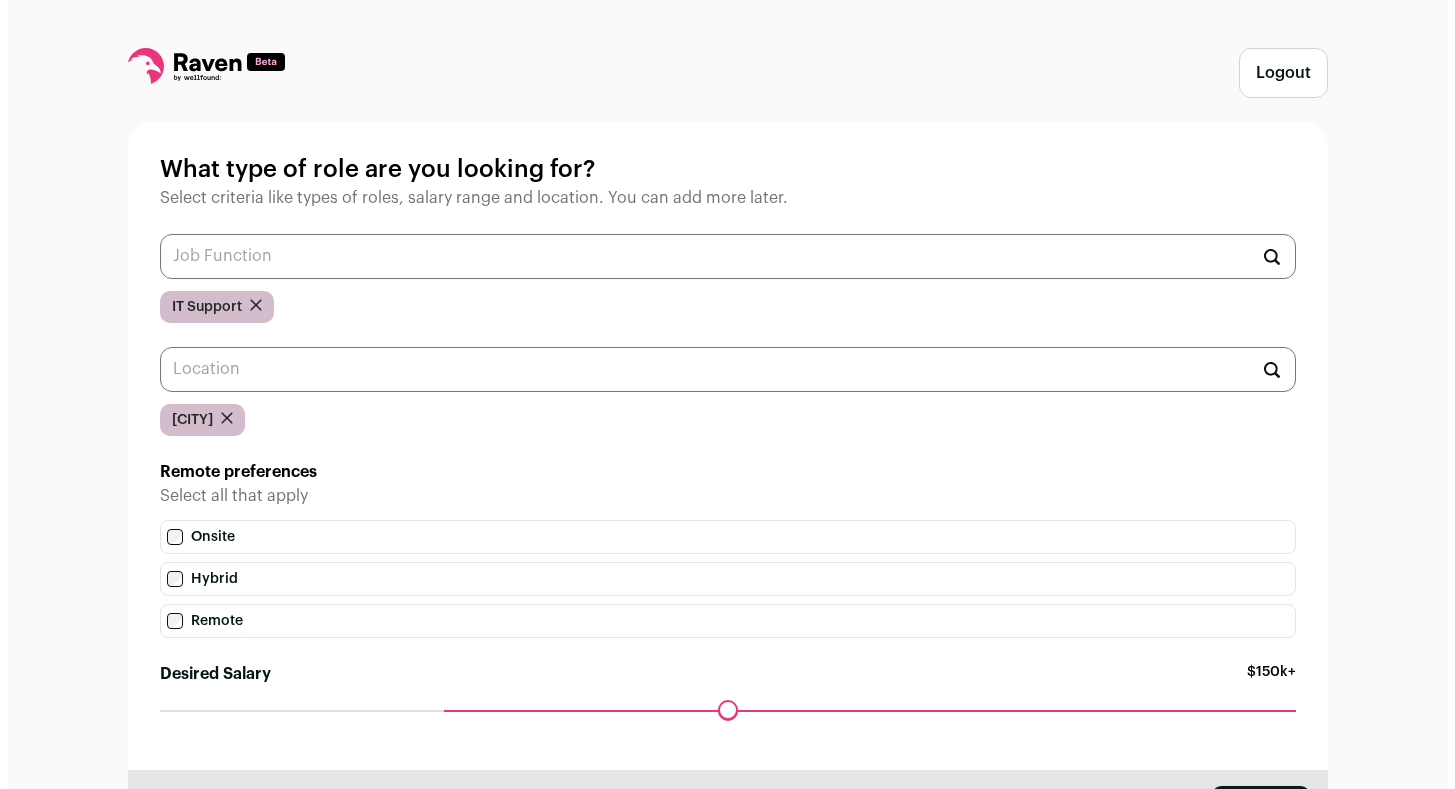 scroll, scrollTop: 0, scrollLeft: 0, axis: both 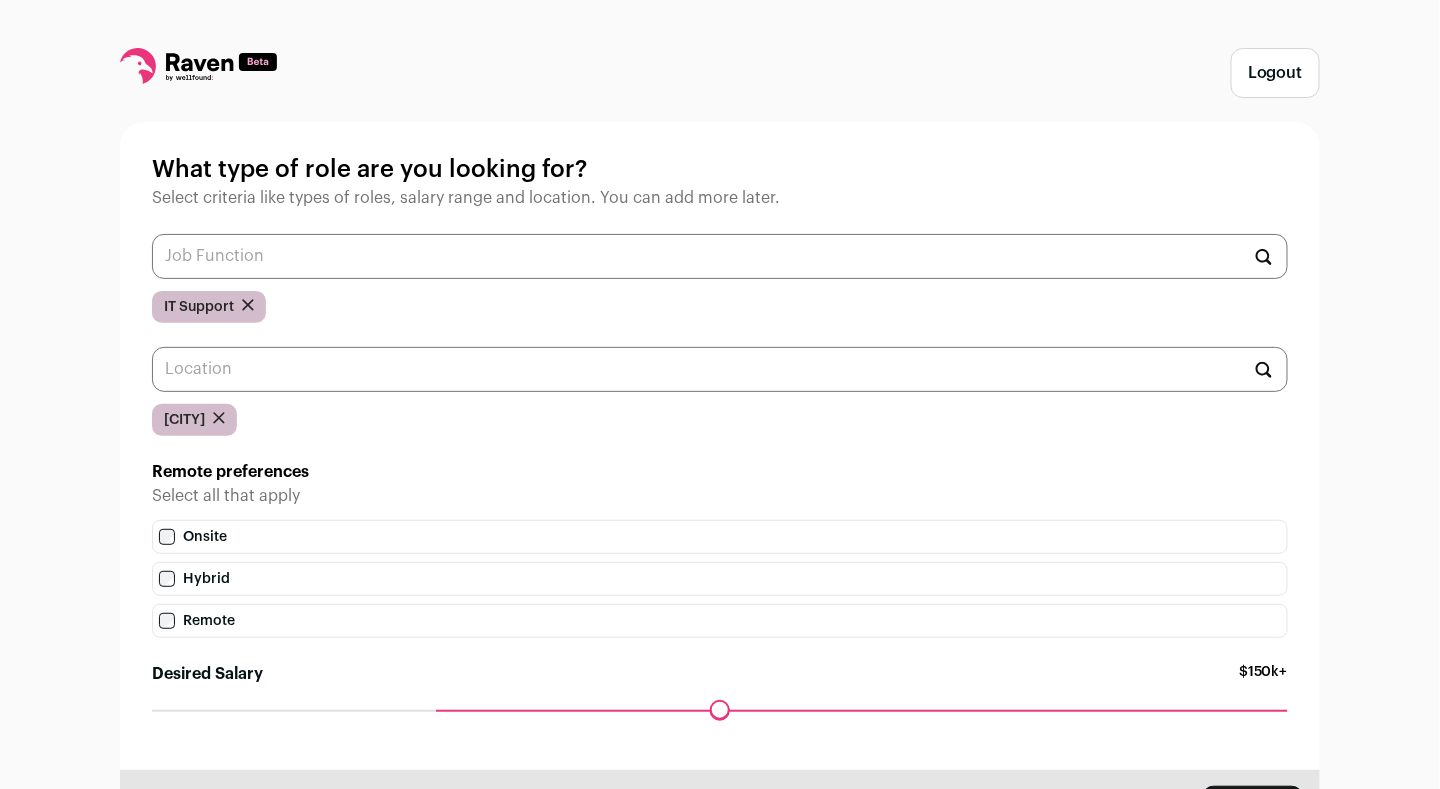click at bounding box center (248, 307) 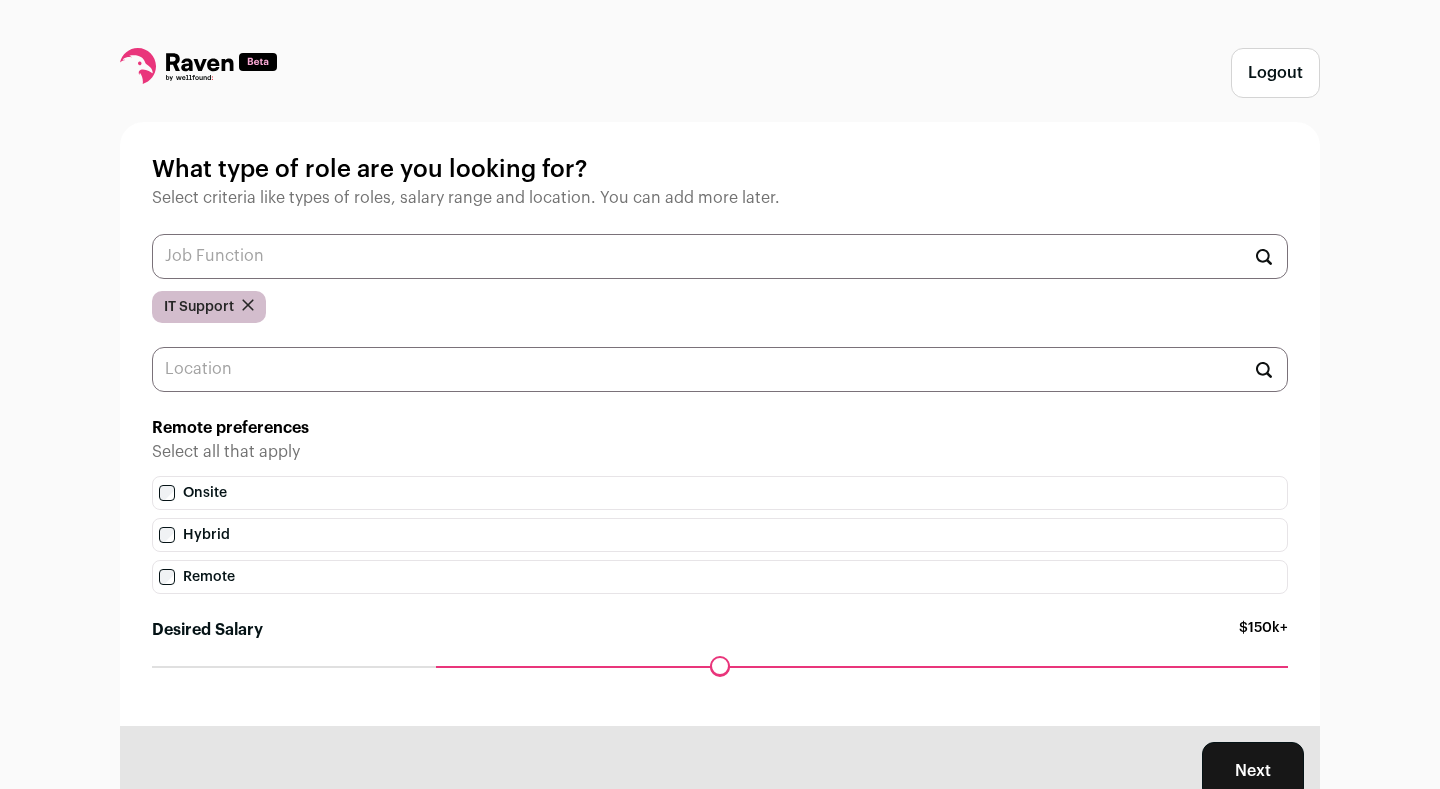 scroll, scrollTop: 0, scrollLeft: 0, axis: both 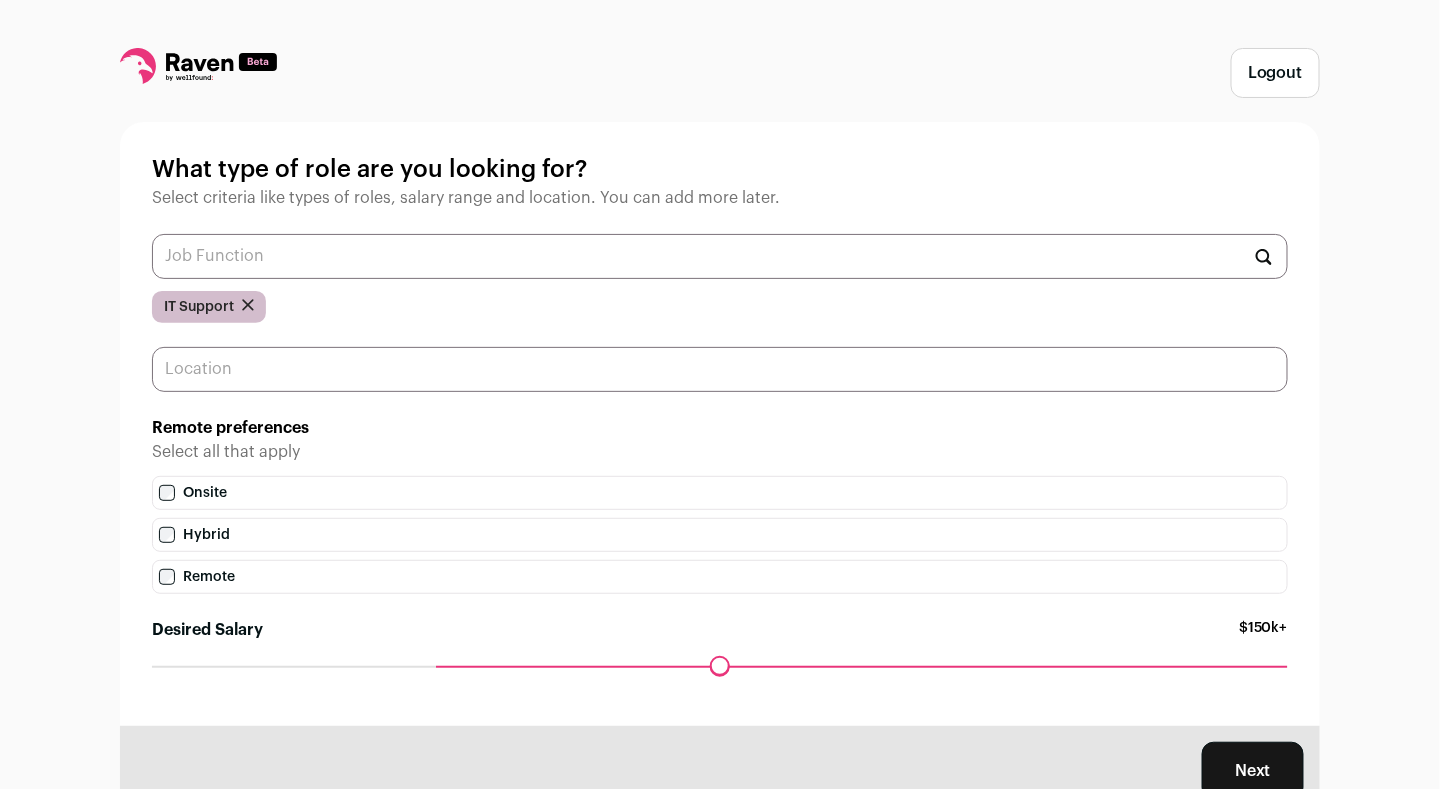 click at bounding box center (720, 369) 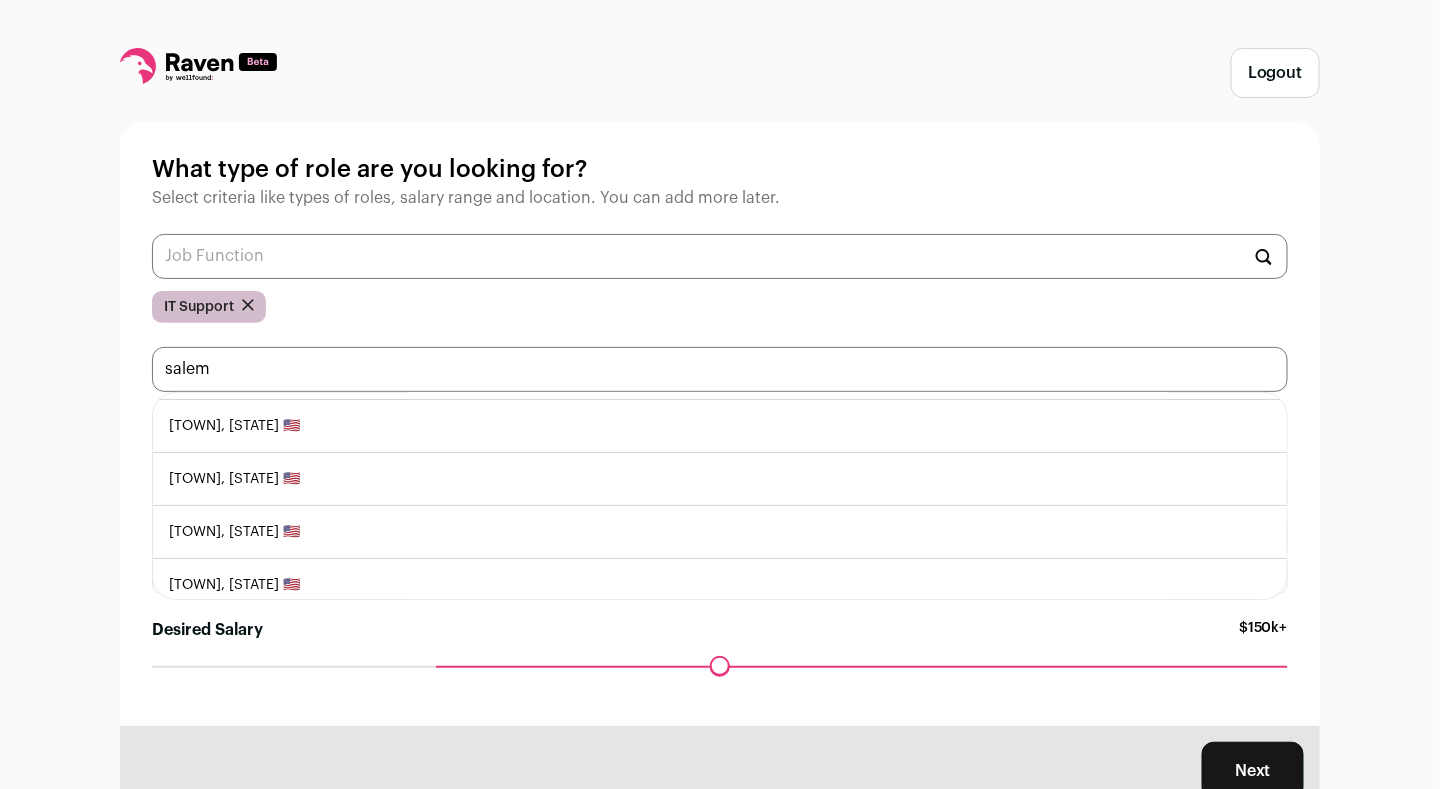 scroll, scrollTop: 0, scrollLeft: 0, axis: both 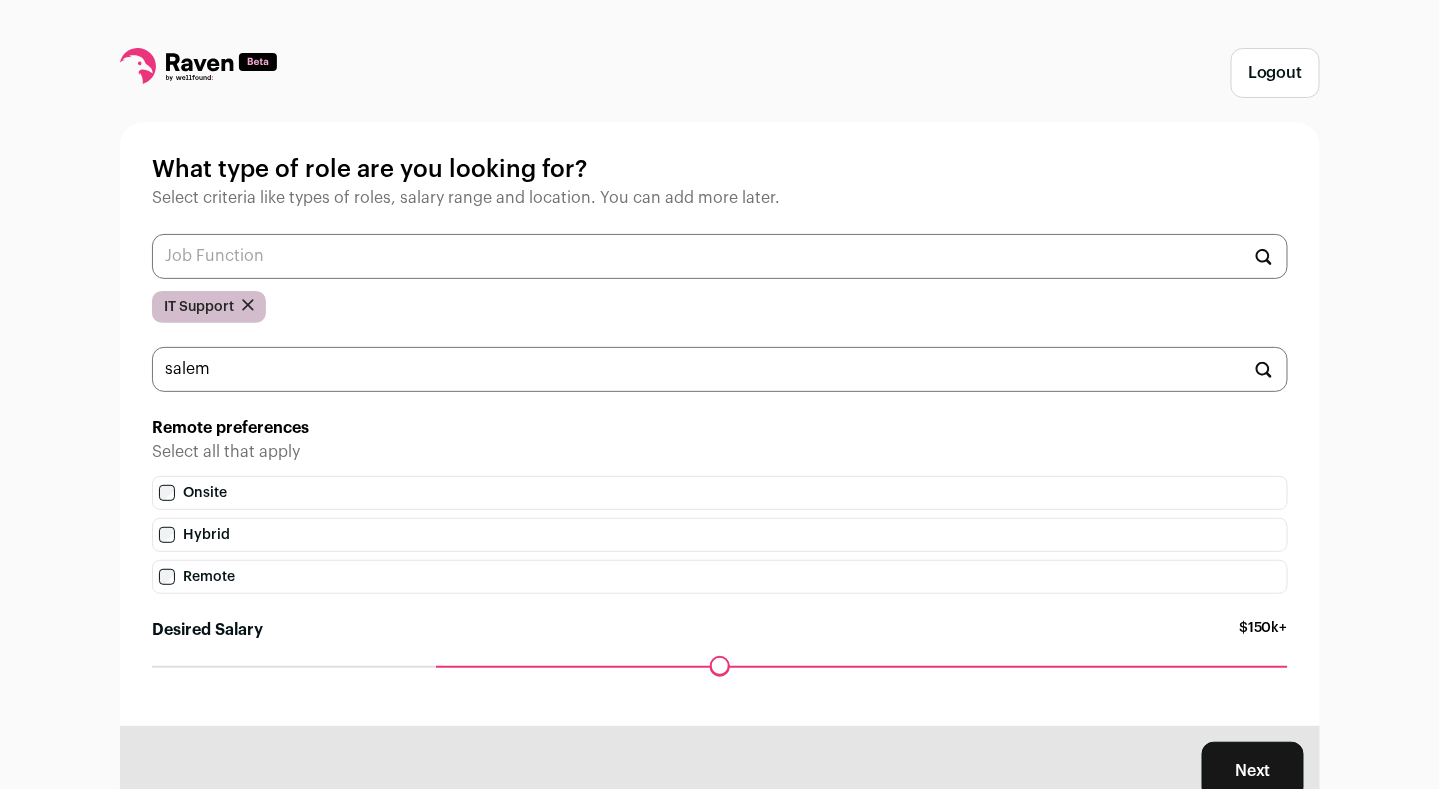 click on "Logout
What type of role are you looking for?
Select criteria like types of roles, salary range and location. You can add more later.
IT Support
salem
Winston-Salem, North Carolina 🇺🇸
Salem, Oregon 🇺🇸
Salem, Massachusetts 🇺🇸
Salem, Virginia 🇺🇸
Salem, New Hampshire 🇺🇸
Salem, Iowa 🇺🇸
Salem, Indiana 🇺🇸
New Salem, Illinois 🇺🇸
West Salem, Illinois 🇺🇸
Salem, Ohio 🇺🇸" at bounding box center [720, 432] 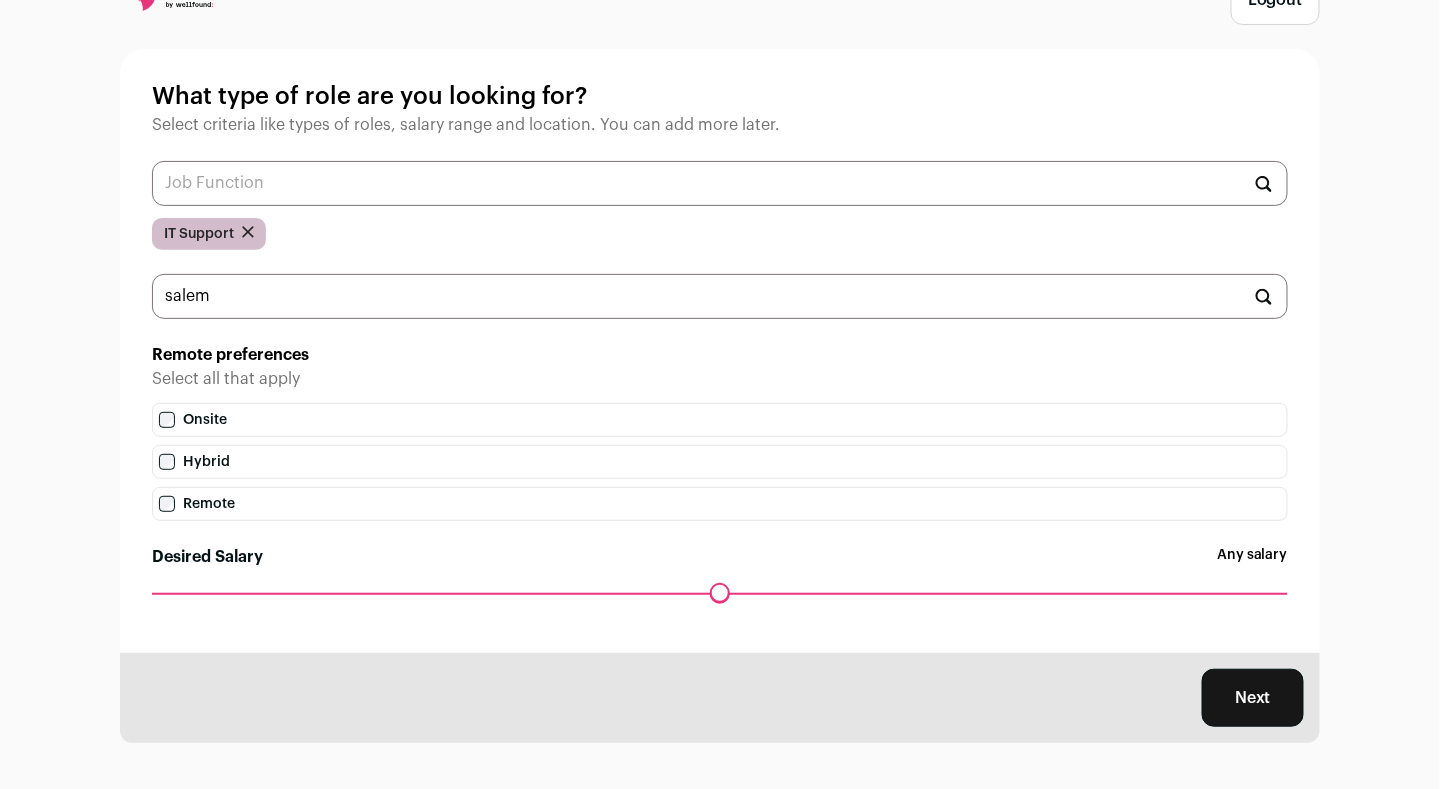 drag, startPoint x: 438, startPoint y: 597, endPoint x: 92, endPoint y: 617, distance: 346.57755 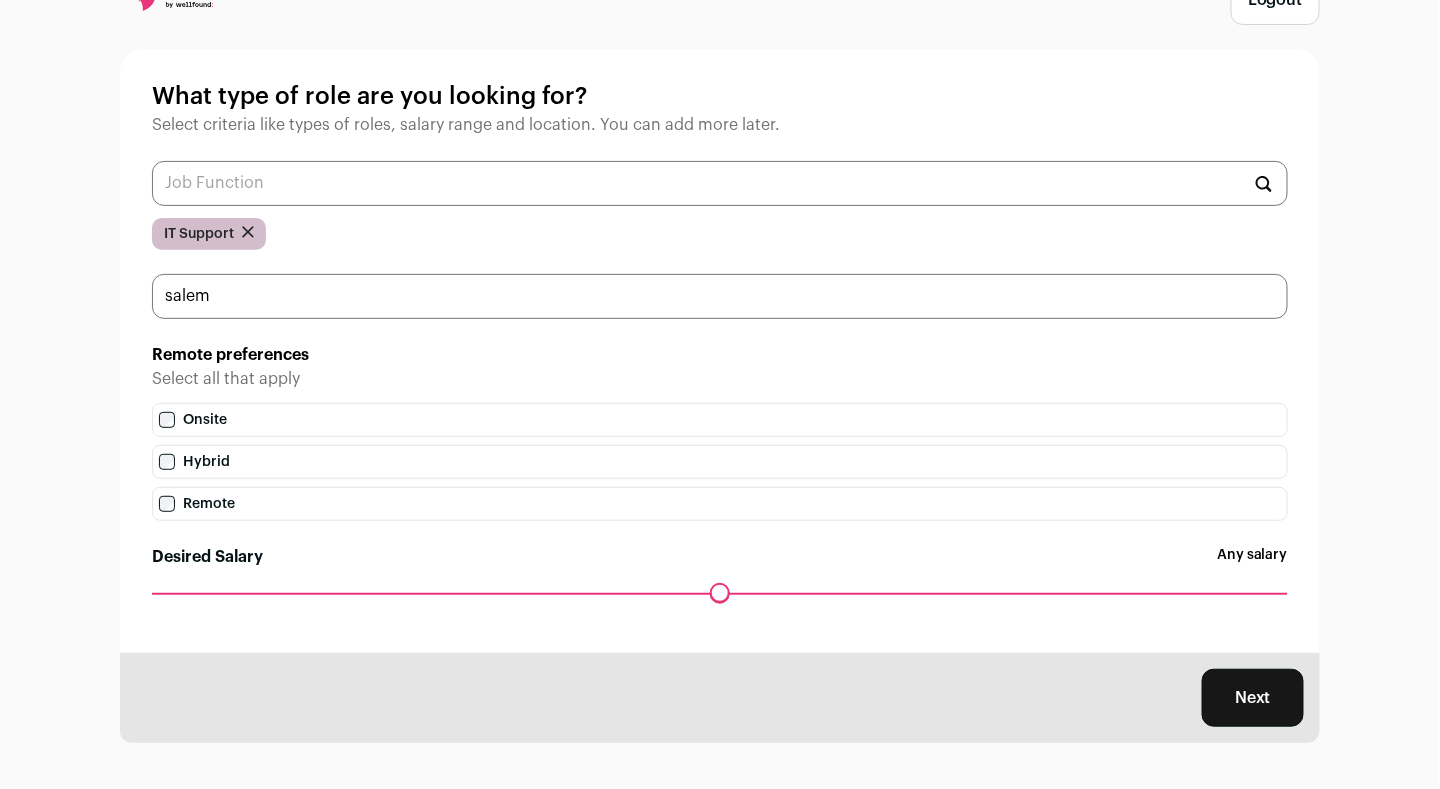 click on "salem" at bounding box center (720, 296) 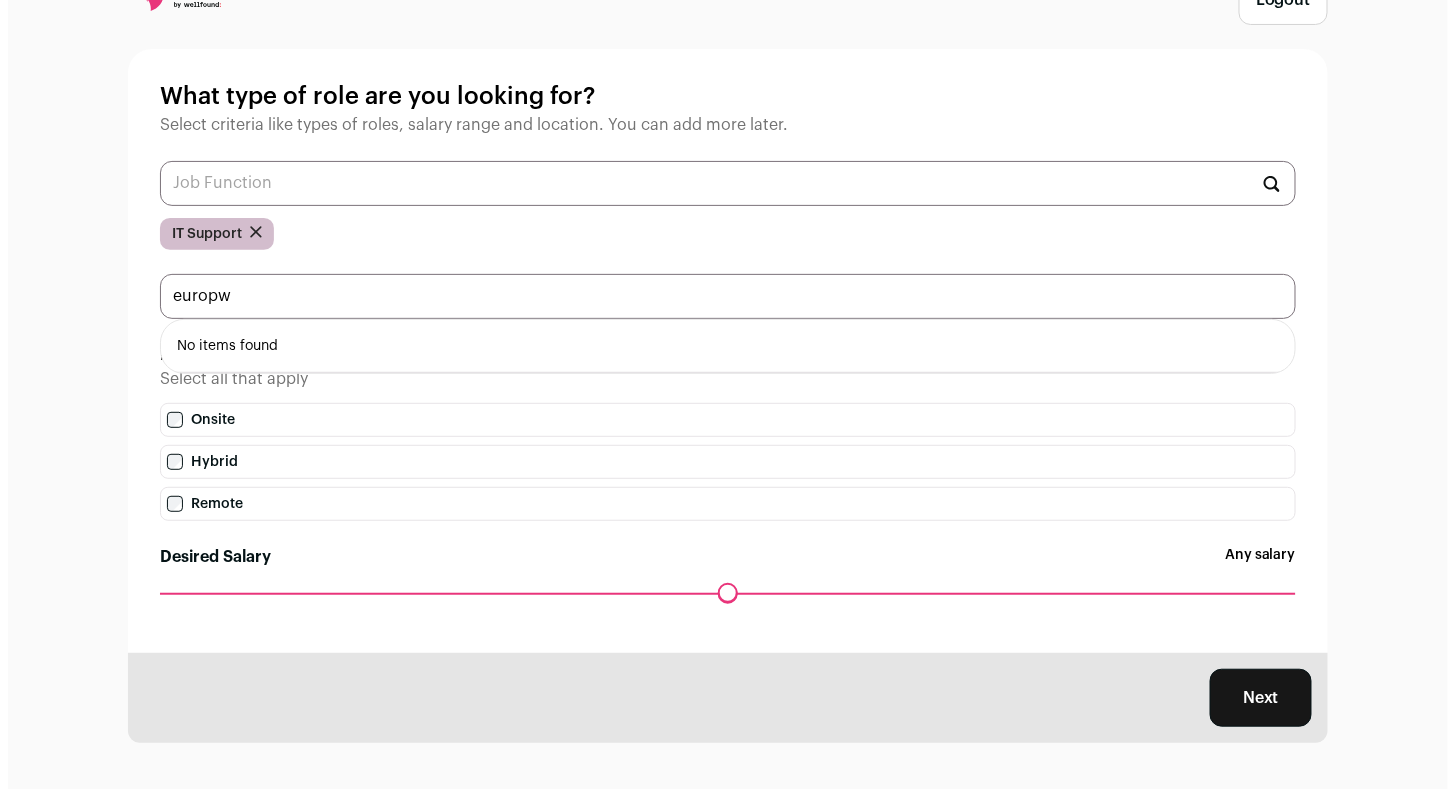 scroll, scrollTop: 0, scrollLeft: 0, axis: both 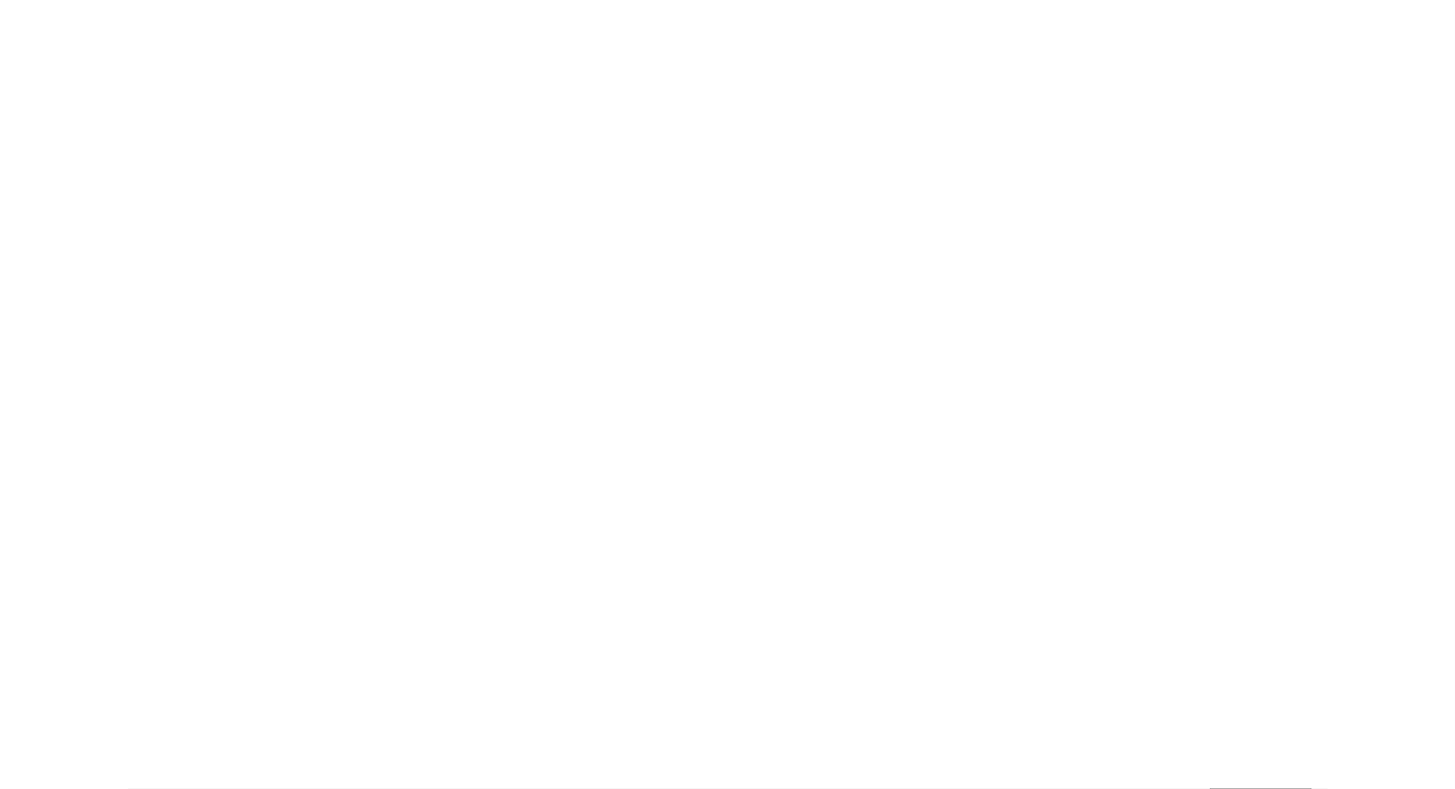 type on "europ" 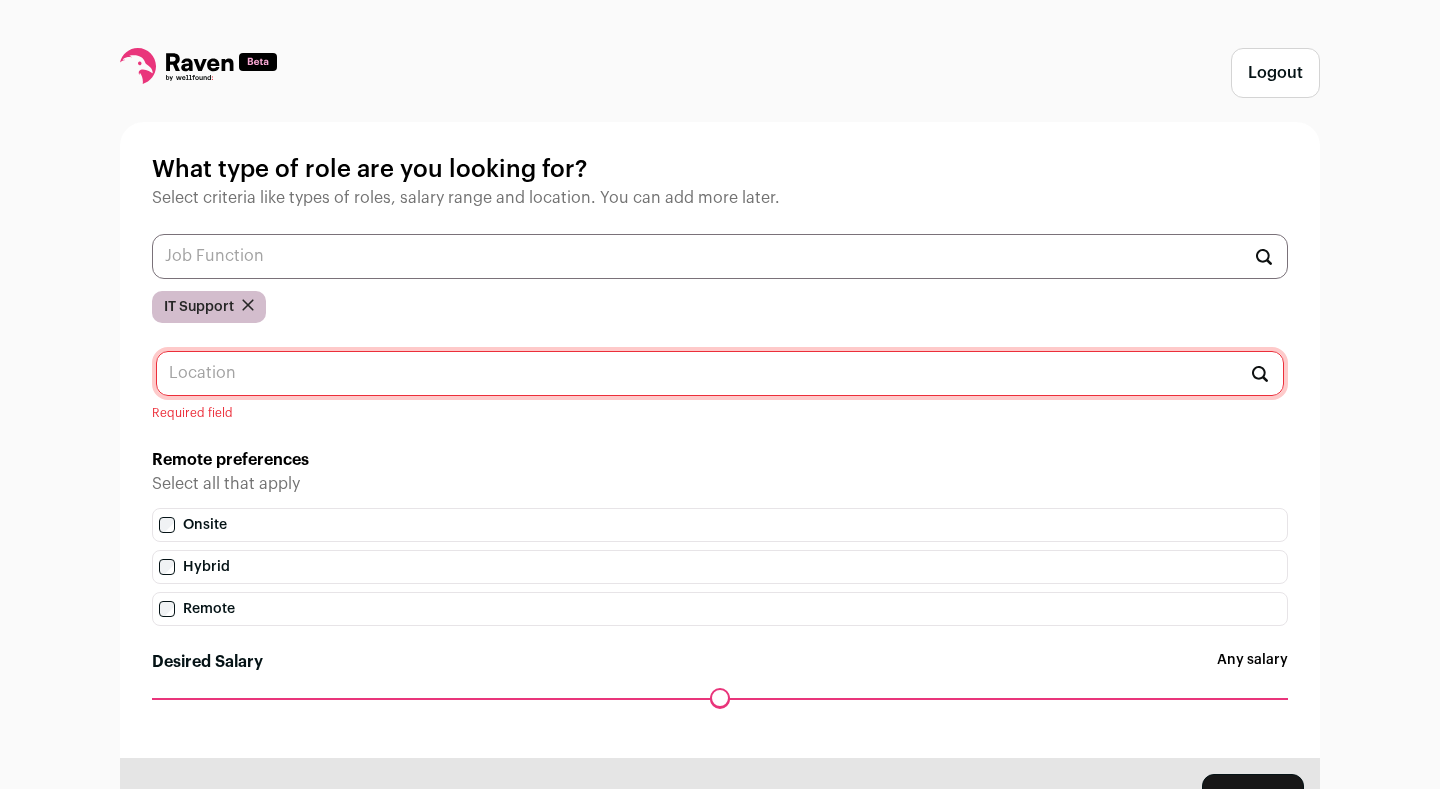 scroll, scrollTop: 0, scrollLeft: 0, axis: both 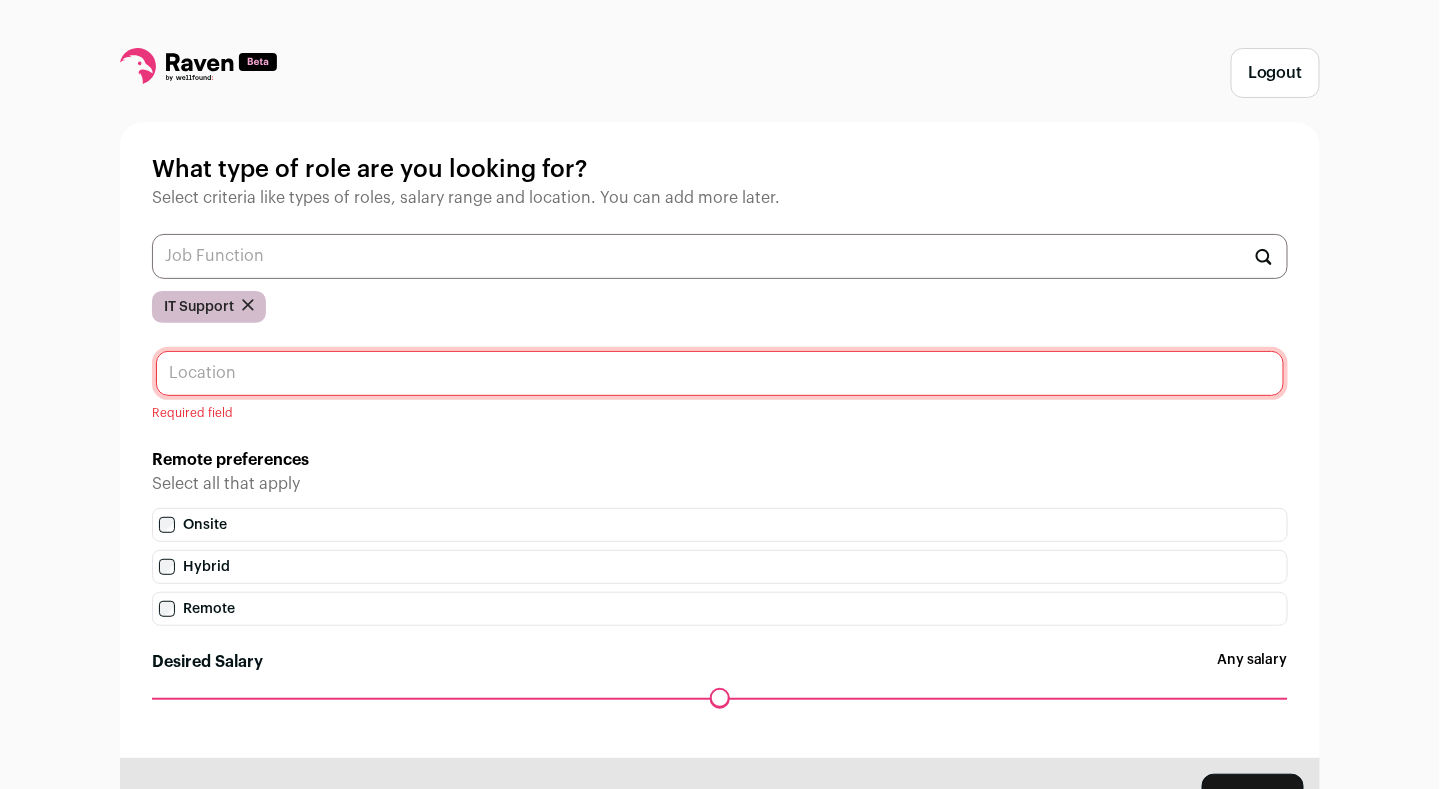 click at bounding box center (720, 373) 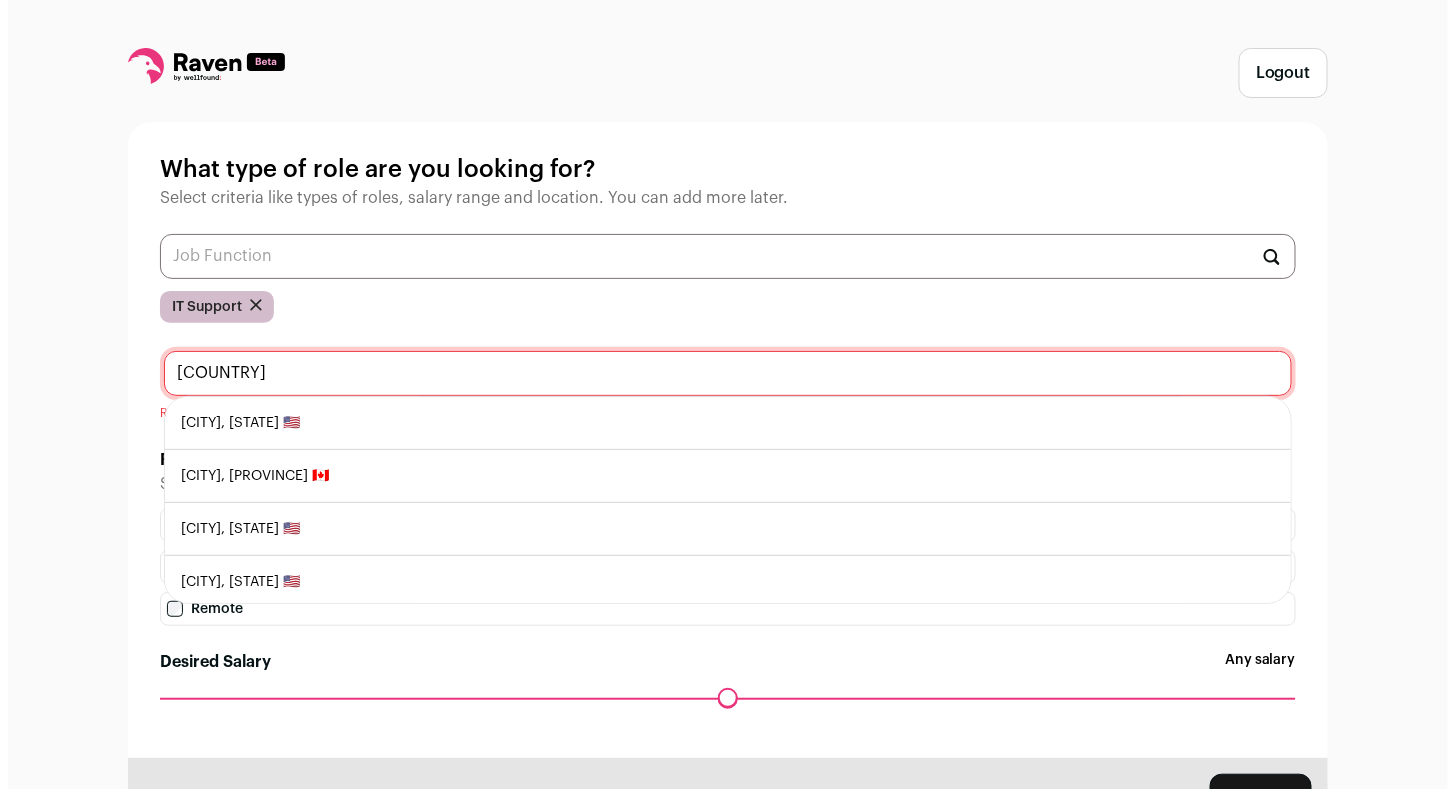 scroll, scrollTop: 0, scrollLeft: 0, axis: both 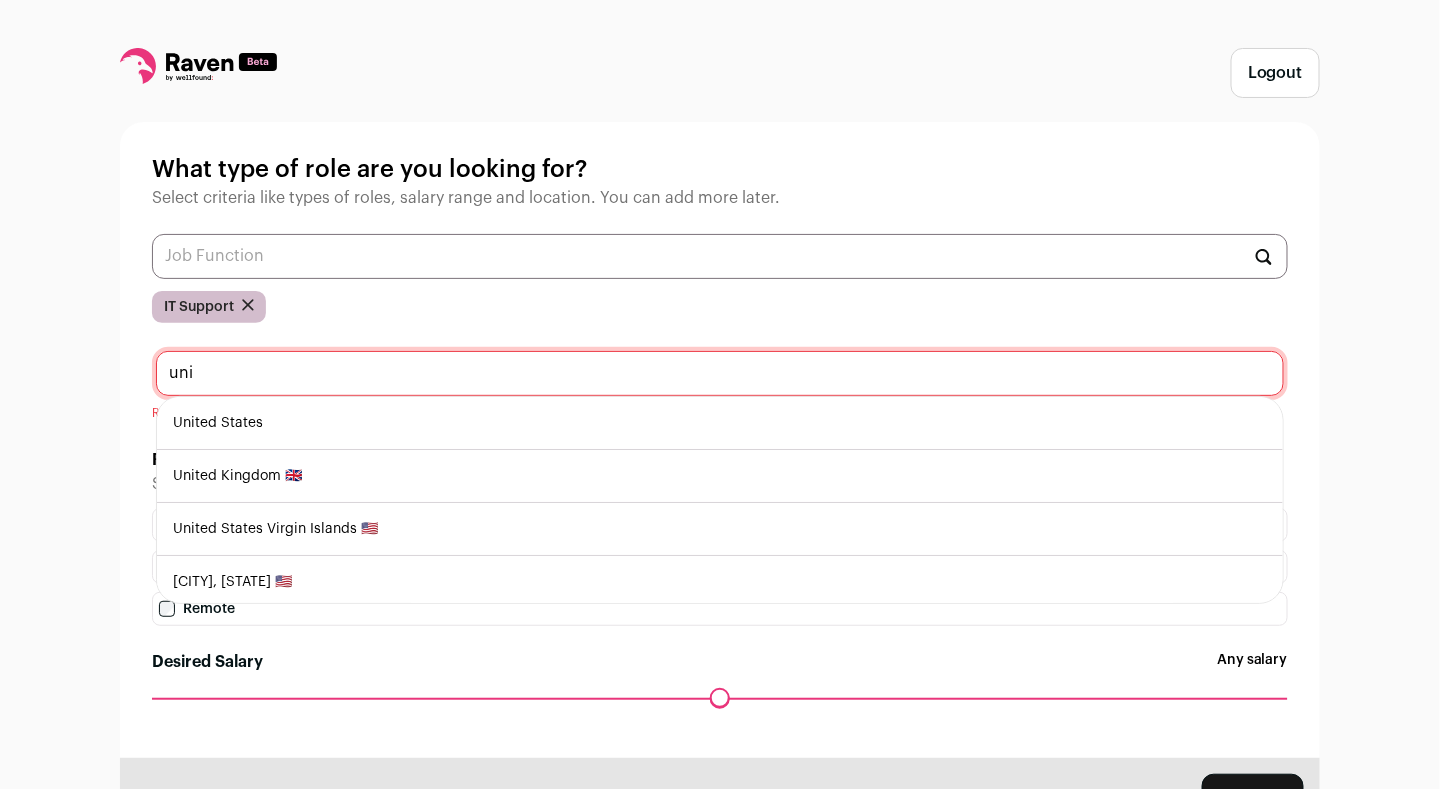 type on "uni" 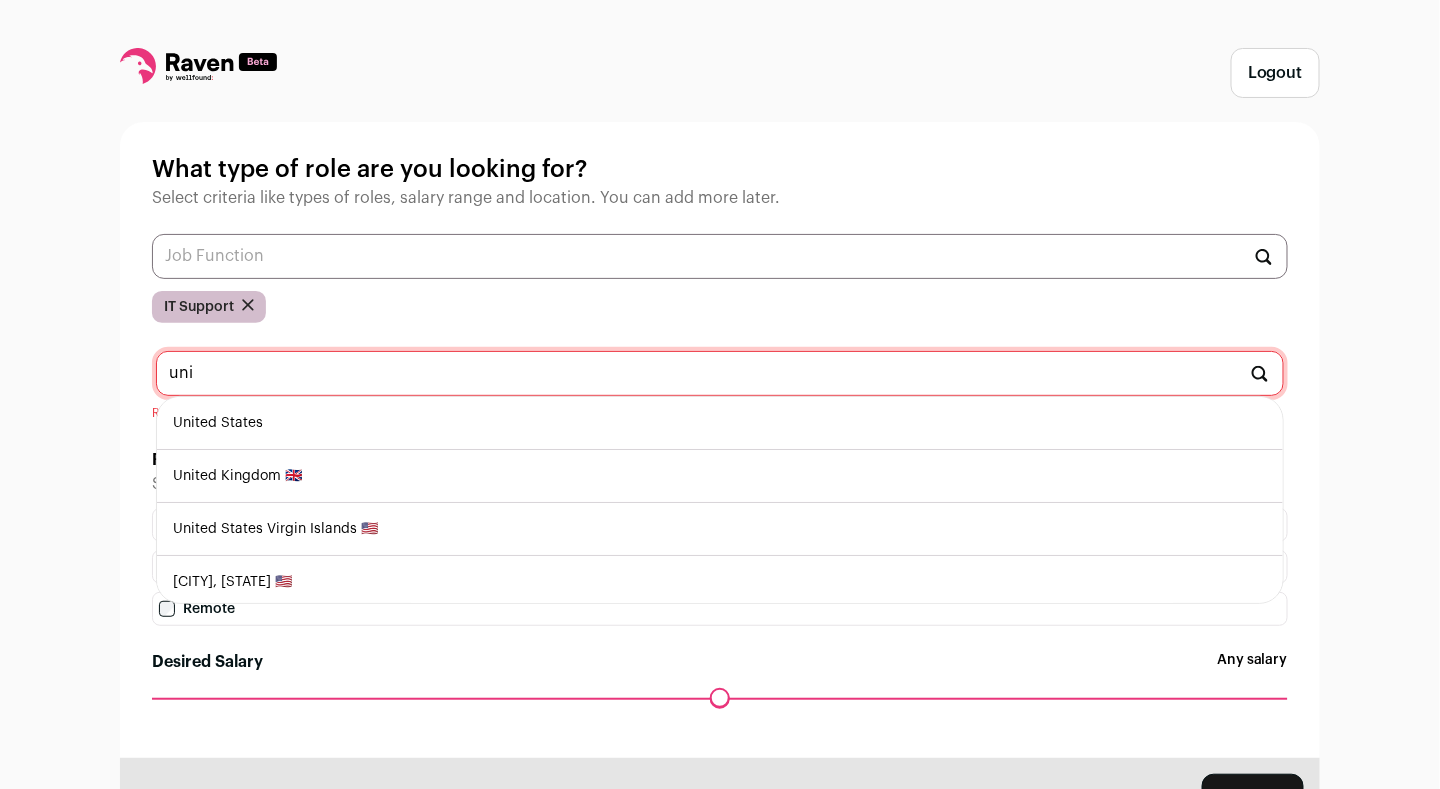 click on "United States" at bounding box center (720, 423) 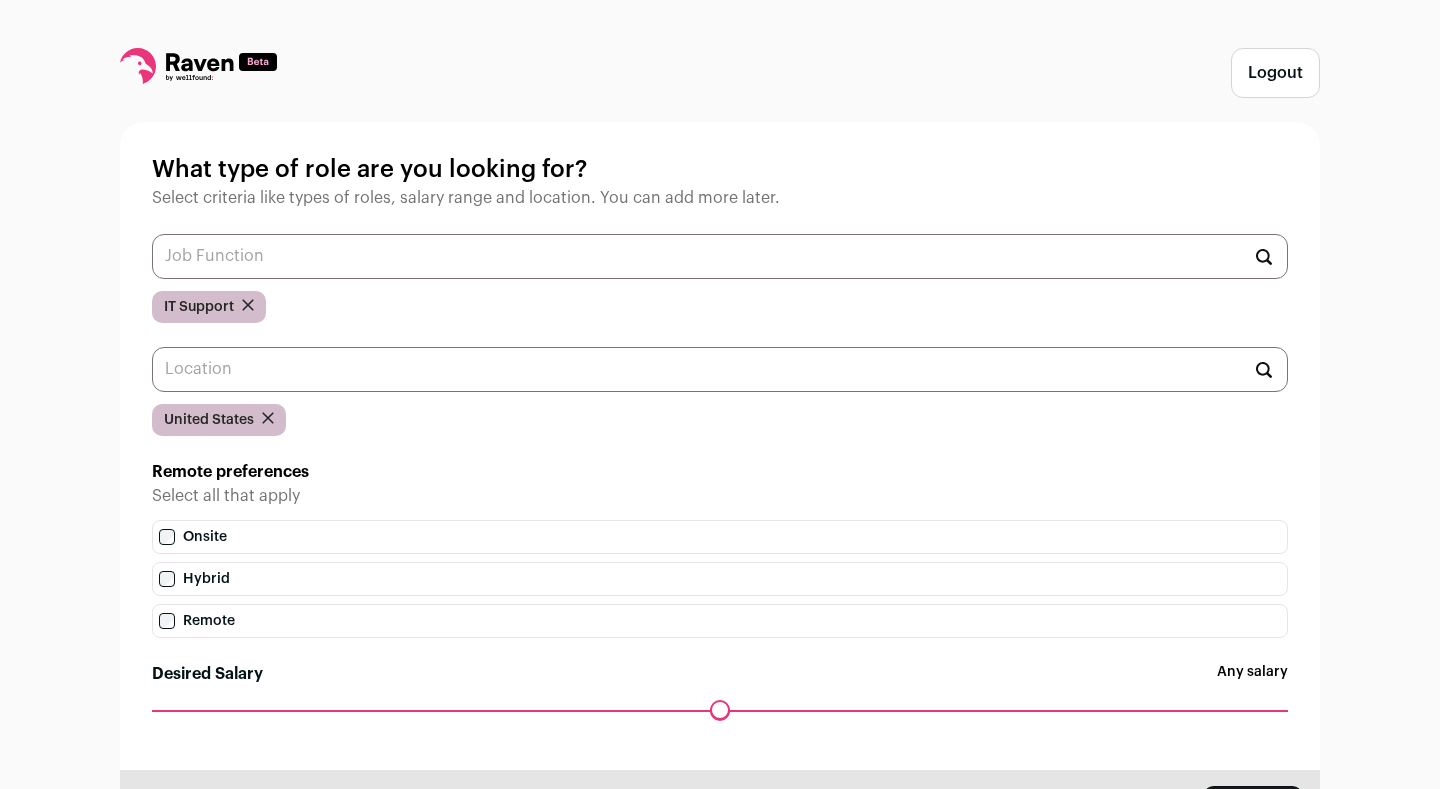 scroll, scrollTop: 0, scrollLeft: 0, axis: both 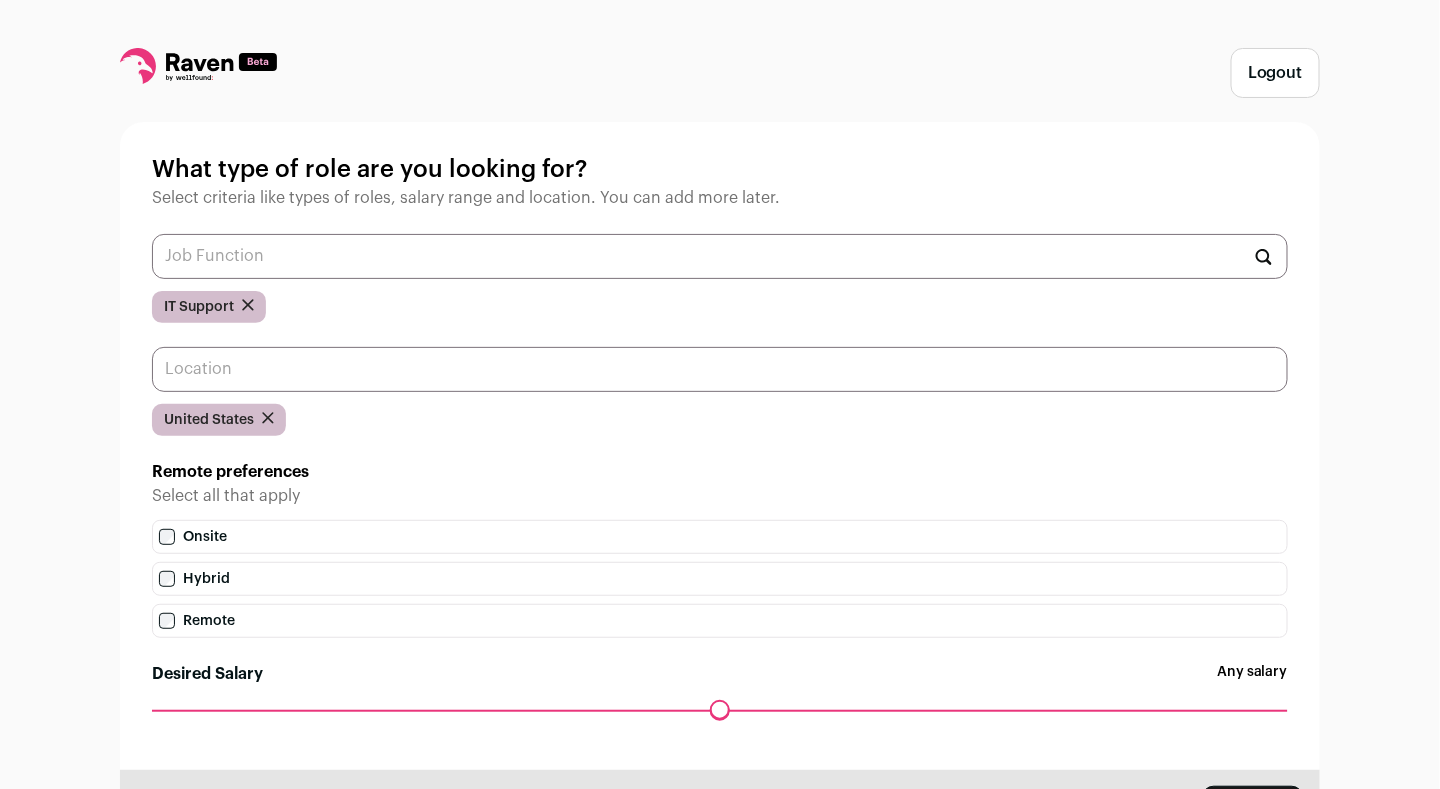 click at bounding box center (720, 369) 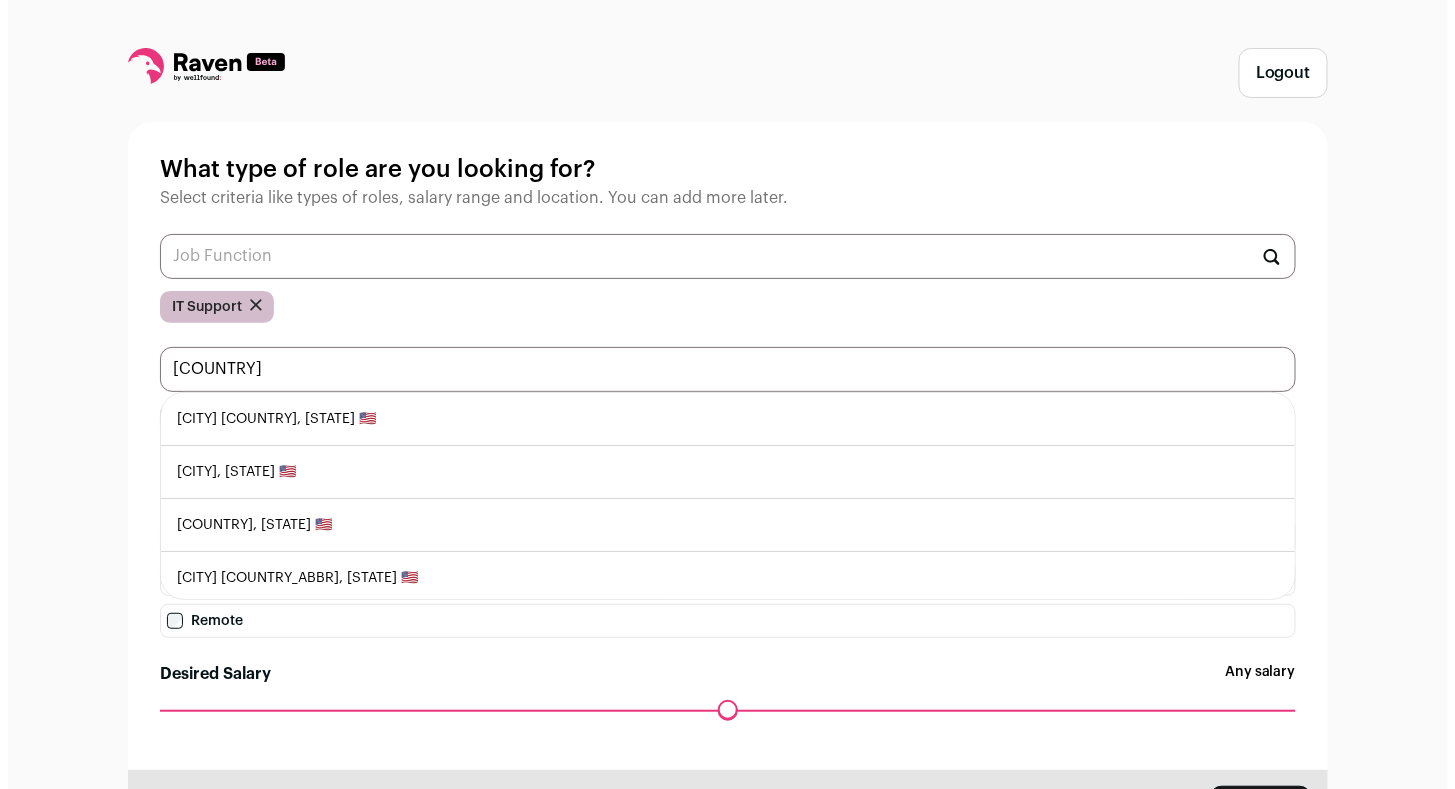 scroll, scrollTop: 3, scrollLeft: 0, axis: vertical 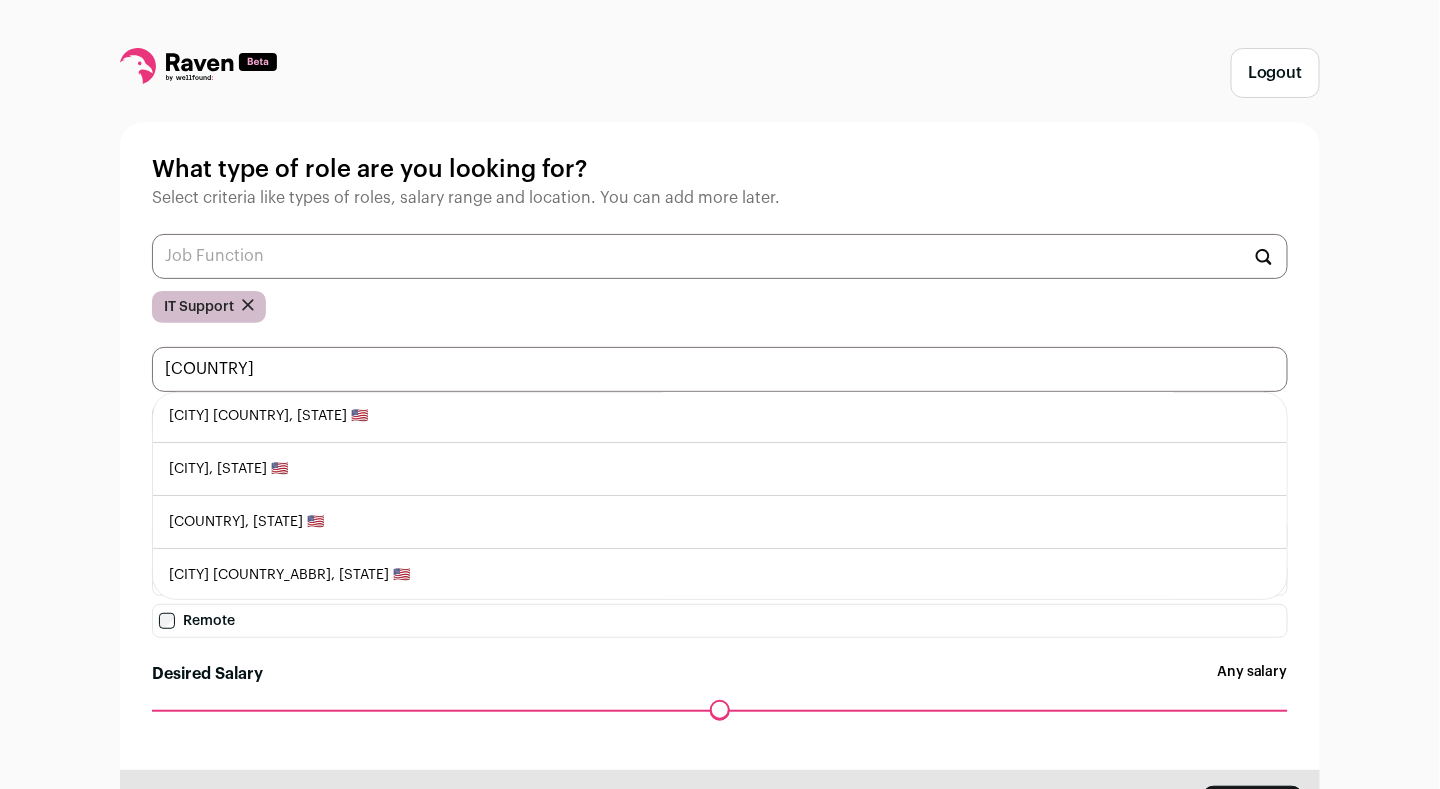 type on "sweden" 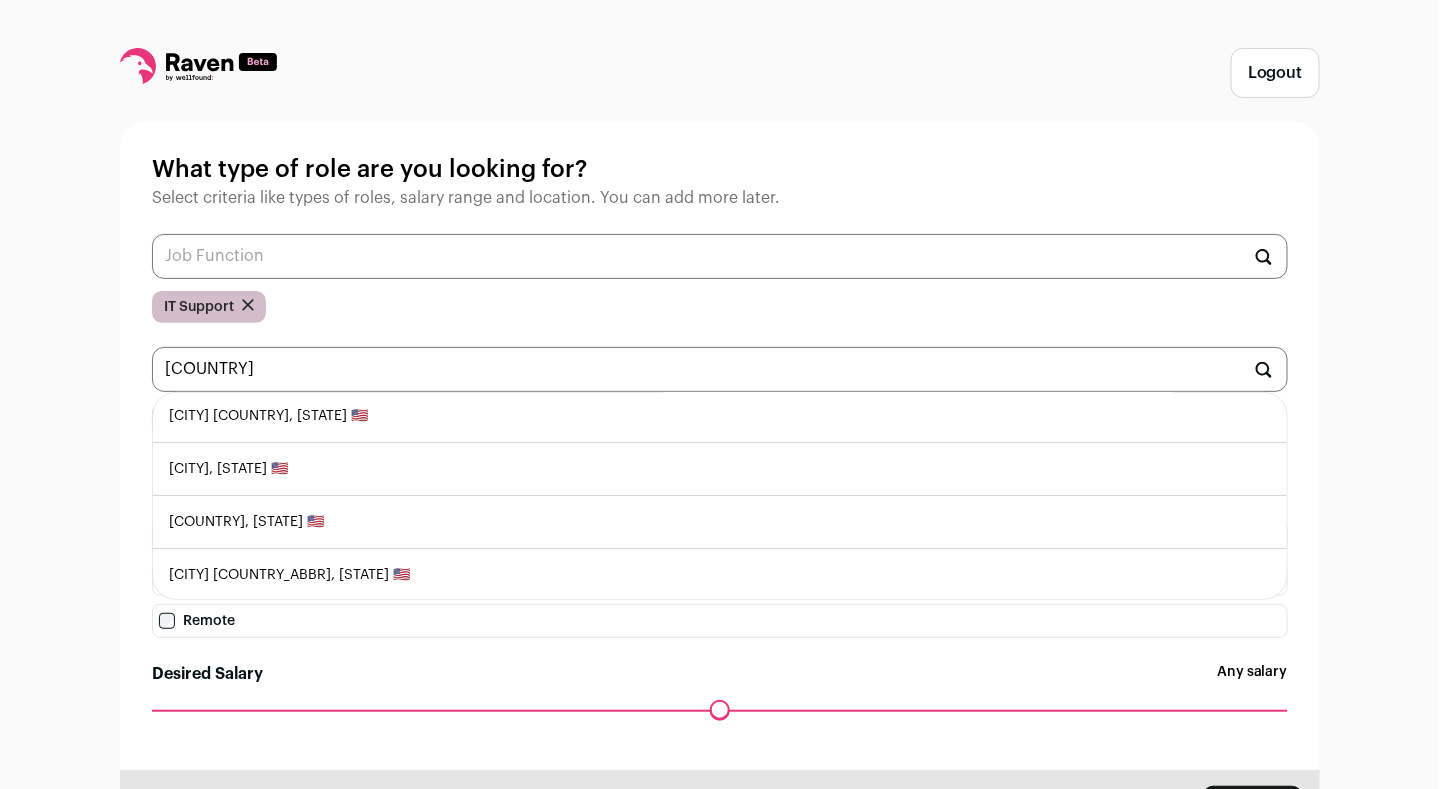 click on "Sweden, Maine 🇺🇸" at bounding box center [720, 522] 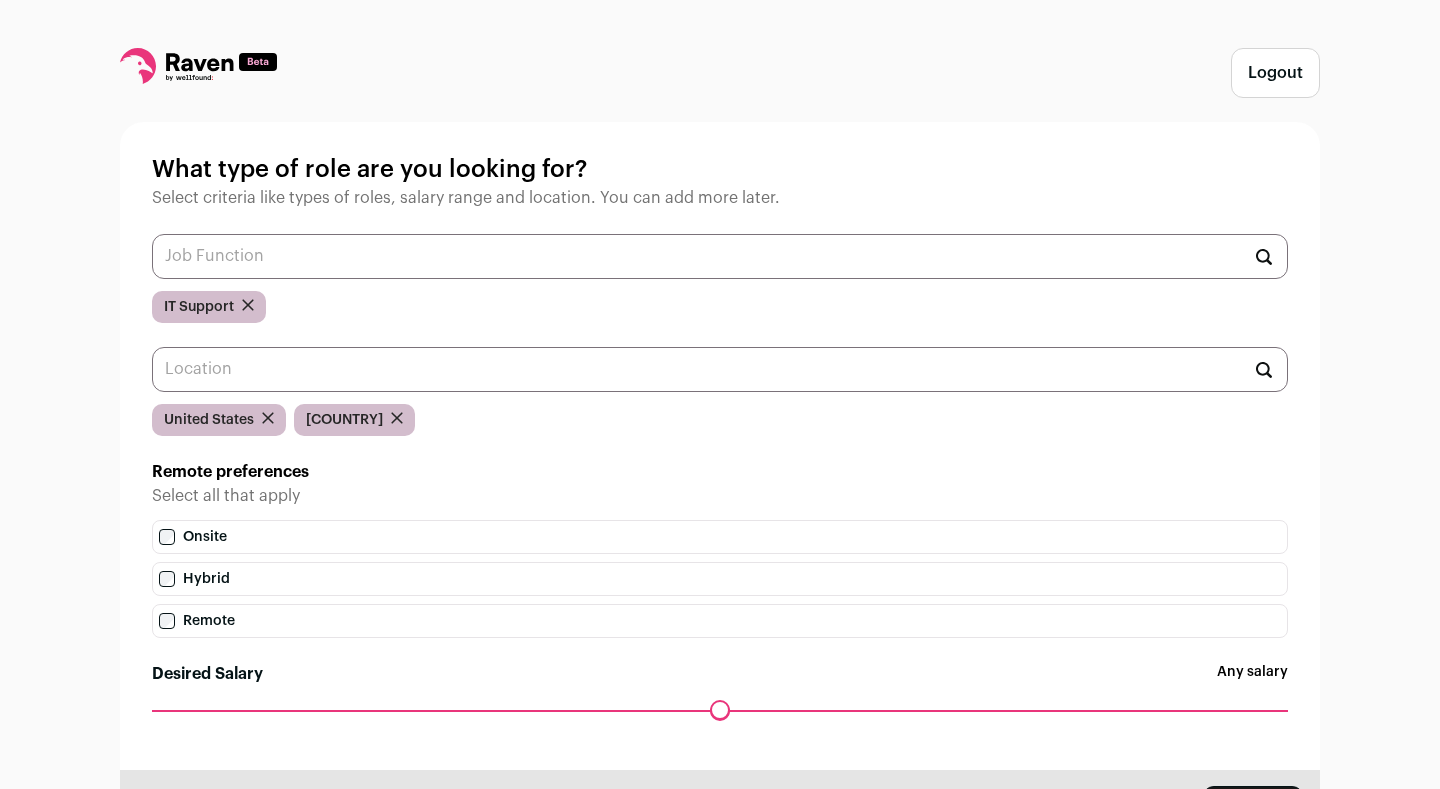 scroll, scrollTop: 0, scrollLeft: 0, axis: both 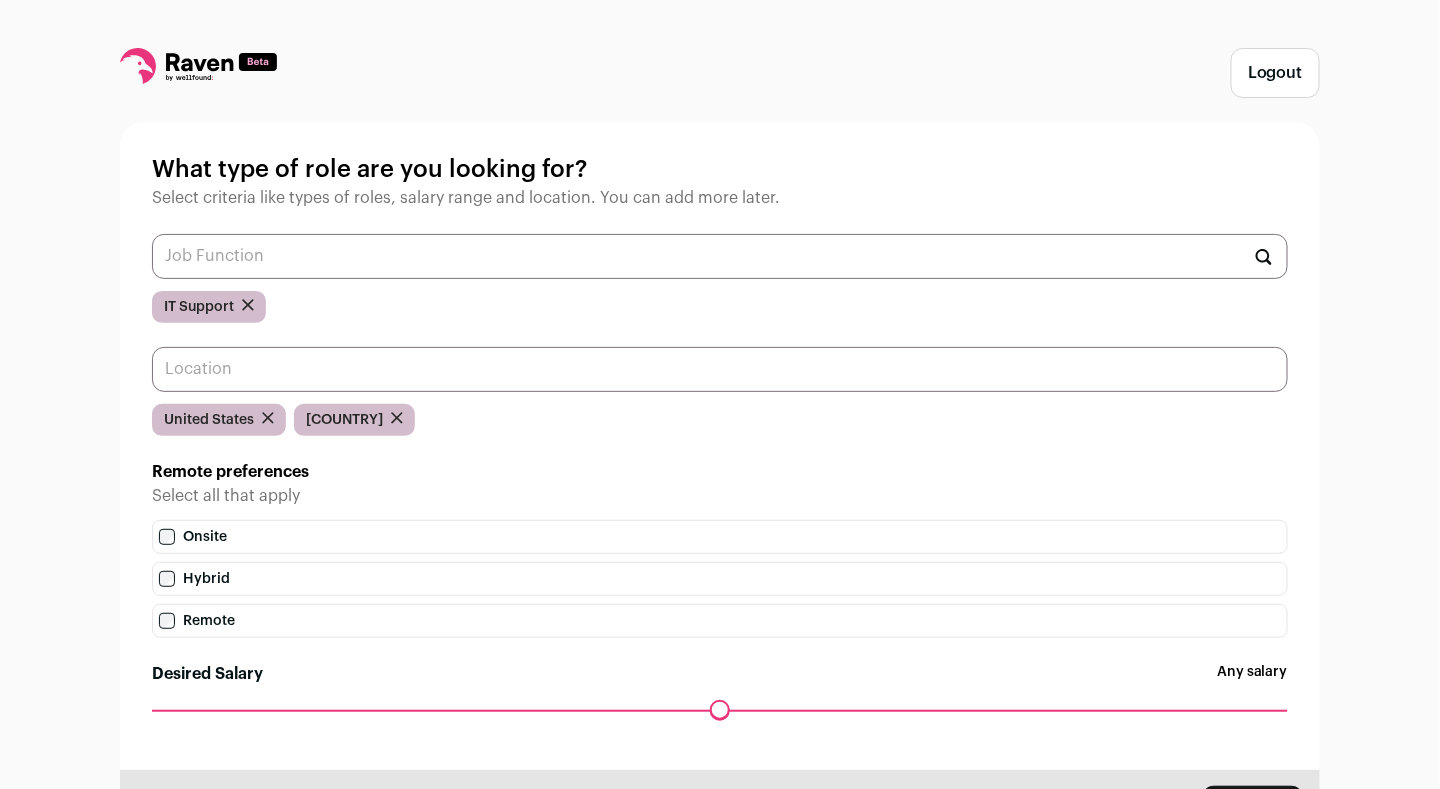 click at bounding box center (720, 369) 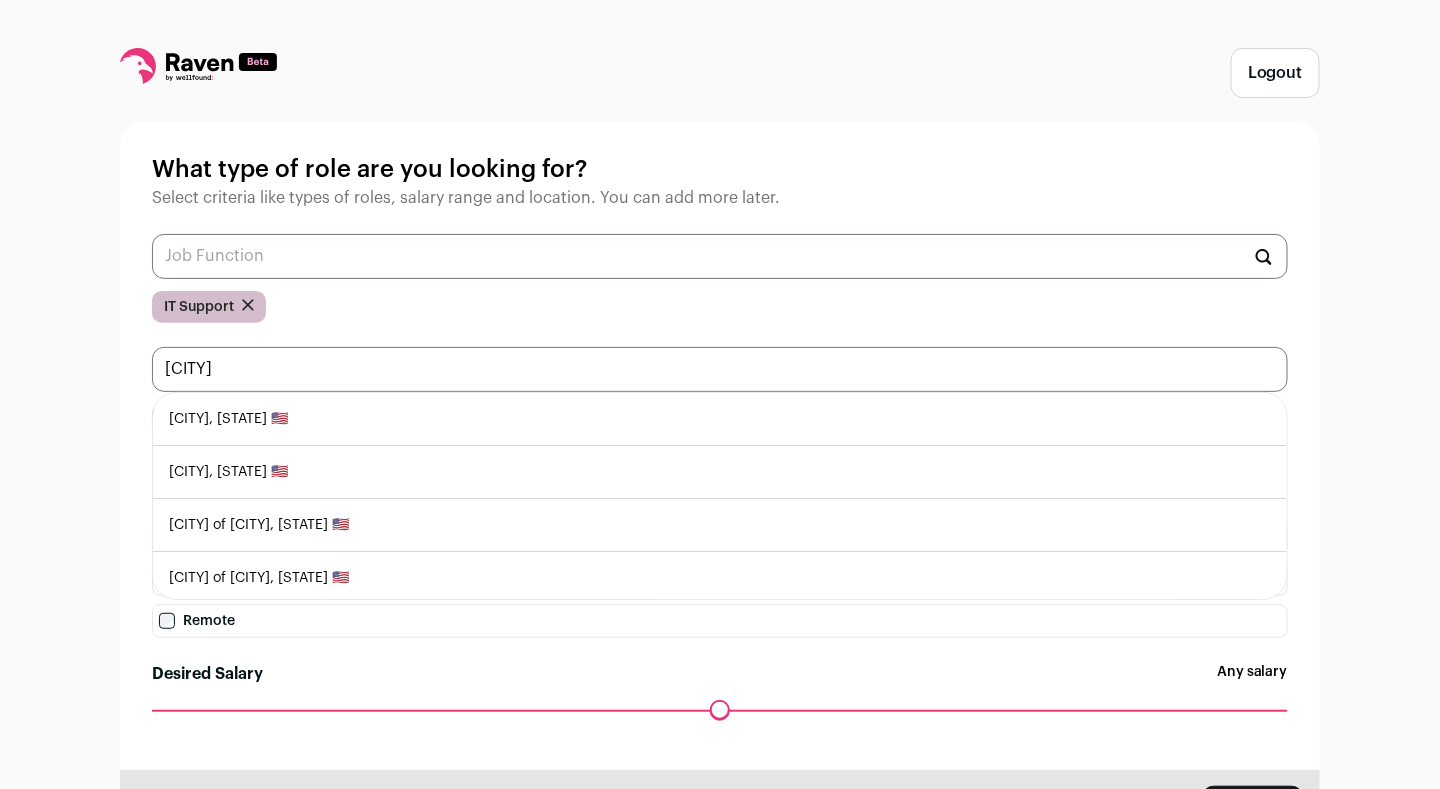 scroll, scrollTop: 3, scrollLeft: 0, axis: vertical 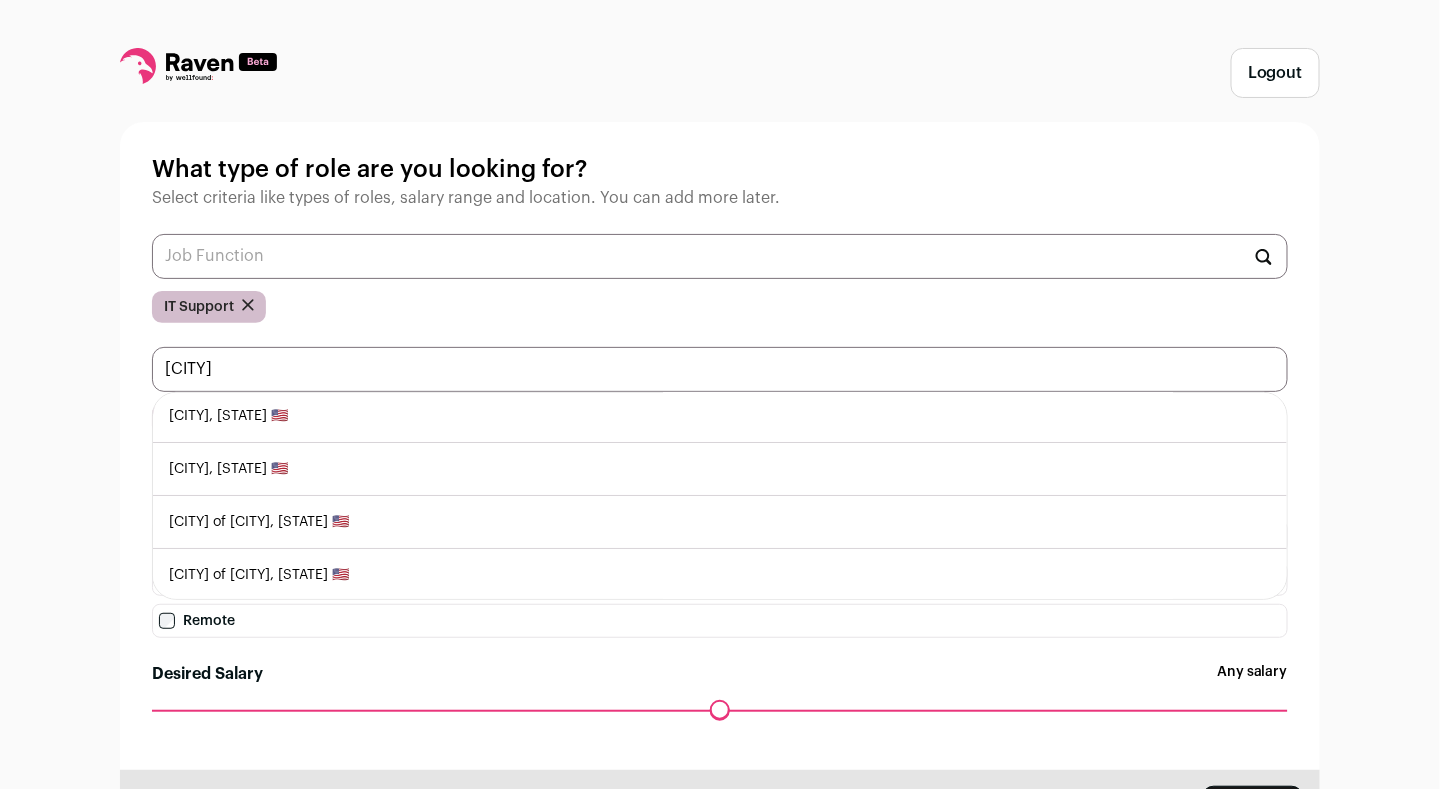 type on "poland" 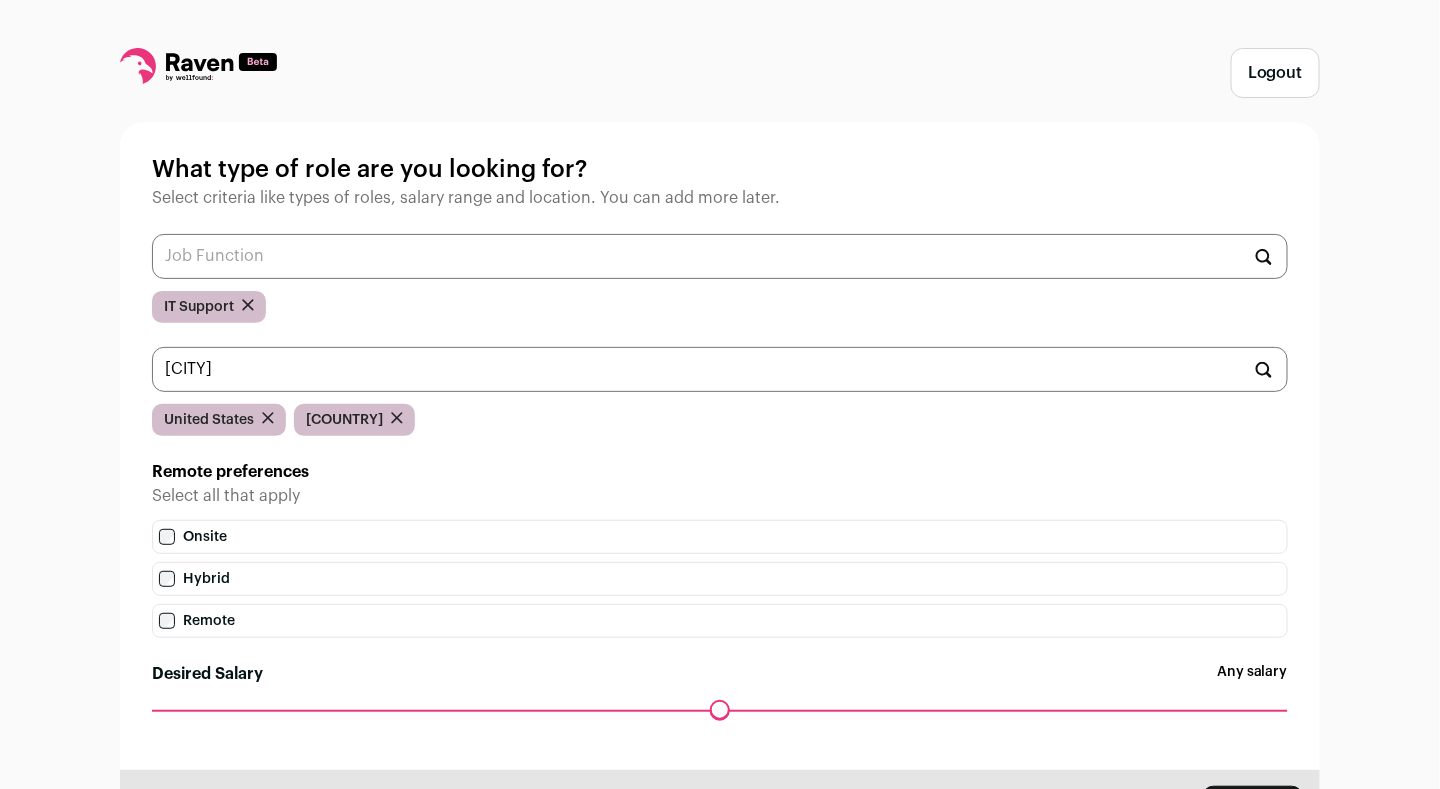click on "Logout
What type of role are you looking for?
Select criteria like types of roles, salary range and location. You can add more later.
IT Support
poland
Poland, Ohio 🇺🇸
Poland, Maine 🇺🇸
Town of Poland, New York 🇺🇸
Village of Poland, New York 🇺🇸
United States
Sweden
Remote preferences
Select all that apply" at bounding box center (720, 454) 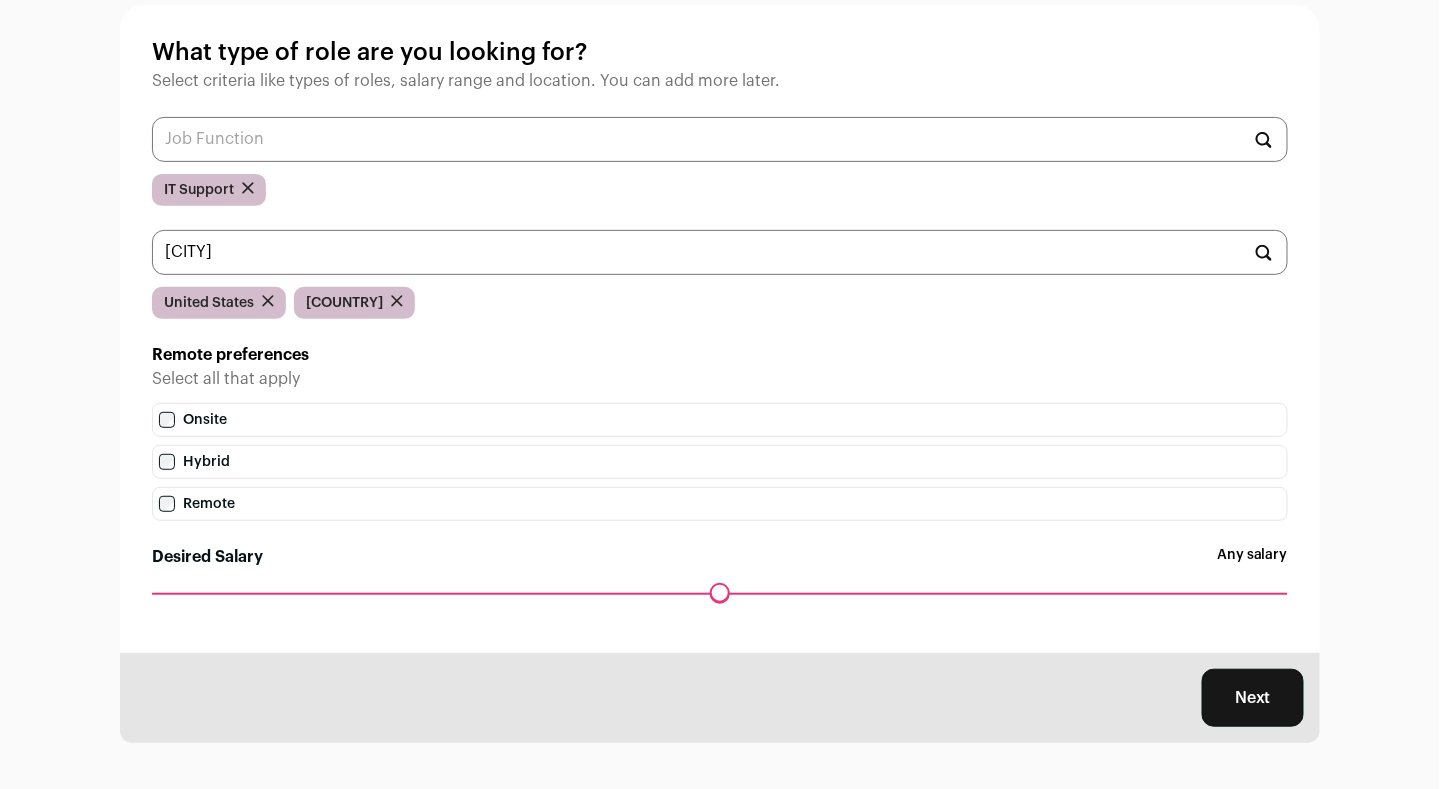 click on "Next" at bounding box center (1253, 698) 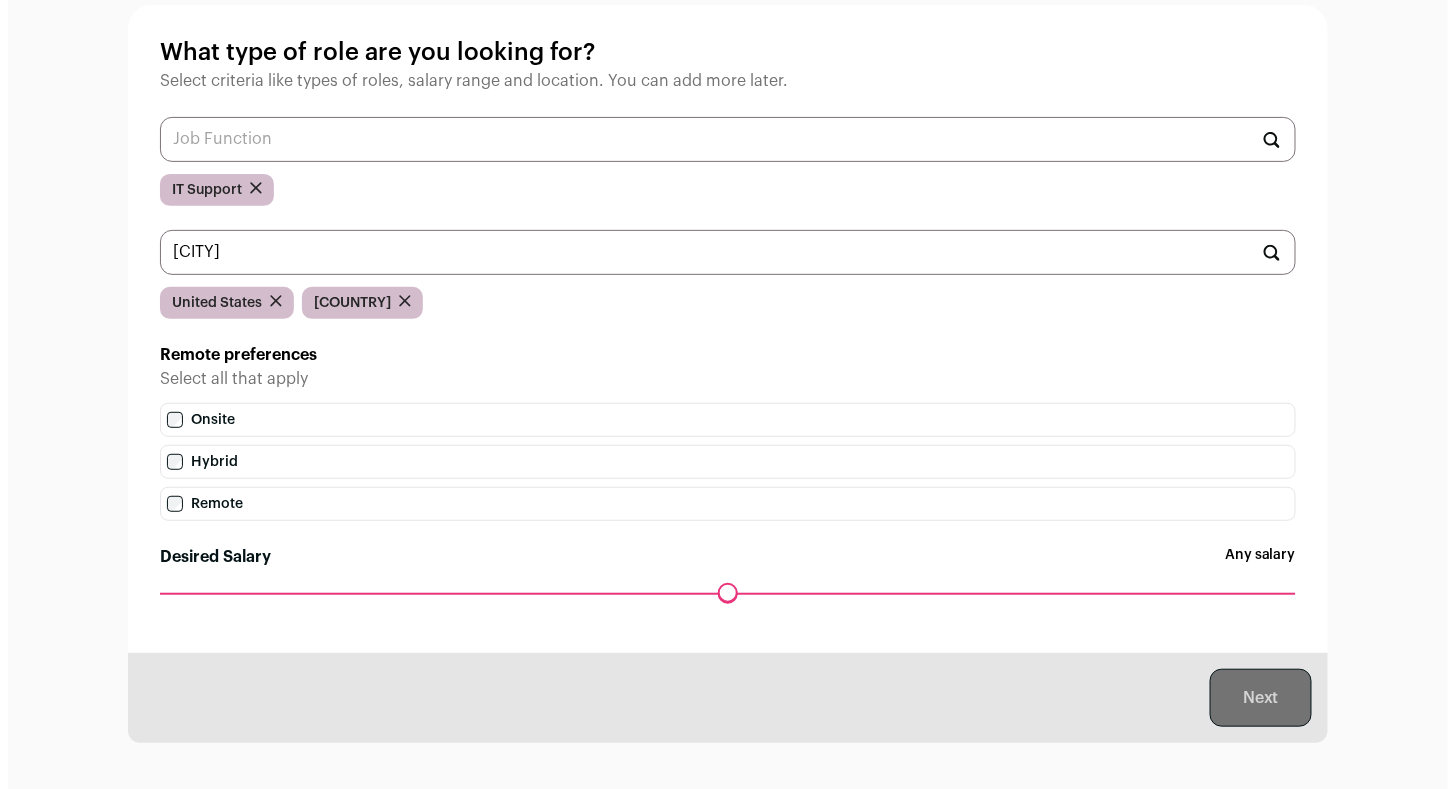 scroll, scrollTop: 0, scrollLeft: 0, axis: both 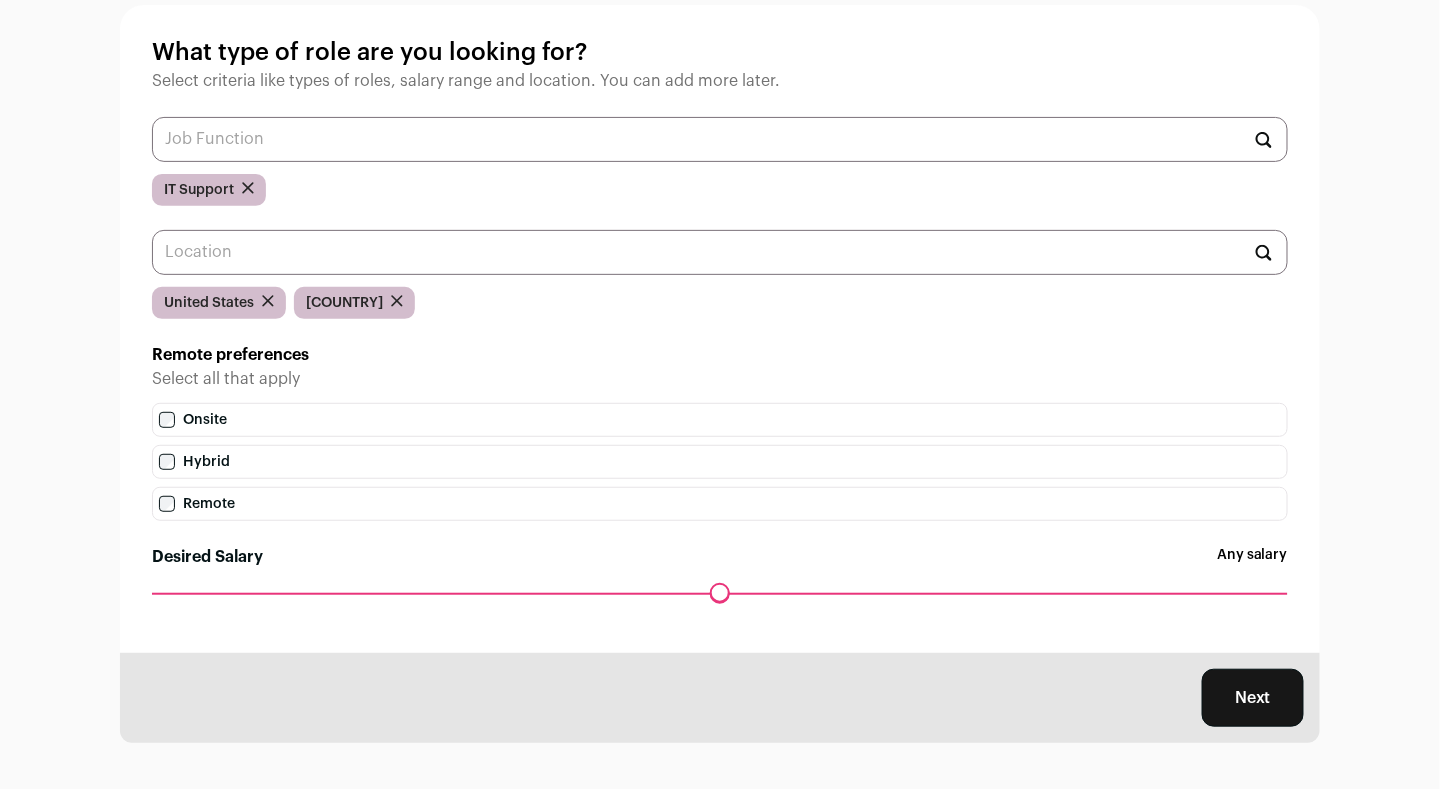 click on "Next" at bounding box center [1253, 698] 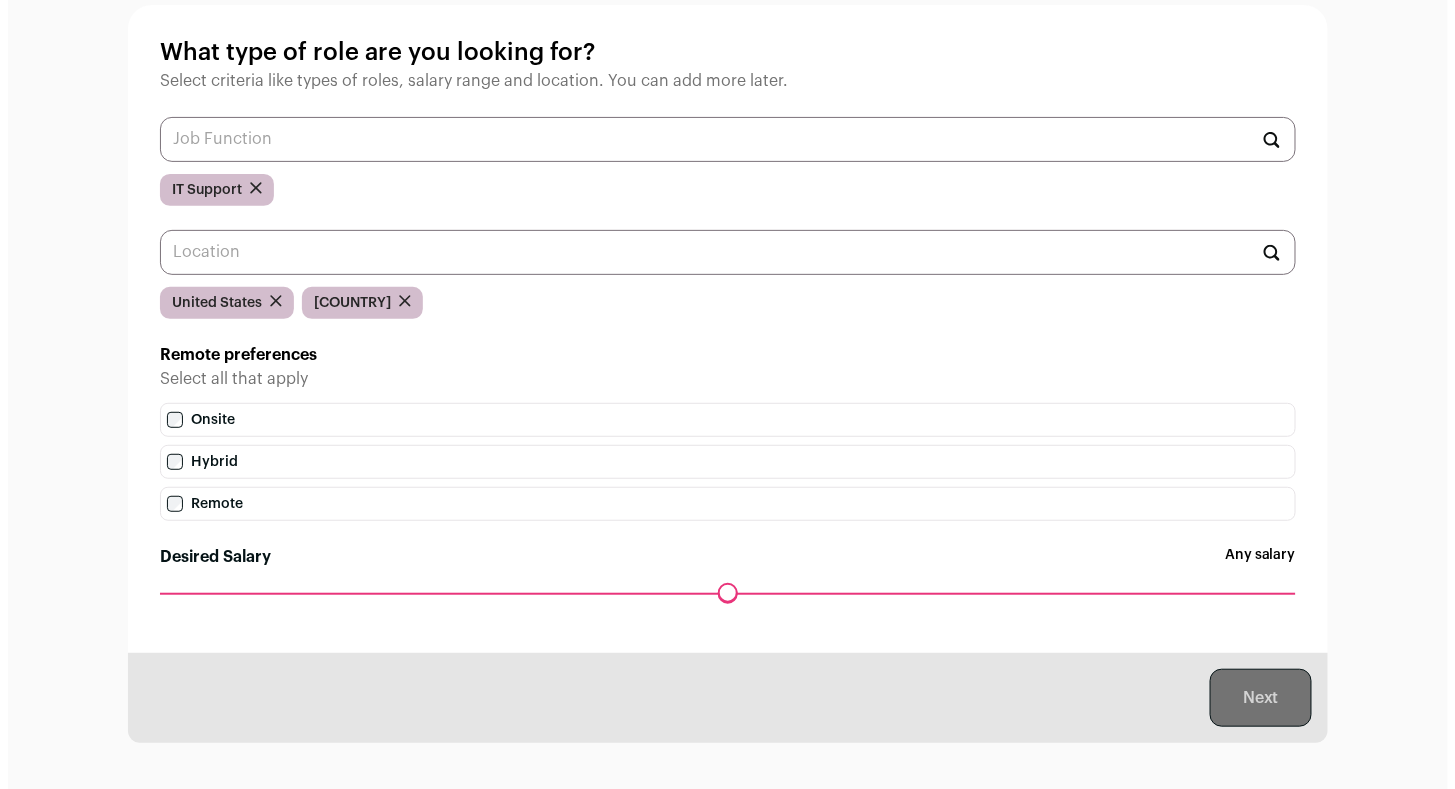 scroll, scrollTop: 0, scrollLeft: 0, axis: both 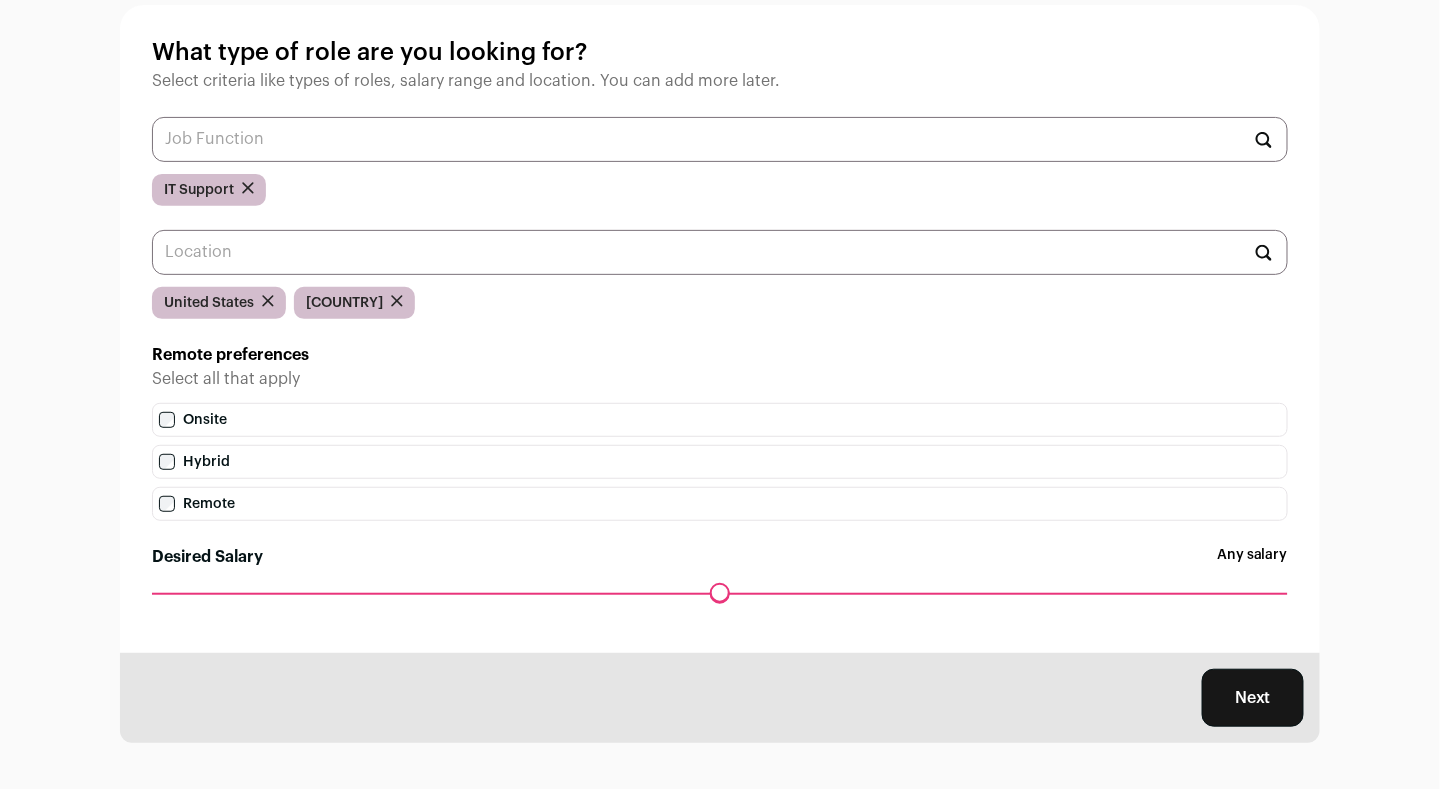 click on "Next" at bounding box center [1253, 698] 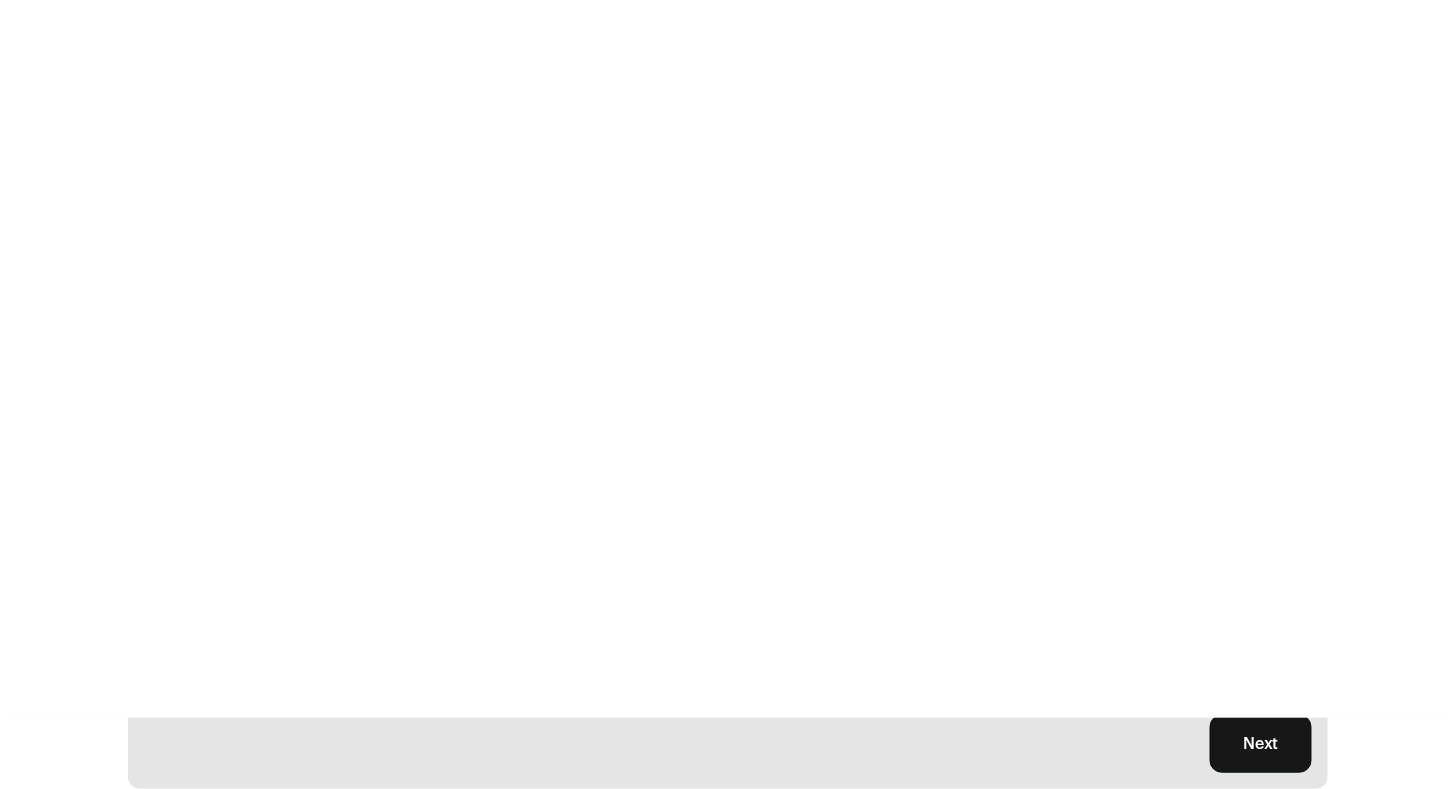 scroll, scrollTop: 0, scrollLeft: 0, axis: both 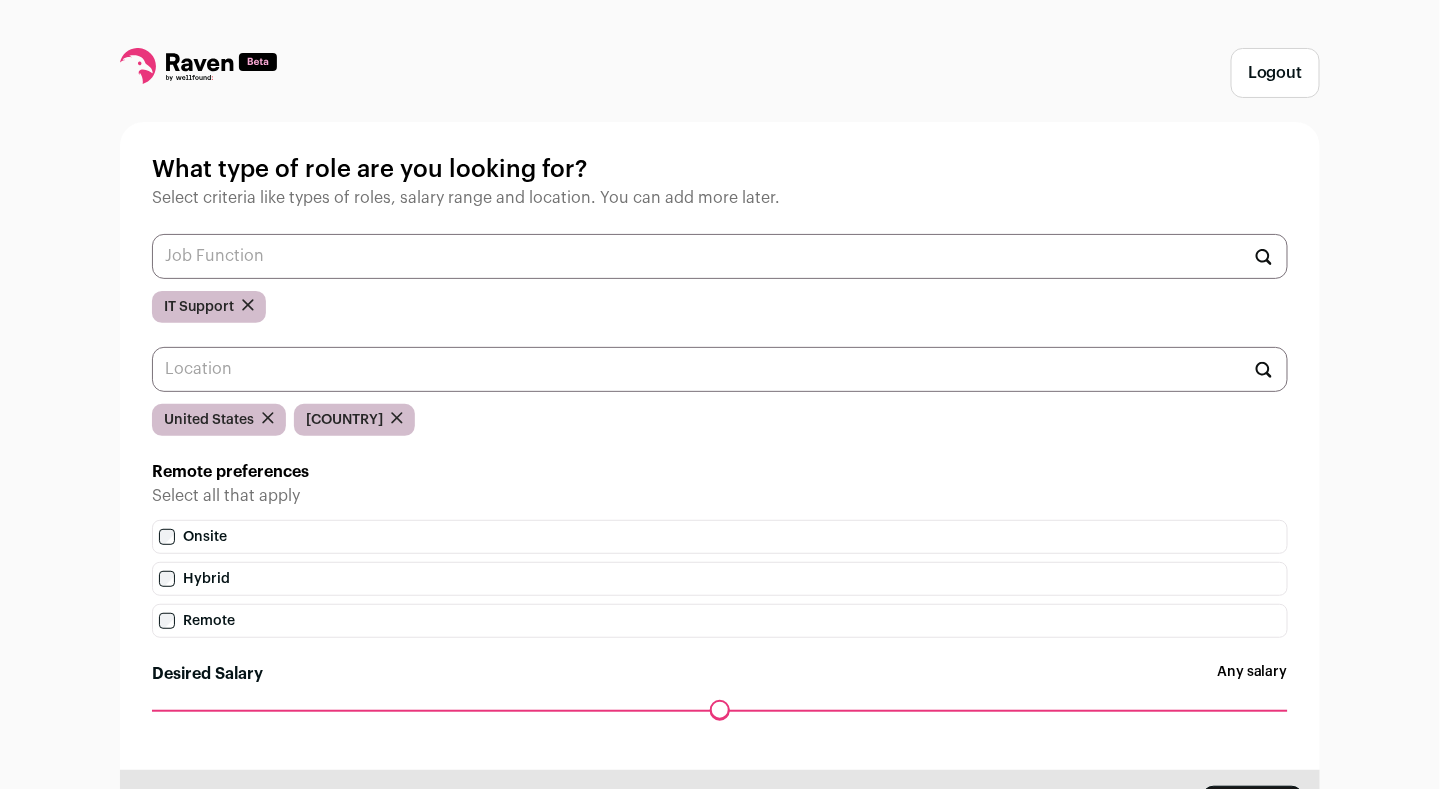 click on "Any salary" at bounding box center [1252, 686] 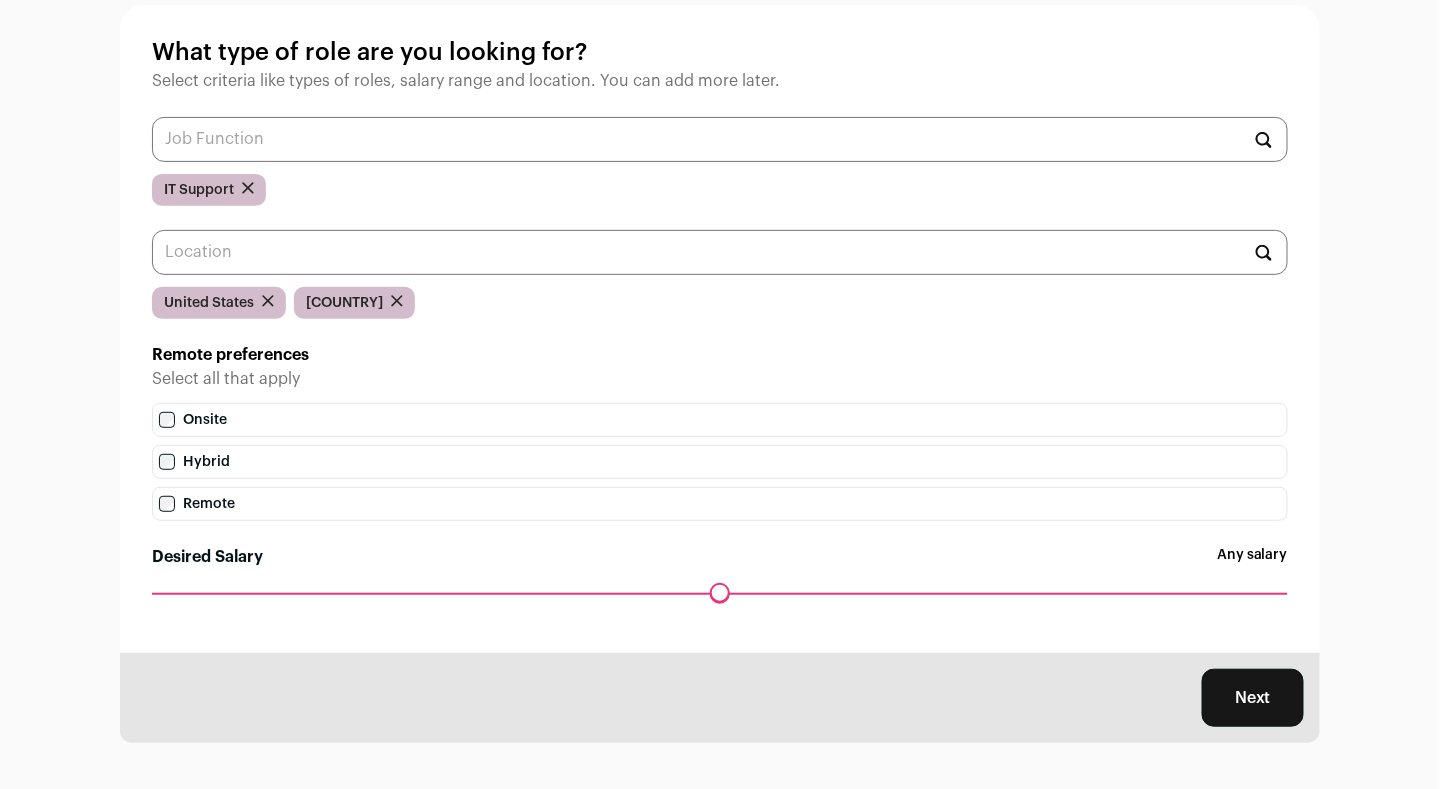 click on "Next" at bounding box center (1253, 698) 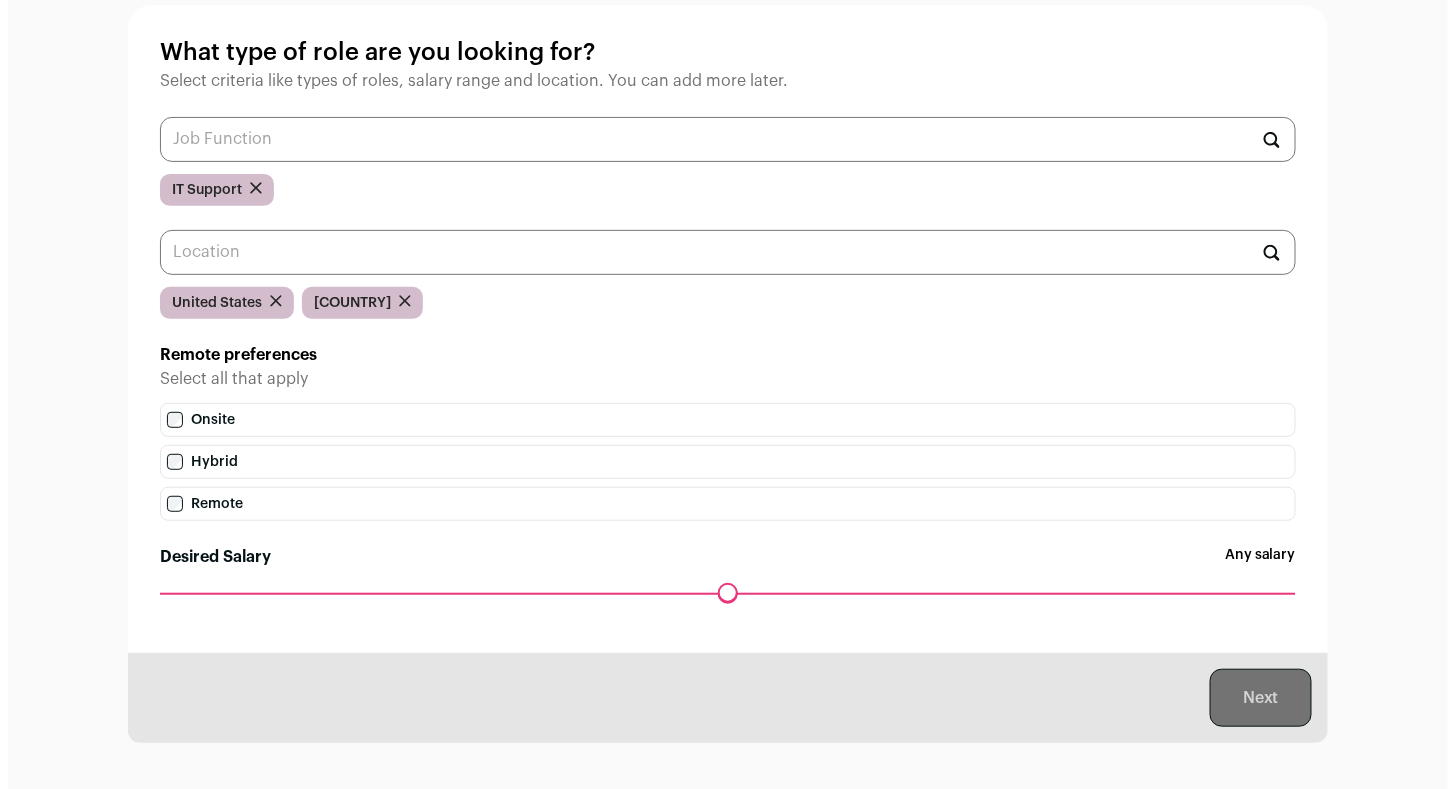 scroll, scrollTop: 0, scrollLeft: 0, axis: both 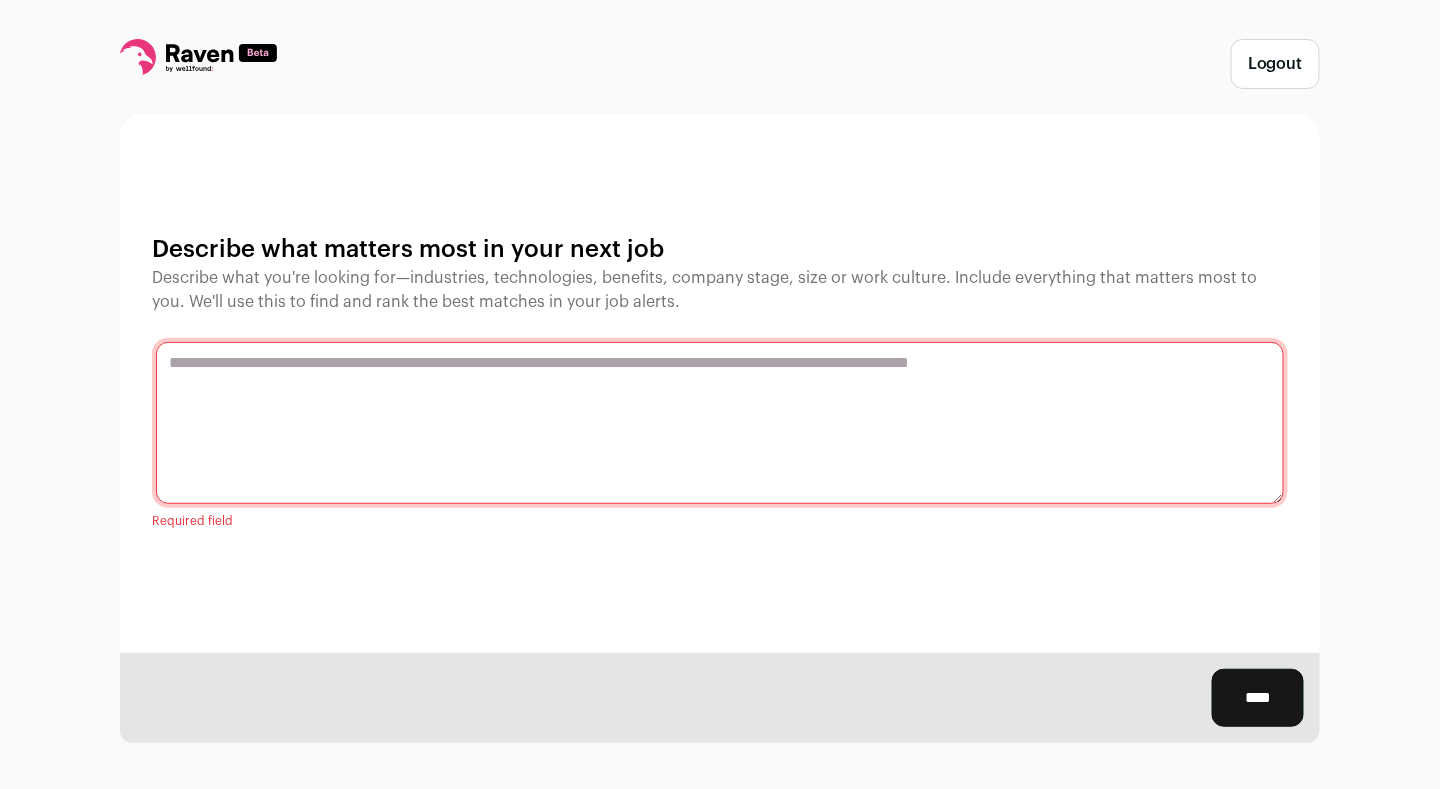 click at bounding box center [720, 423] 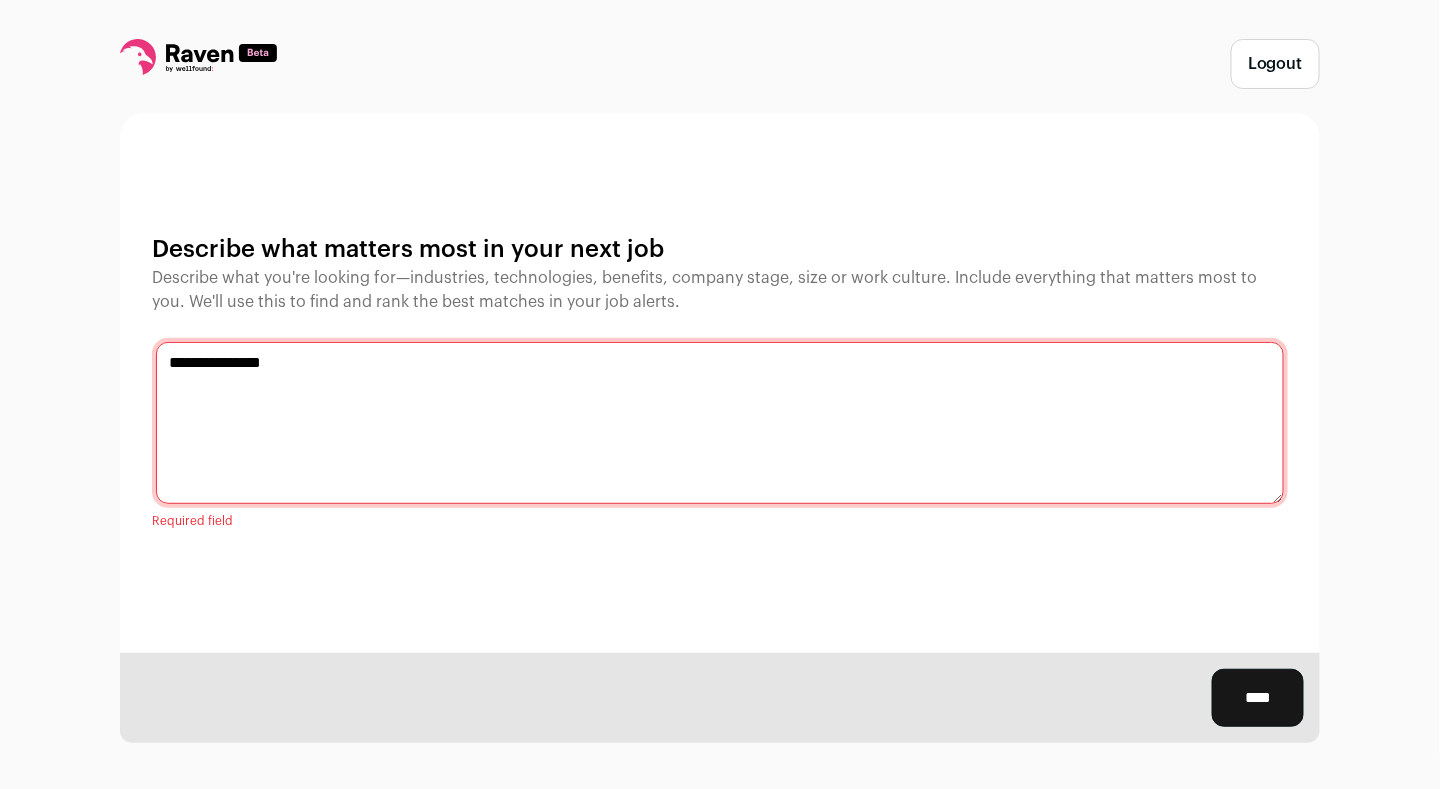 type on "**********" 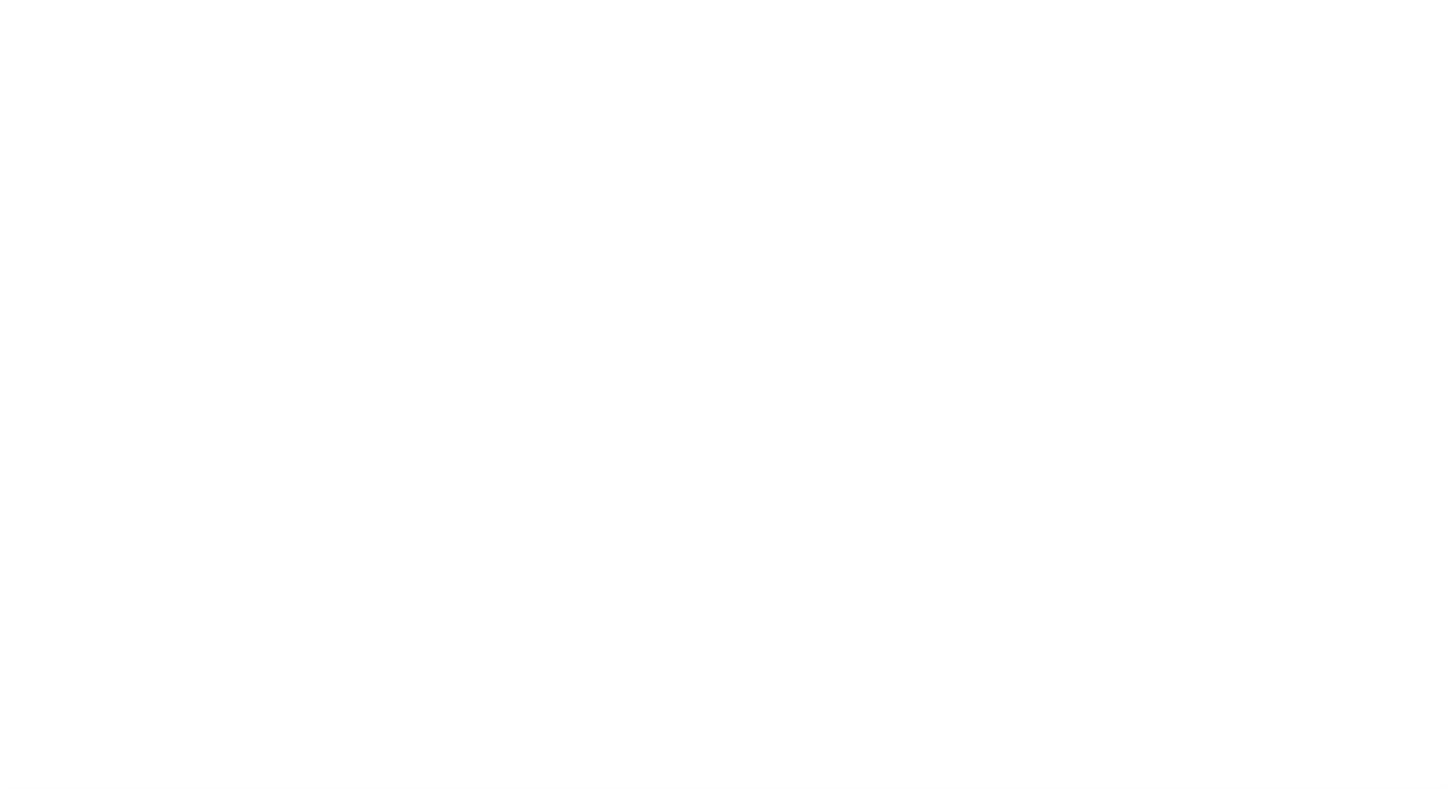 scroll, scrollTop: 0, scrollLeft: 0, axis: both 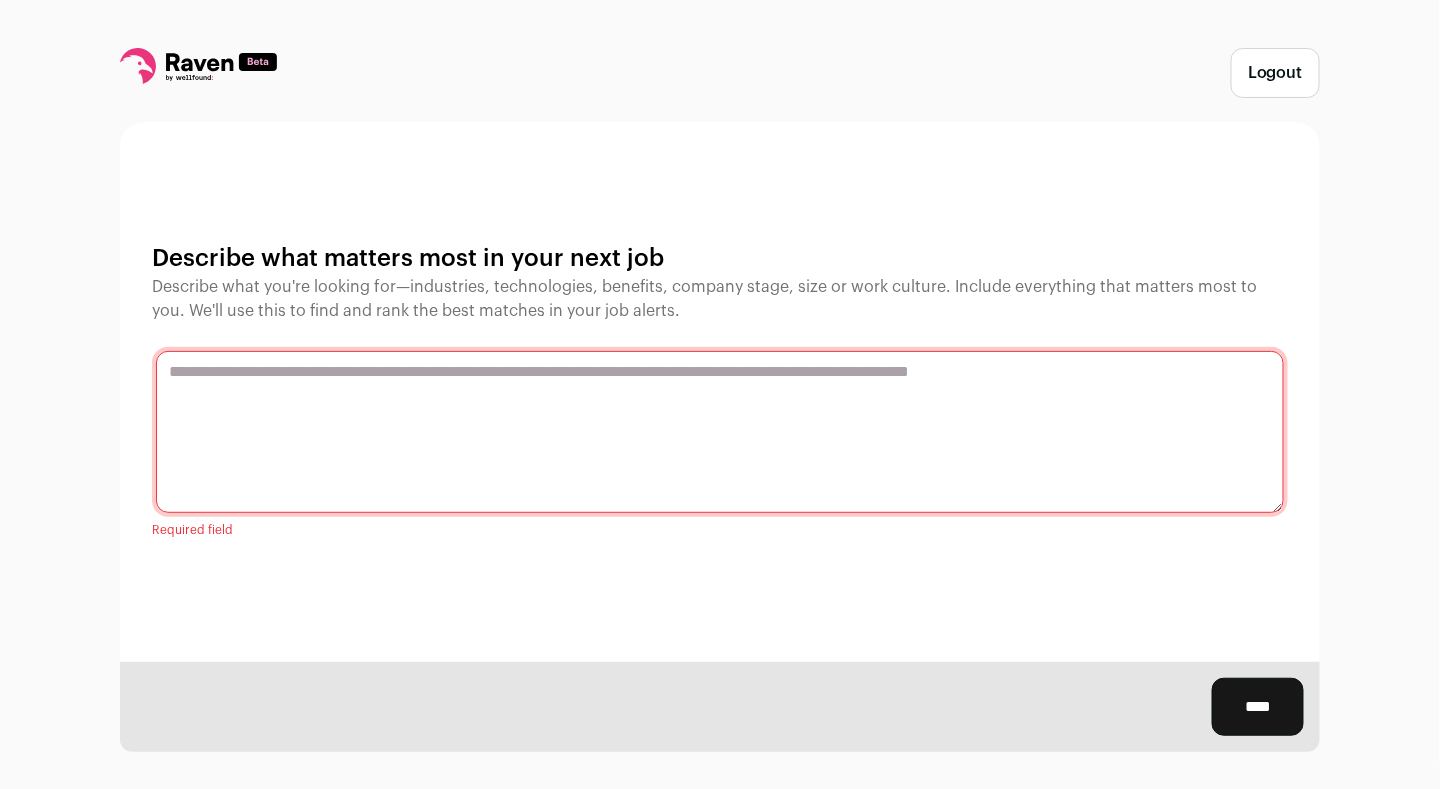 click on "****" at bounding box center (1258, 707) 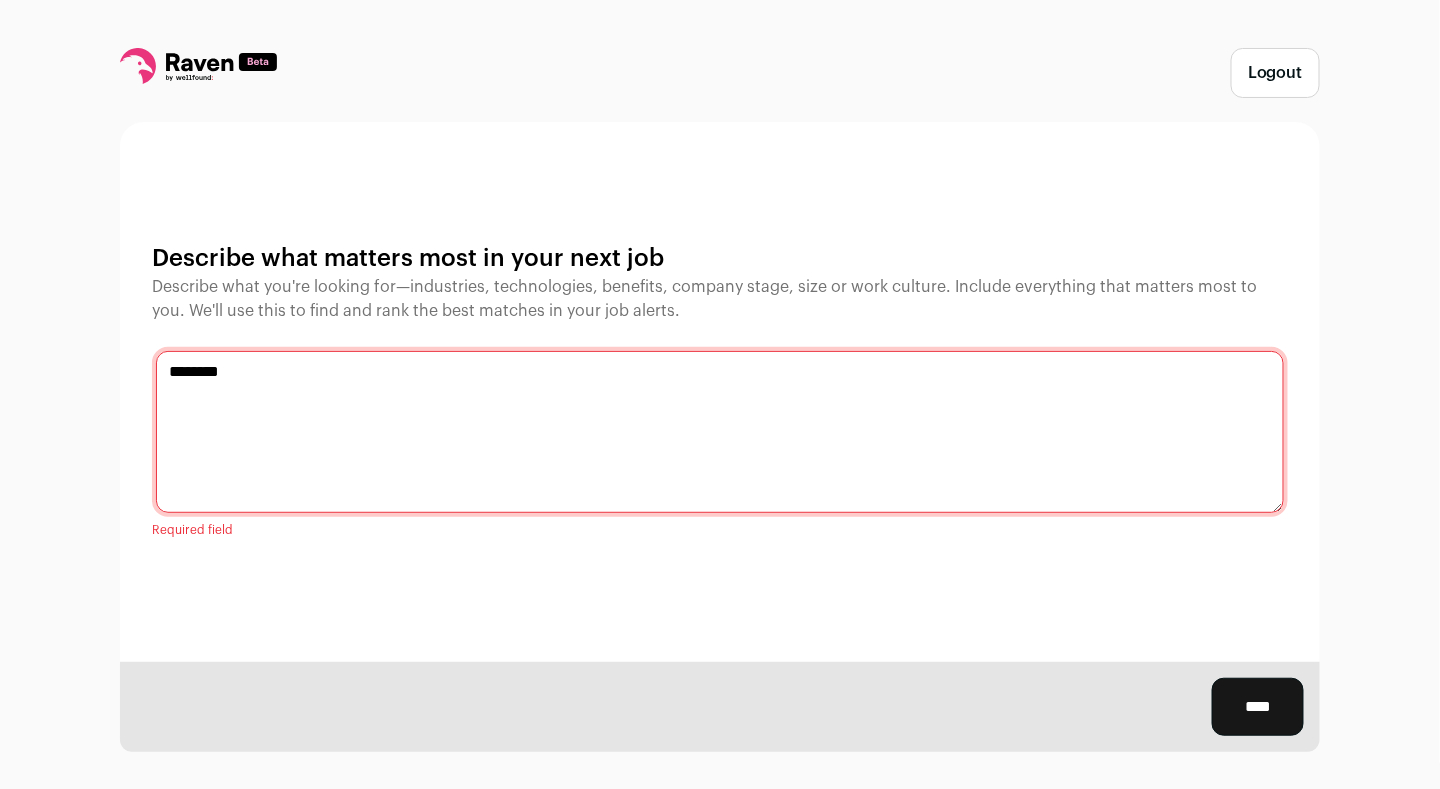 type on "********" 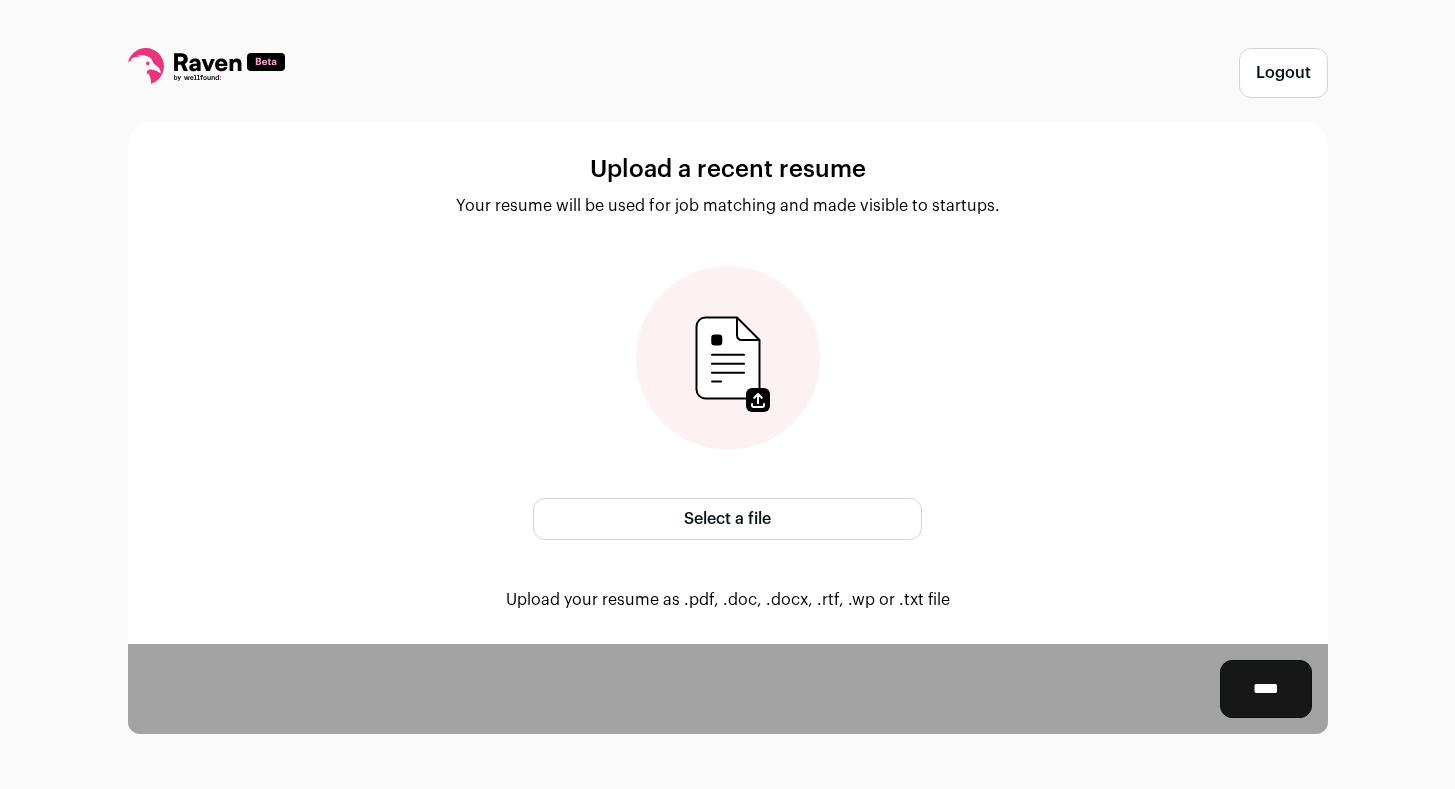 scroll, scrollTop: 0, scrollLeft: 0, axis: both 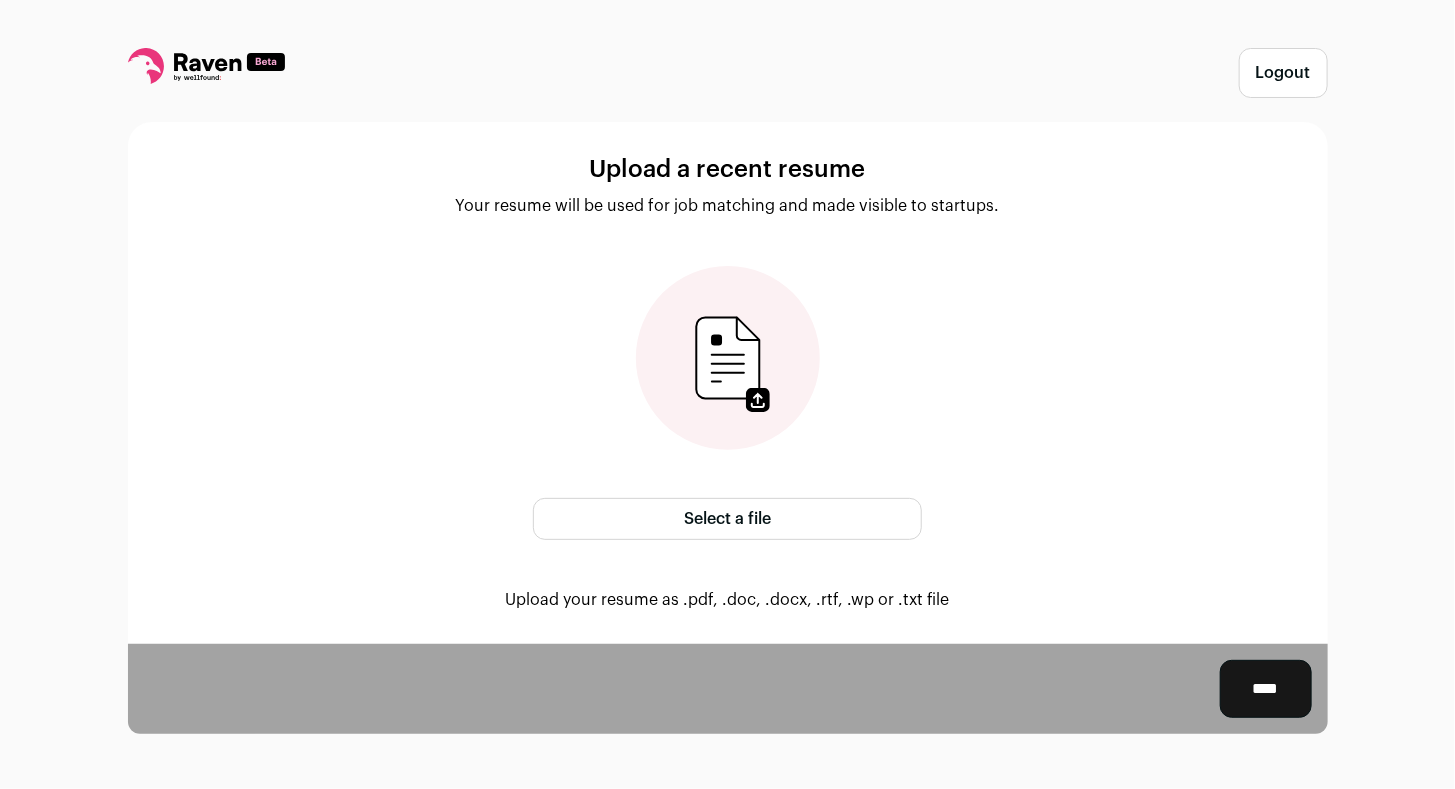 click on "Select a file" at bounding box center [727, 519] 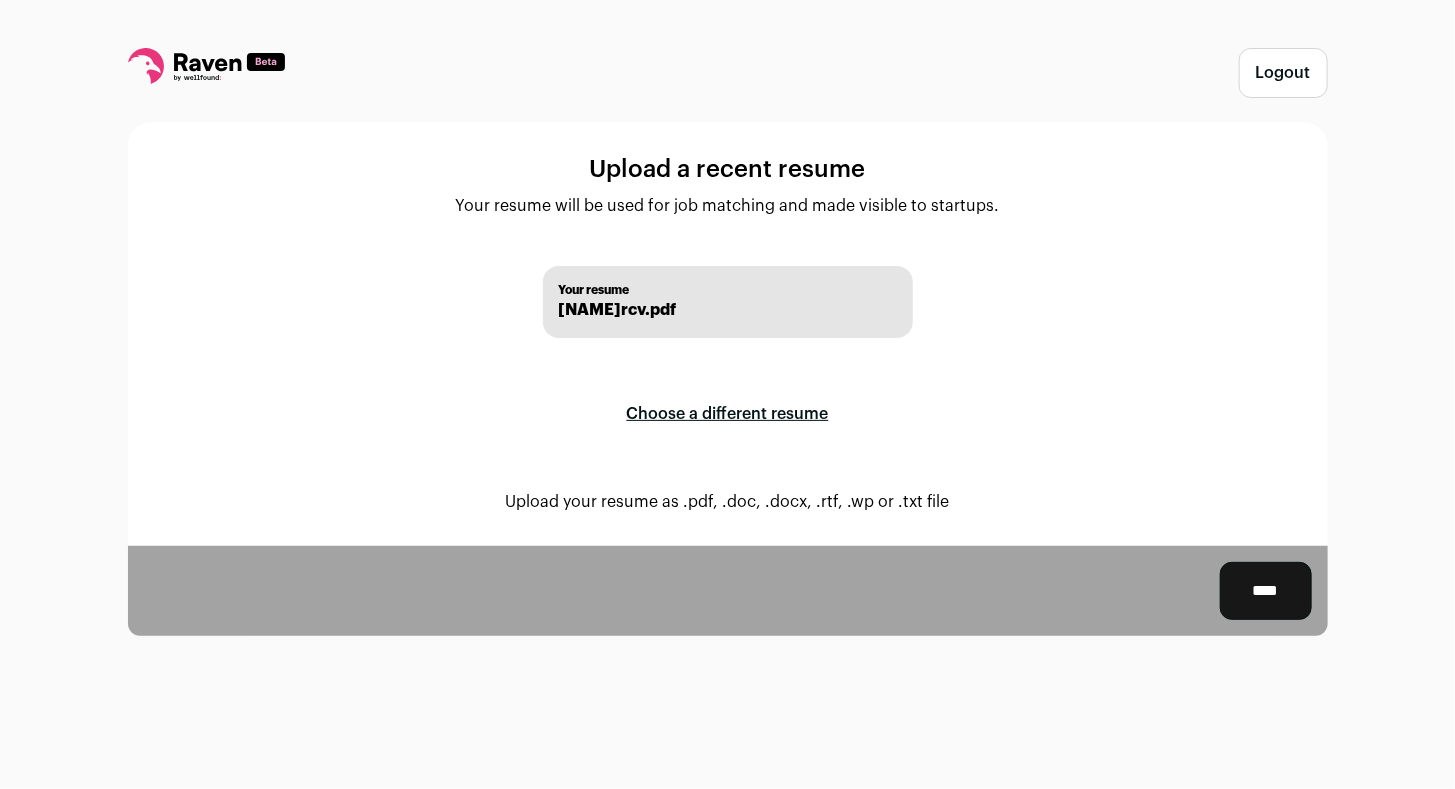 click on "****" at bounding box center [1266, 591] 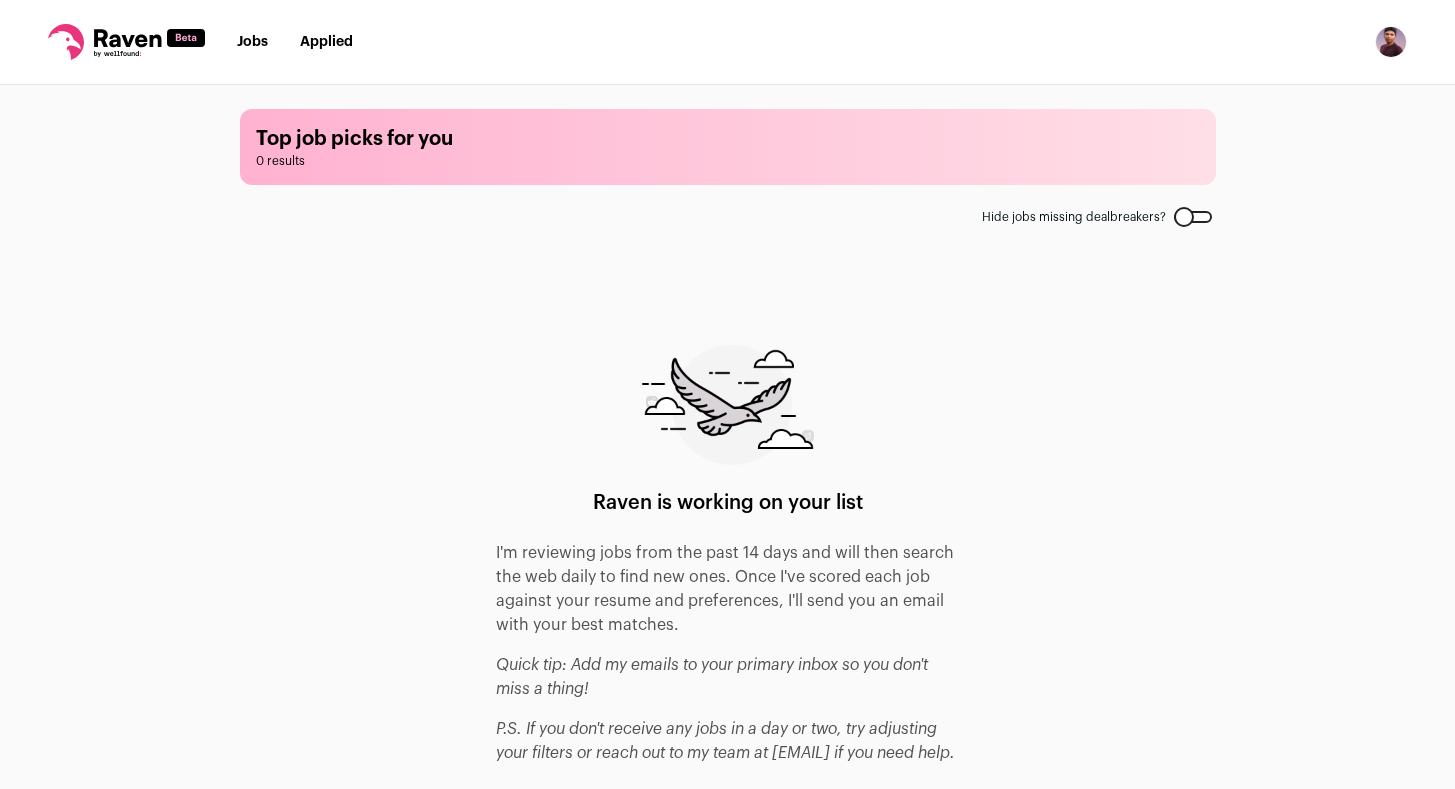 scroll, scrollTop: 0, scrollLeft: 0, axis: both 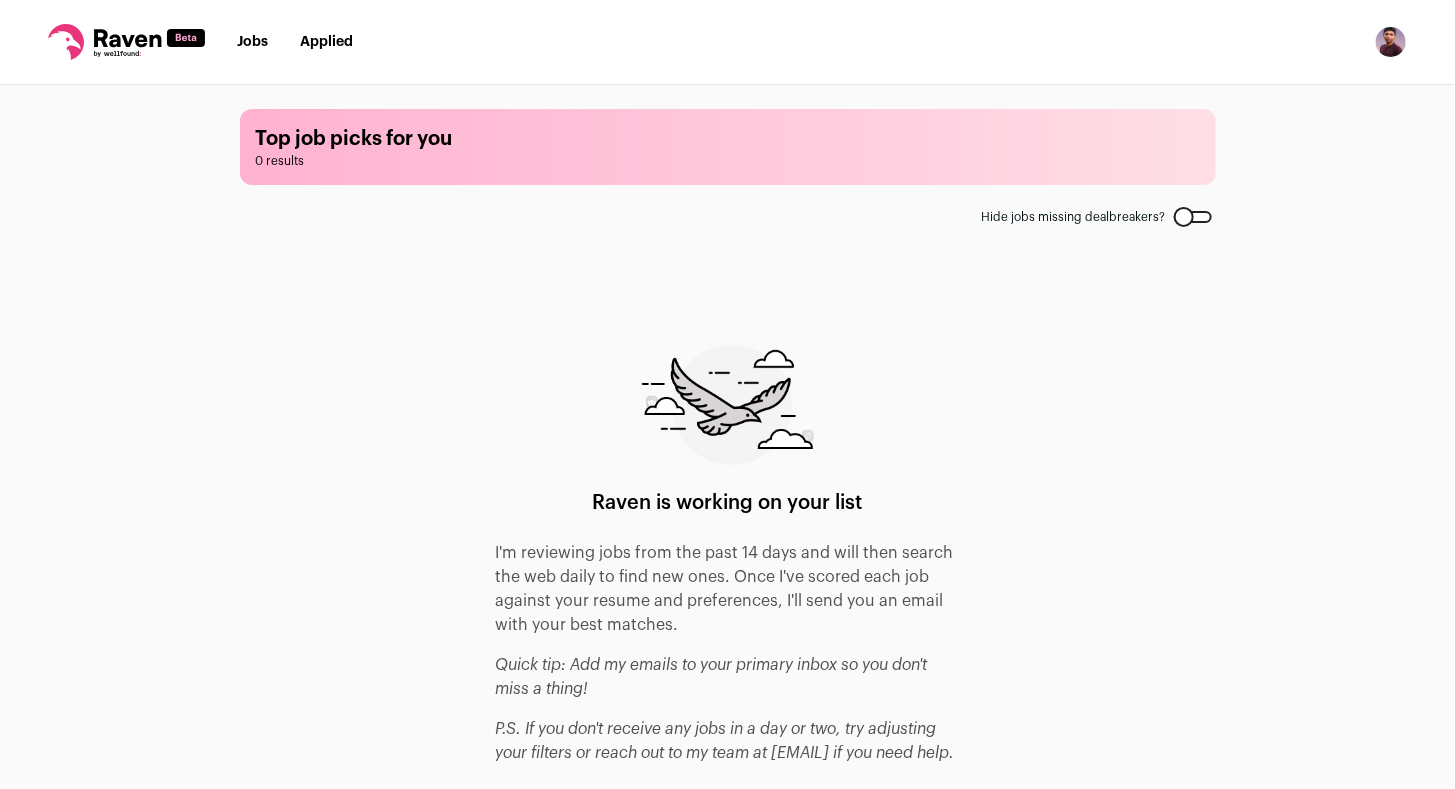 click on "Jobs" at bounding box center (252, 42) 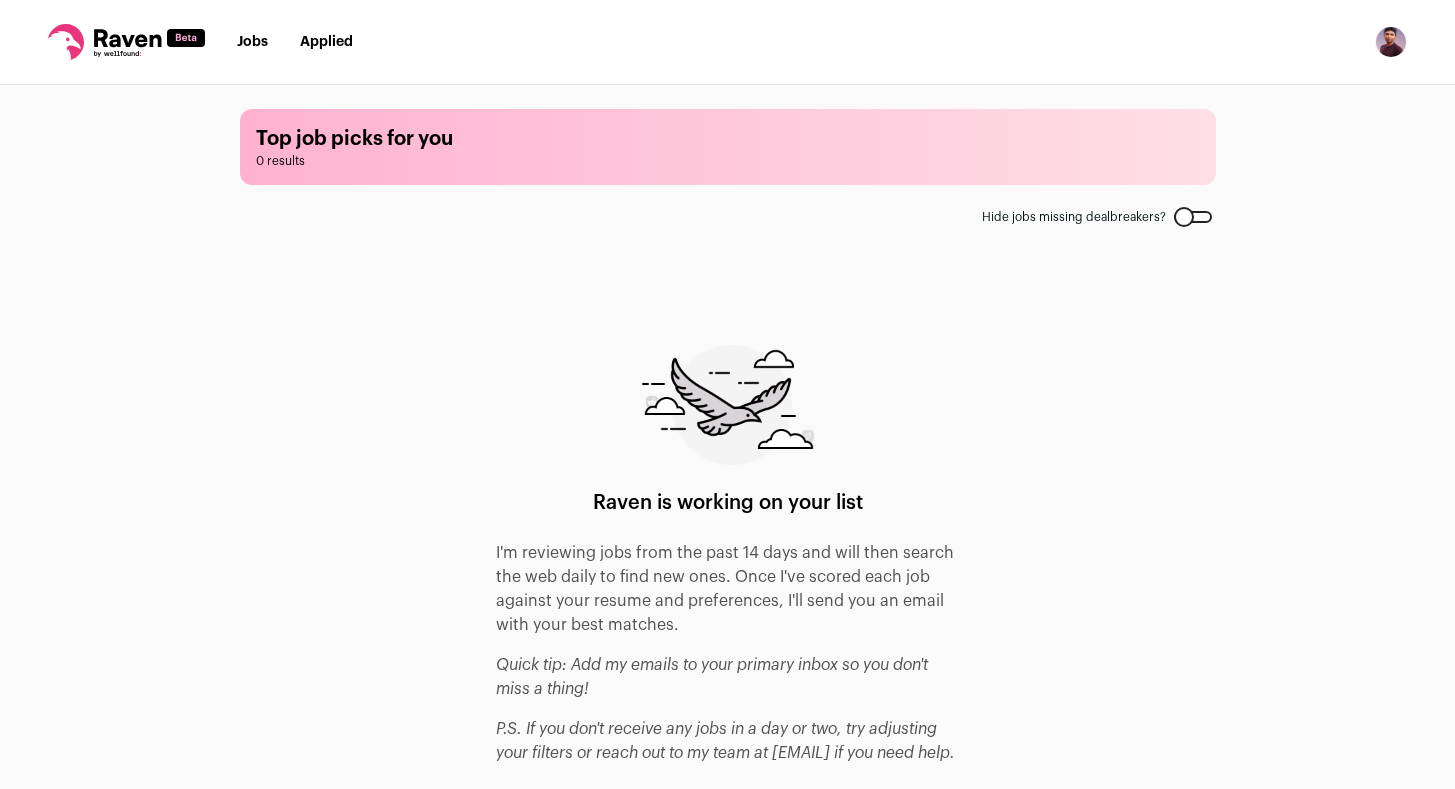 scroll, scrollTop: 0, scrollLeft: 0, axis: both 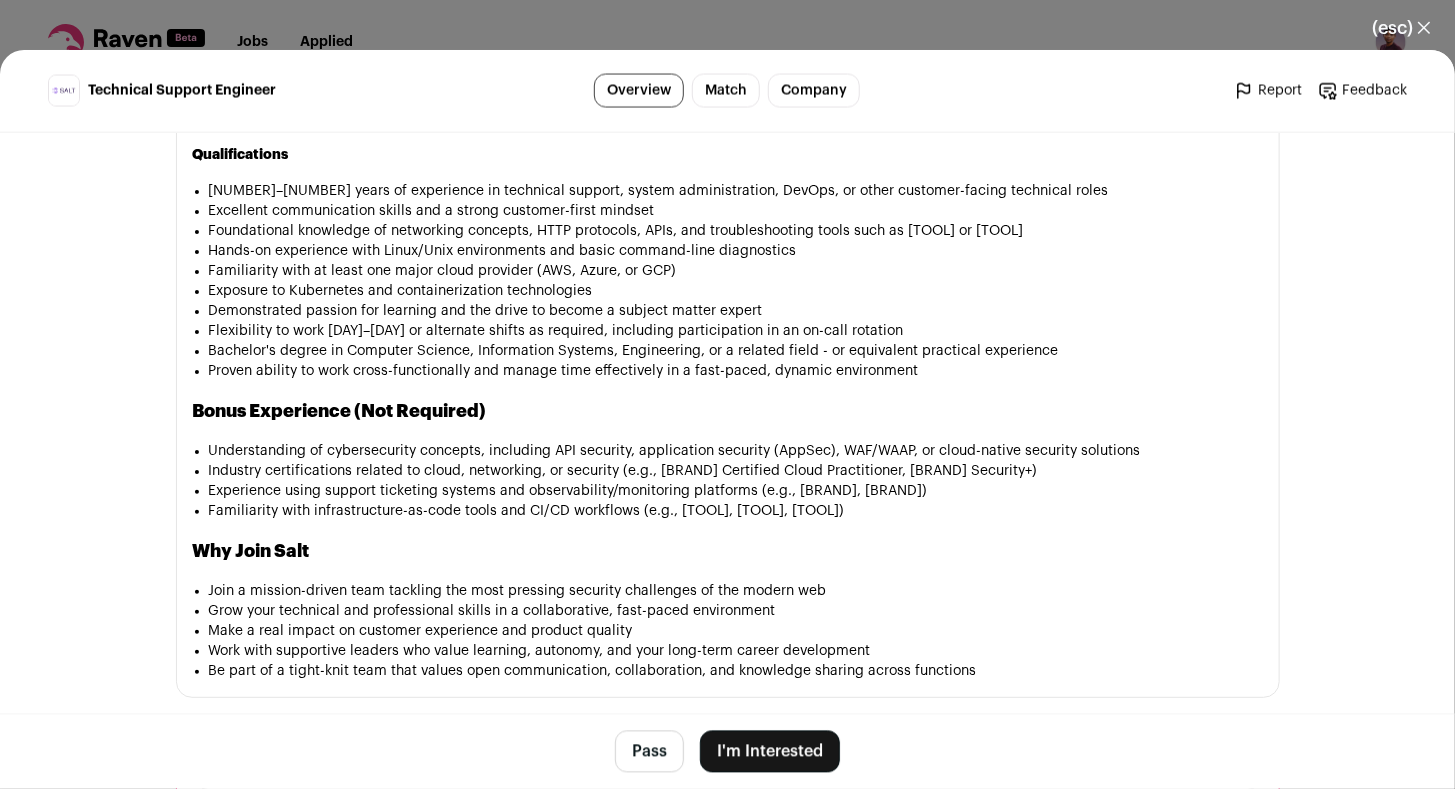 click on "I'm Interested" at bounding box center (770, 752) 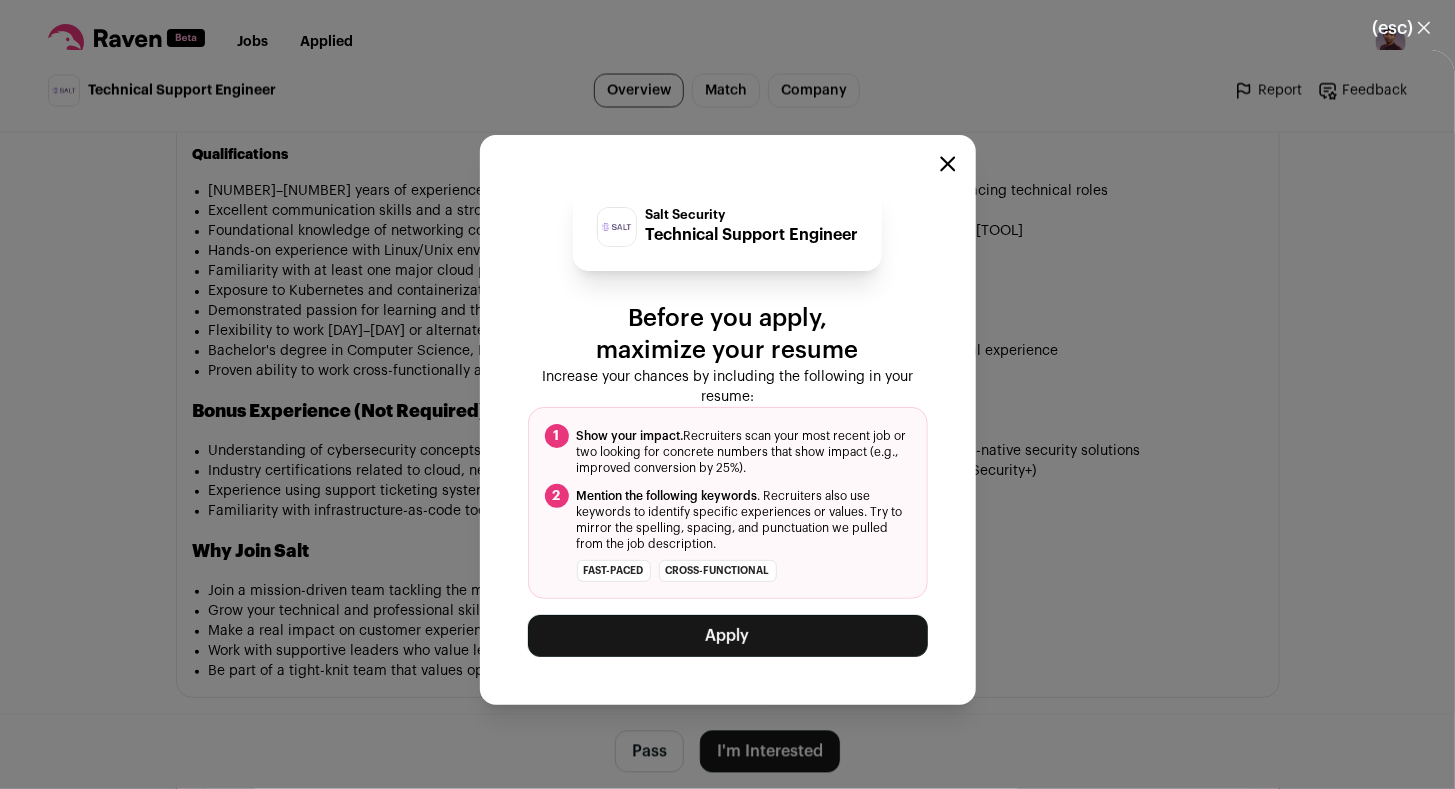click on "Apply" at bounding box center [728, 636] 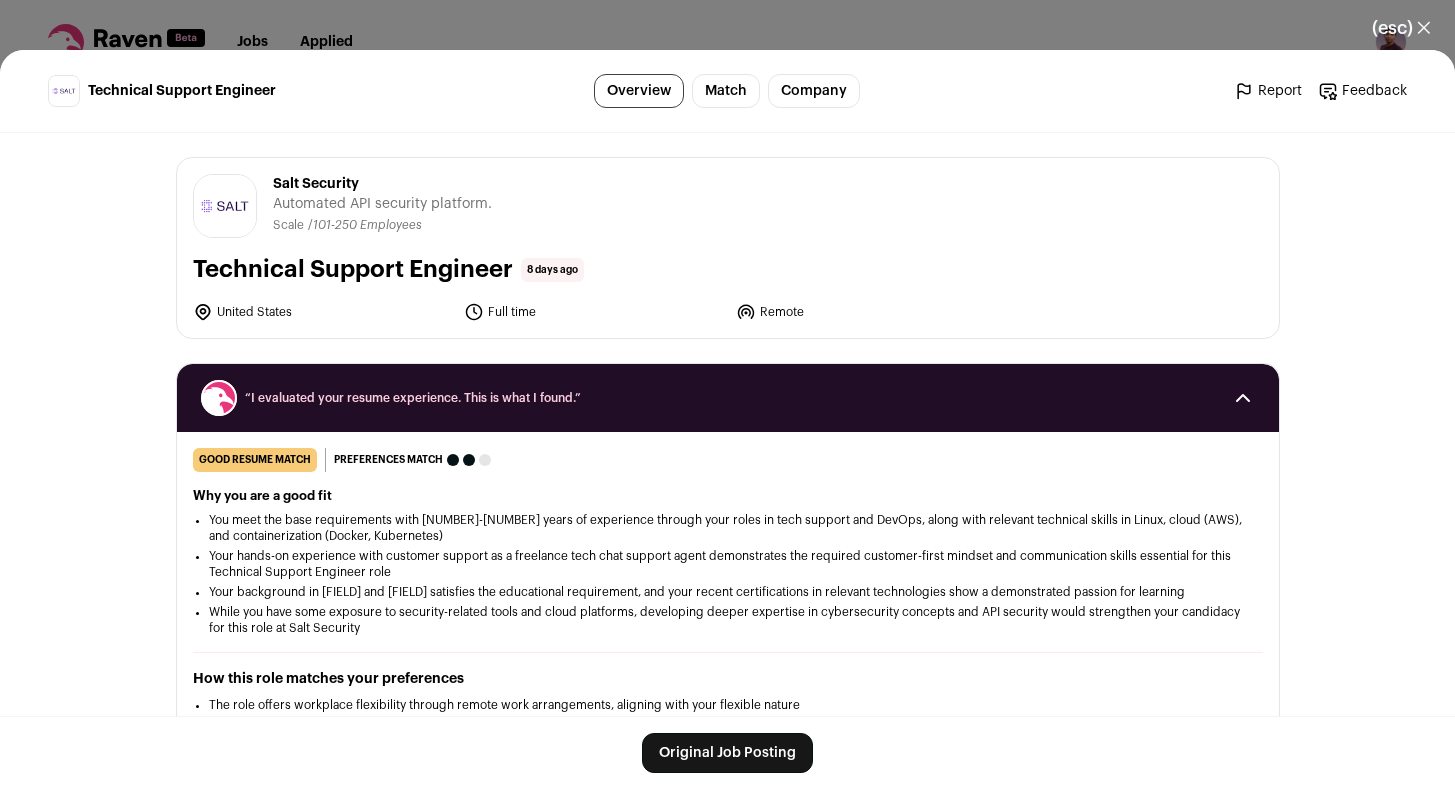 scroll, scrollTop: 0, scrollLeft: 0, axis: both 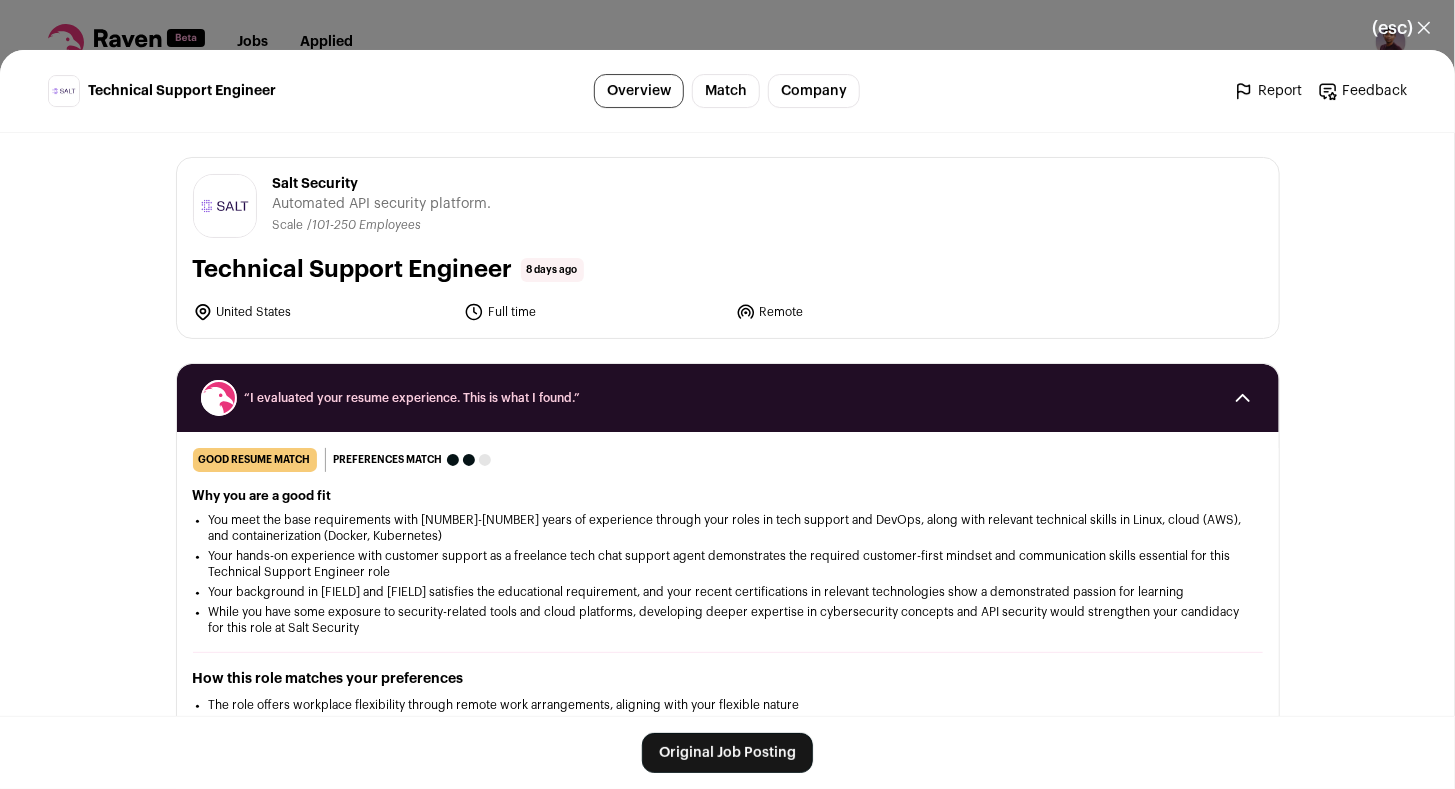 click on "(esc) ✕" at bounding box center (1401, 28) 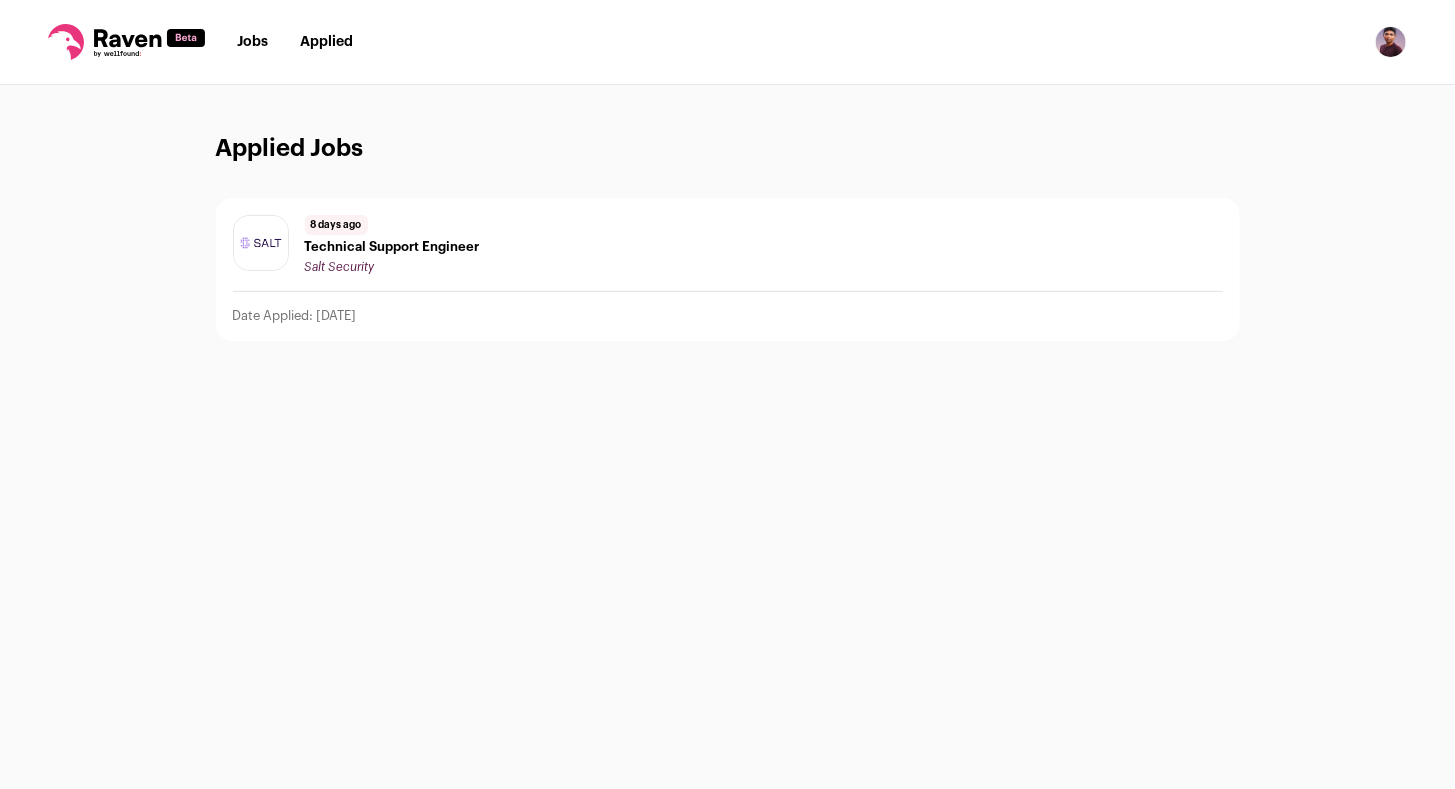 click on "Jobs" at bounding box center [252, 42] 